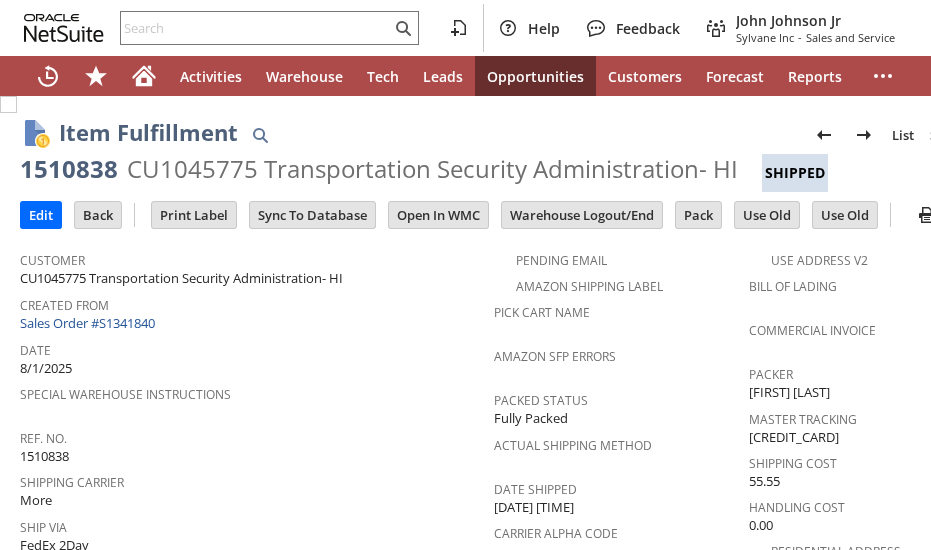 scroll, scrollTop: 0, scrollLeft: 0, axis: both 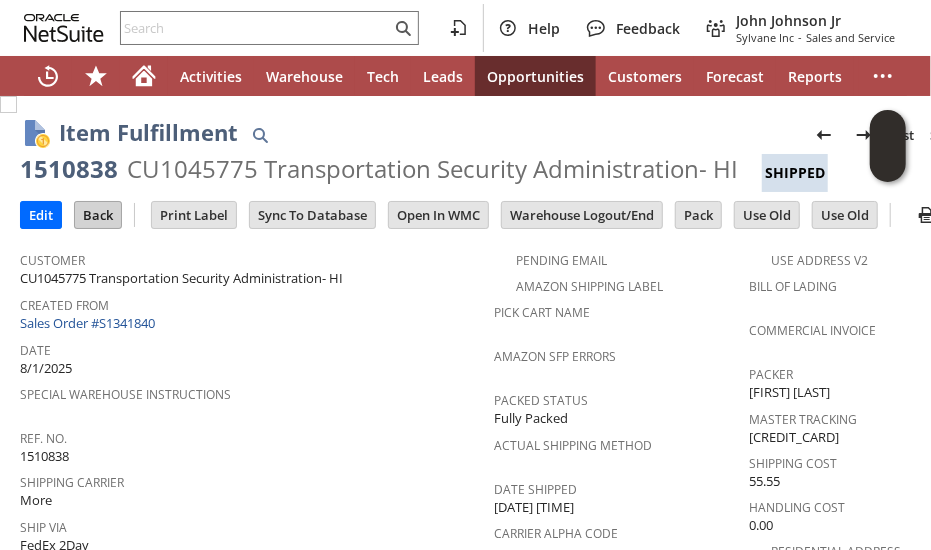 click on "Back" at bounding box center (98, 215) 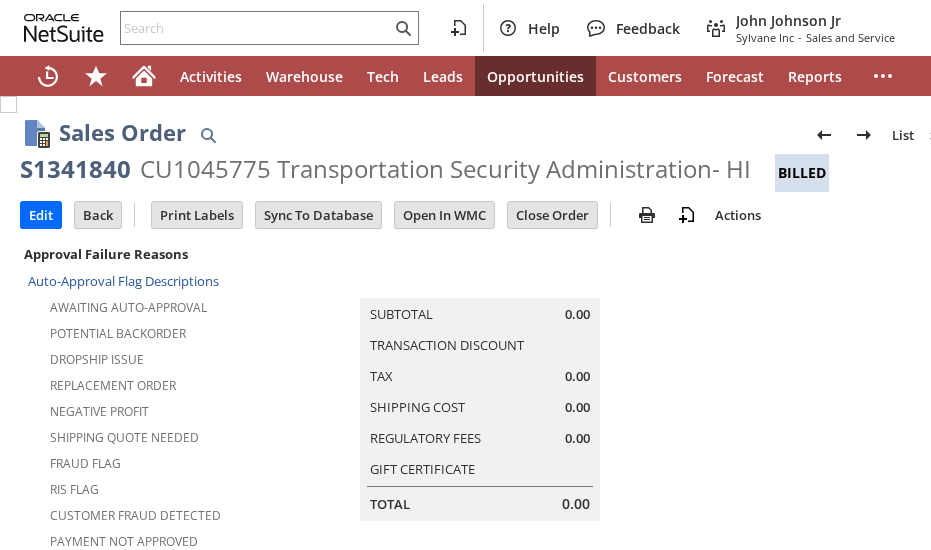 scroll, scrollTop: 0, scrollLeft: 0, axis: both 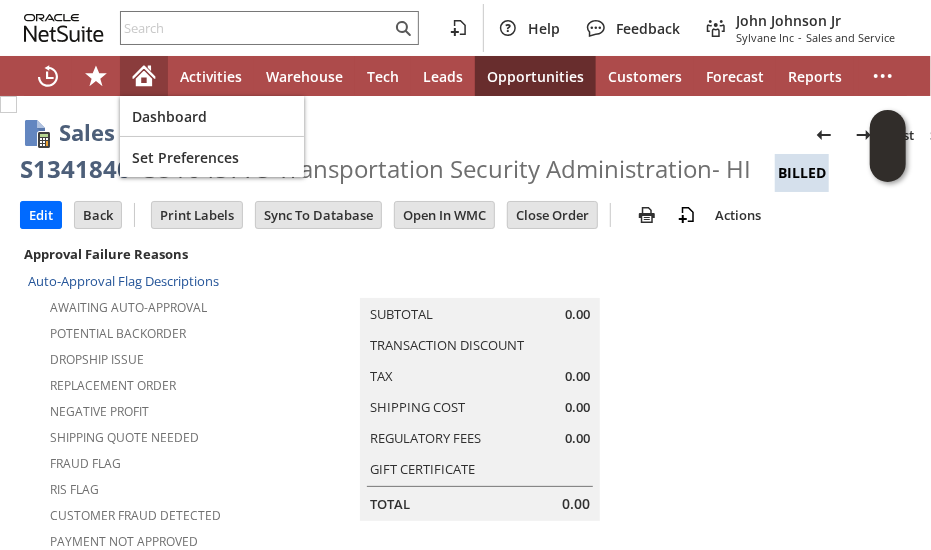 click 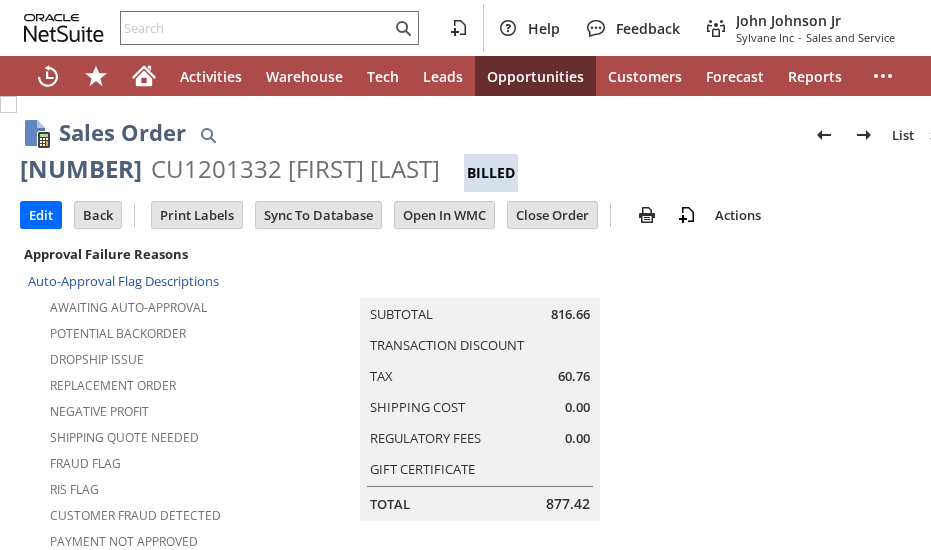scroll, scrollTop: 0, scrollLeft: 0, axis: both 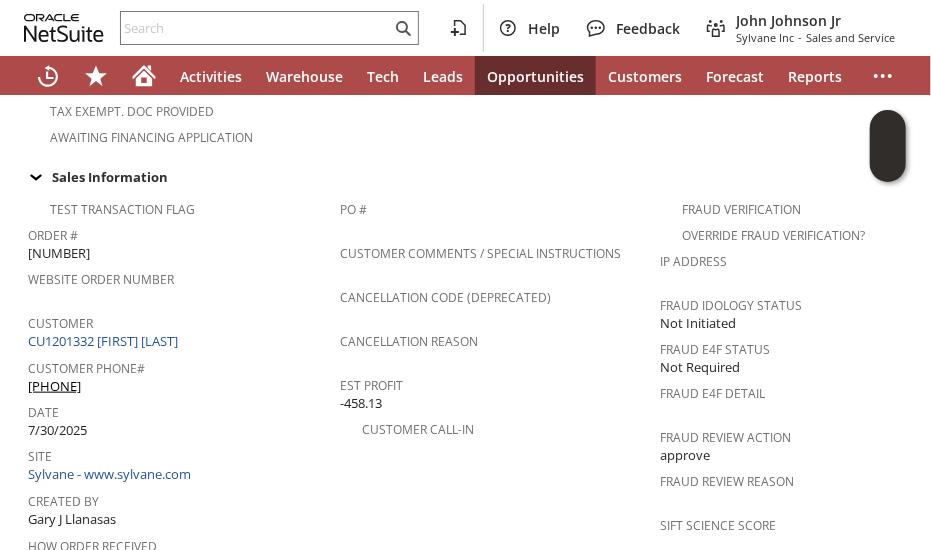 drag, startPoint x: 129, startPoint y: 347, endPoint x: 38, endPoint y: 350, distance: 91.04944 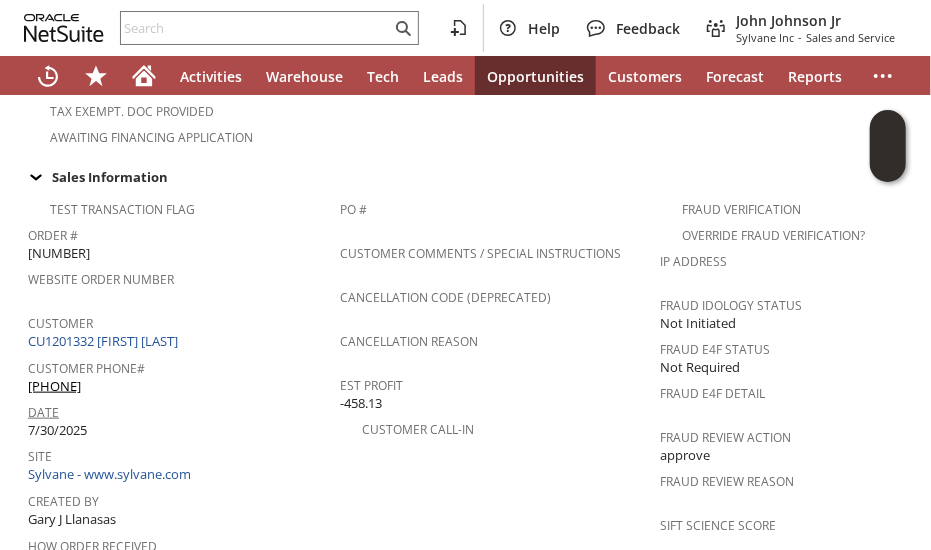 copy on "(281) 924-0369" 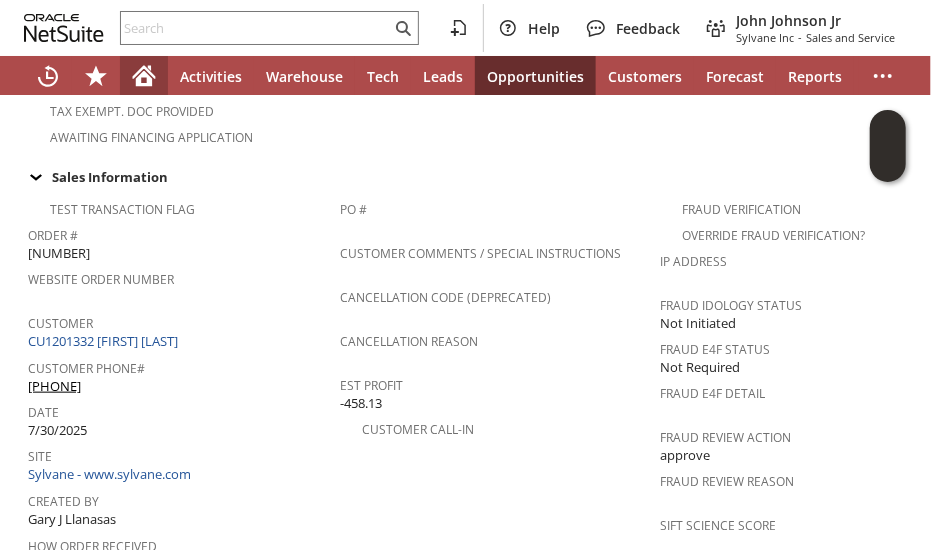 click 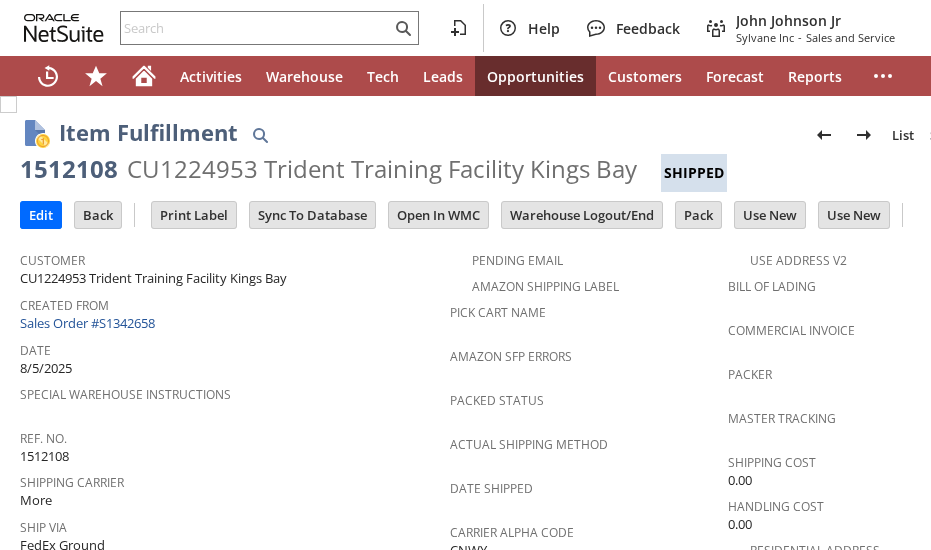 scroll, scrollTop: 0, scrollLeft: 0, axis: both 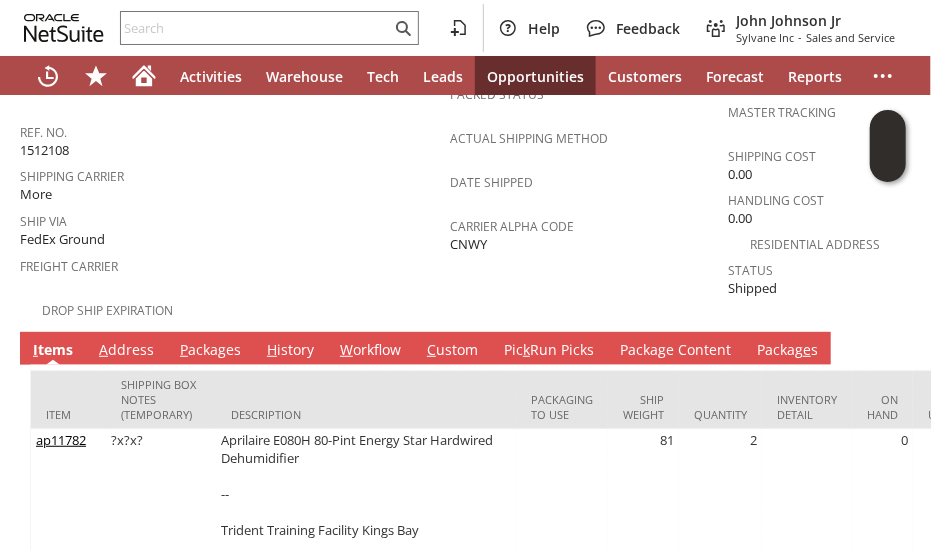 click on "P ackages" at bounding box center (210, 351) 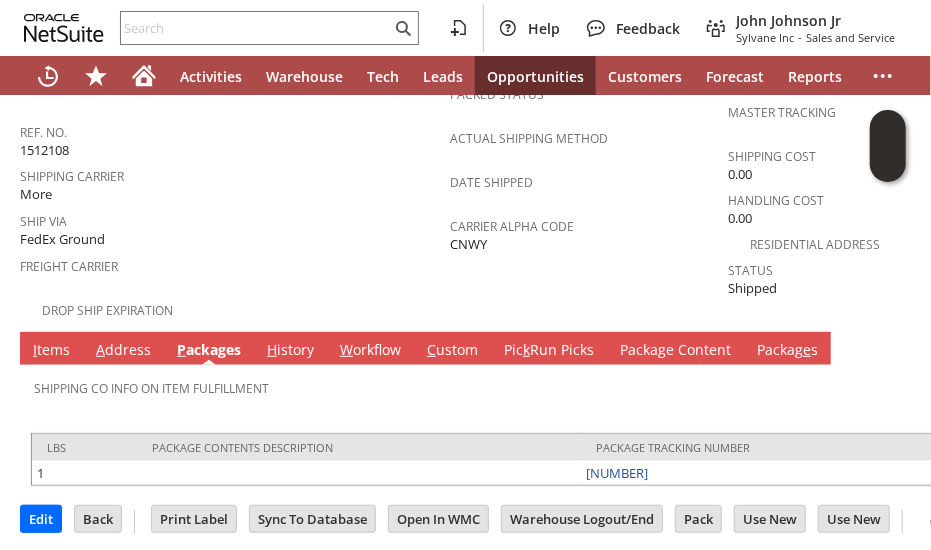 scroll, scrollTop: 305, scrollLeft: 0, axis: vertical 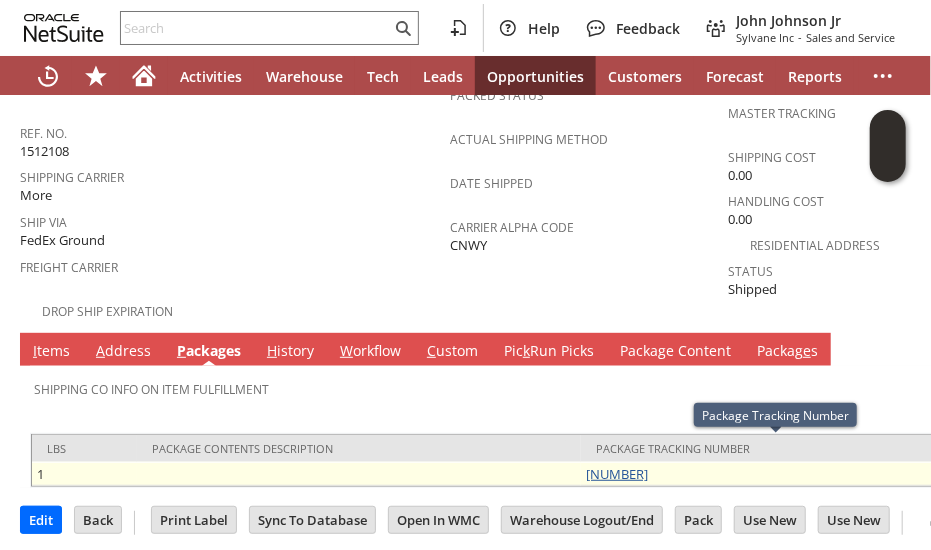 click on "911470066" at bounding box center (617, 474) 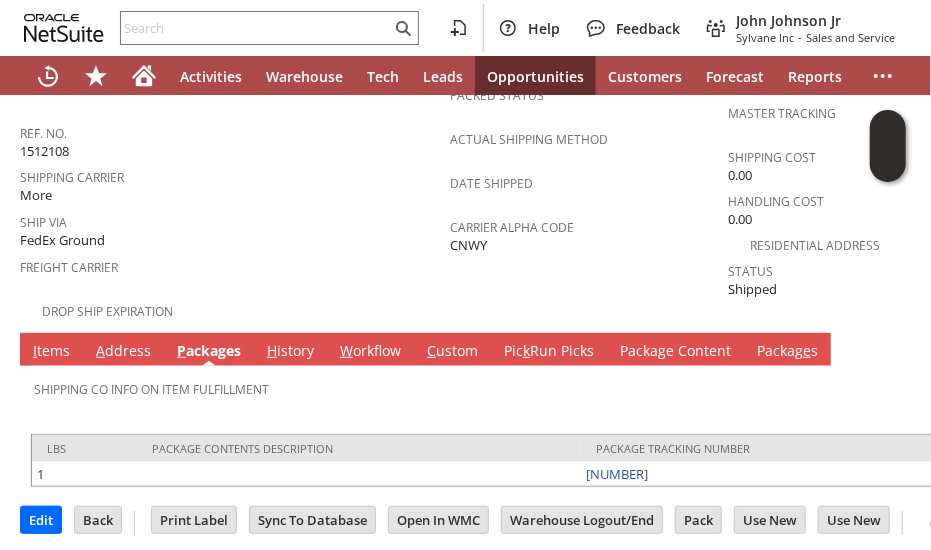 drag, startPoint x: 604, startPoint y: 179, endPoint x: 566, endPoint y: 68, distance: 117.32433 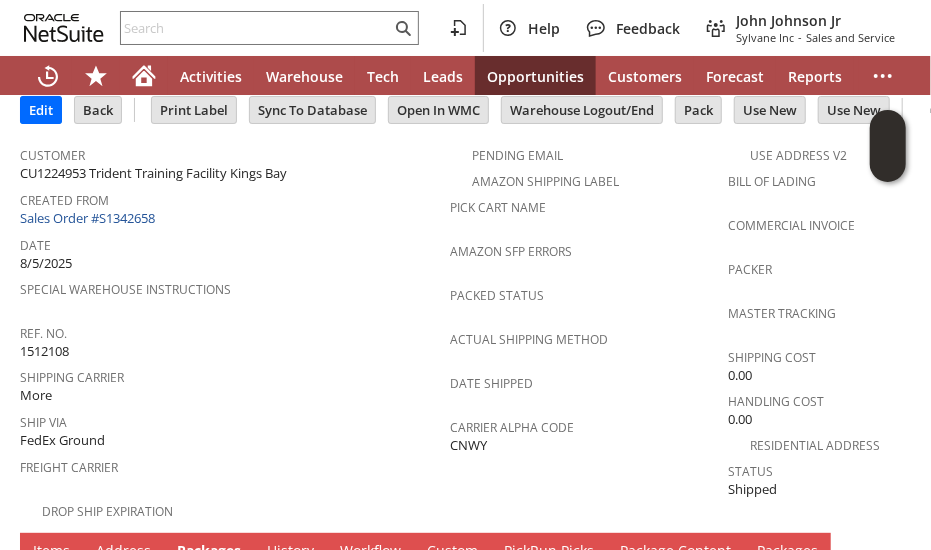 scroll, scrollTop: 5, scrollLeft: 0, axis: vertical 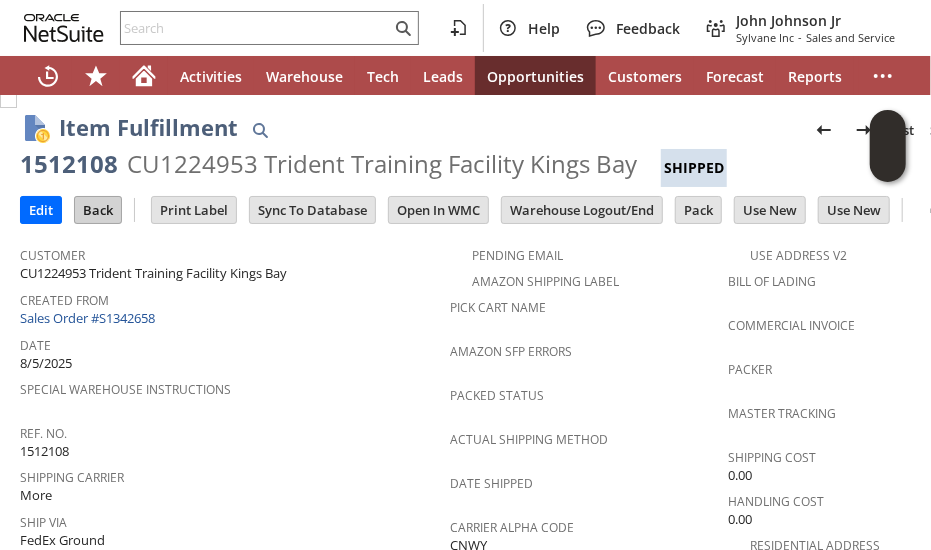 click on "Back" at bounding box center (98, 210) 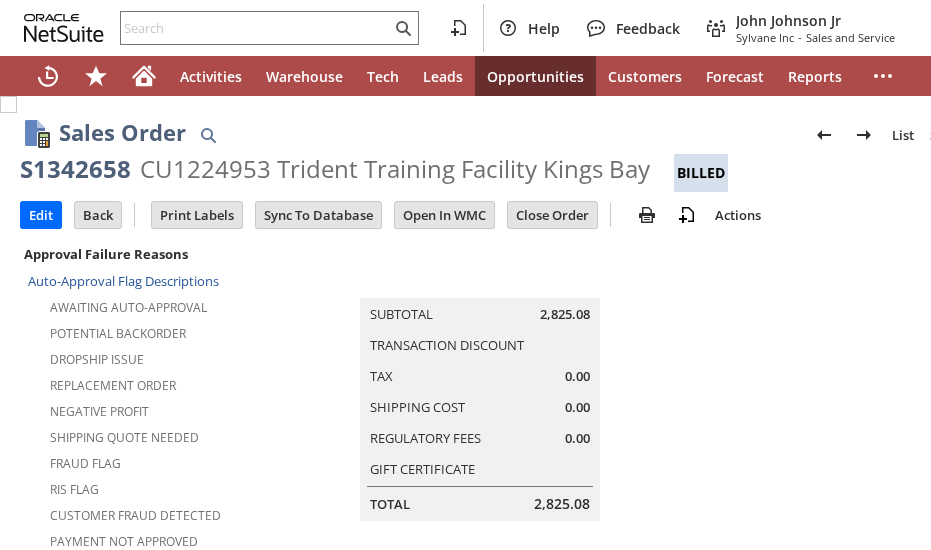 scroll, scrollTop: 0, scrollLeft: 0, axis: both 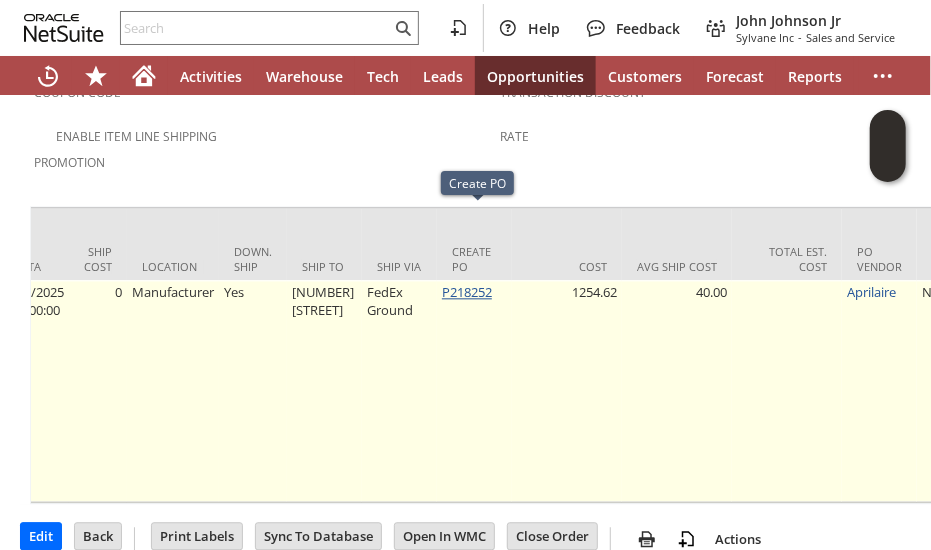 click on "P218252" at bounding box center (467, 292) 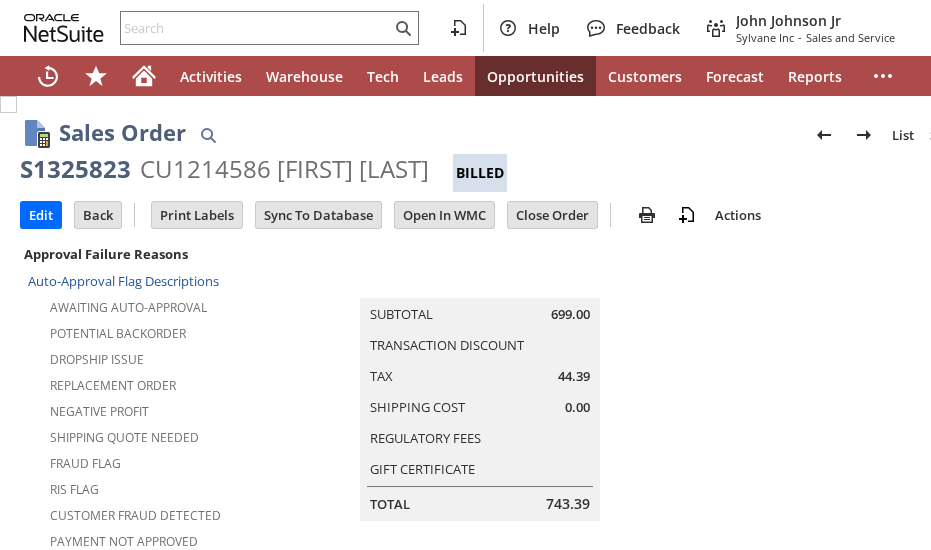 scroll, scrollTop: 0, scrollLeft: 0, axis: both 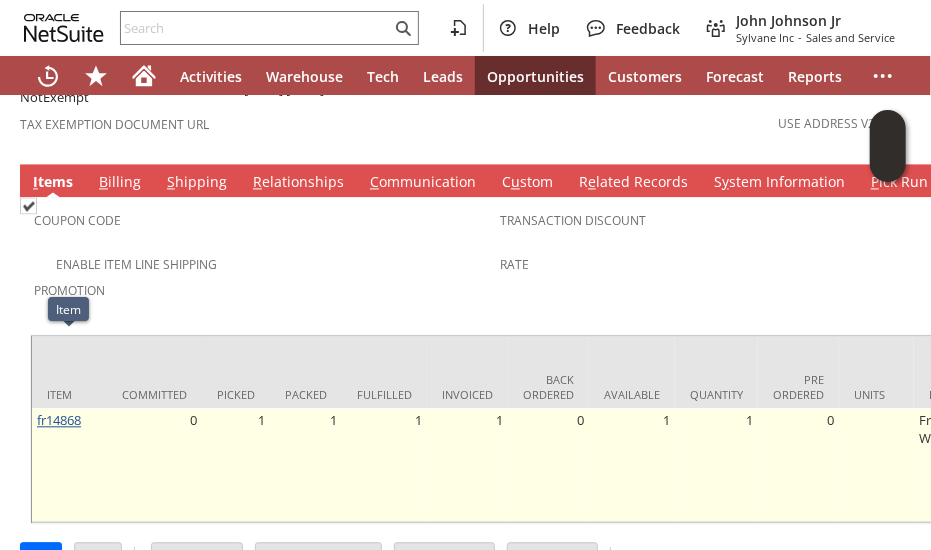 click on "fr14868" at bounding box center [59, 420] 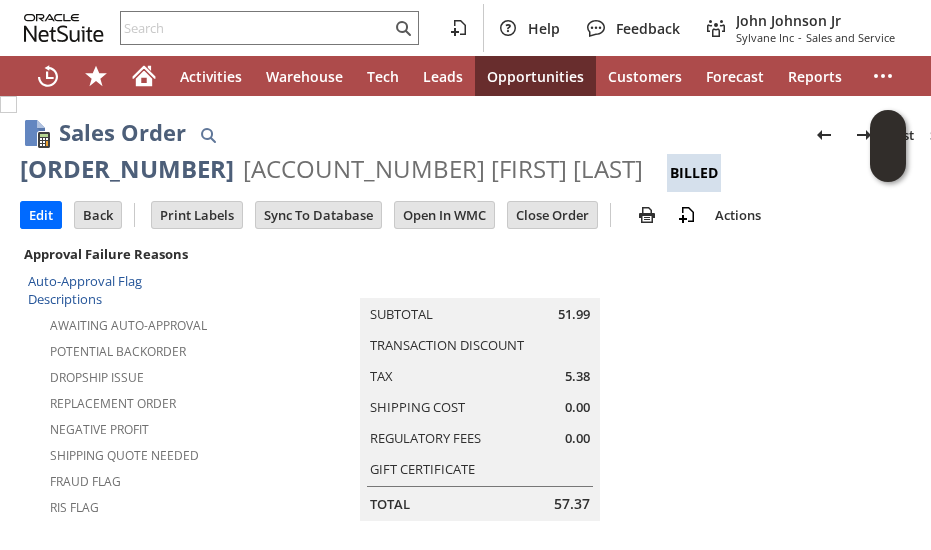 click on "[ACCOUNT_NUMBER] [FIRST] [LAST]" at bounding box center (443, 169) 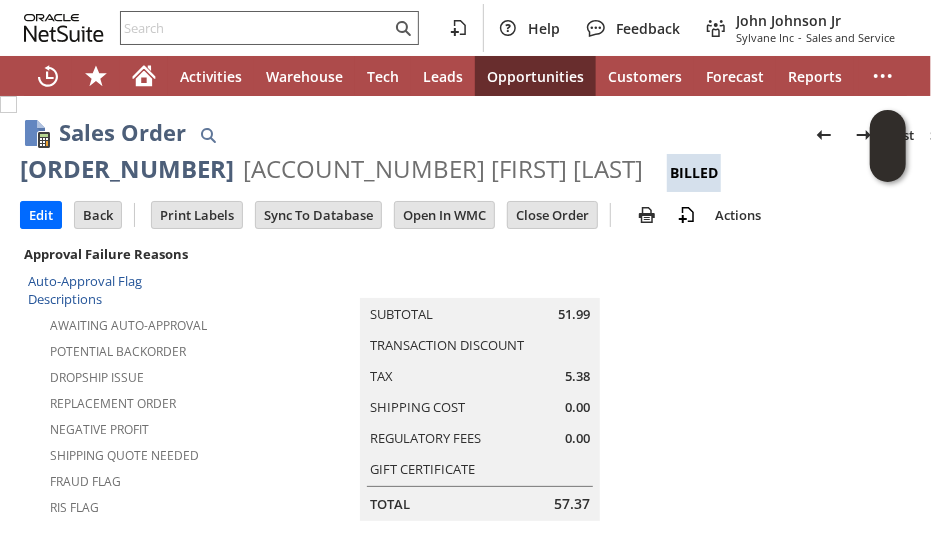 click at bounding box center (256, 28) 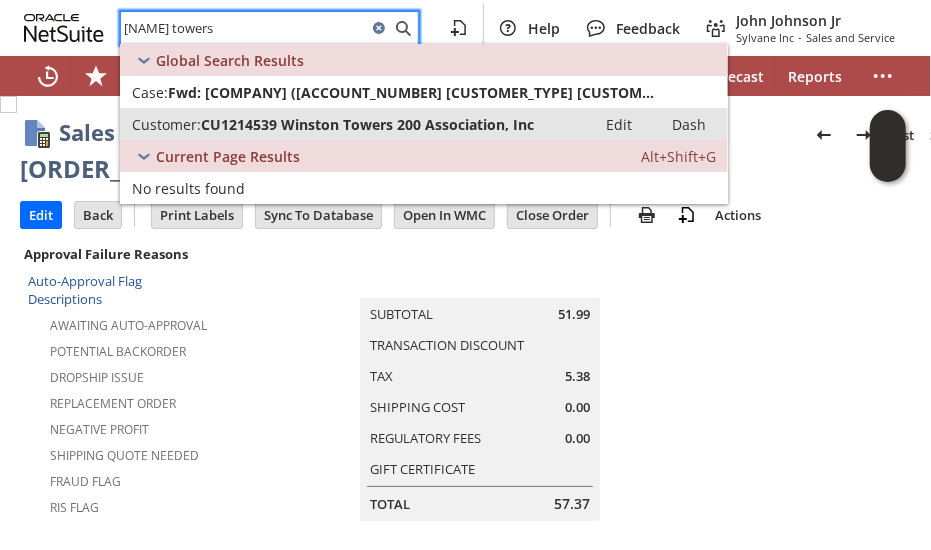 type on "winston towers" 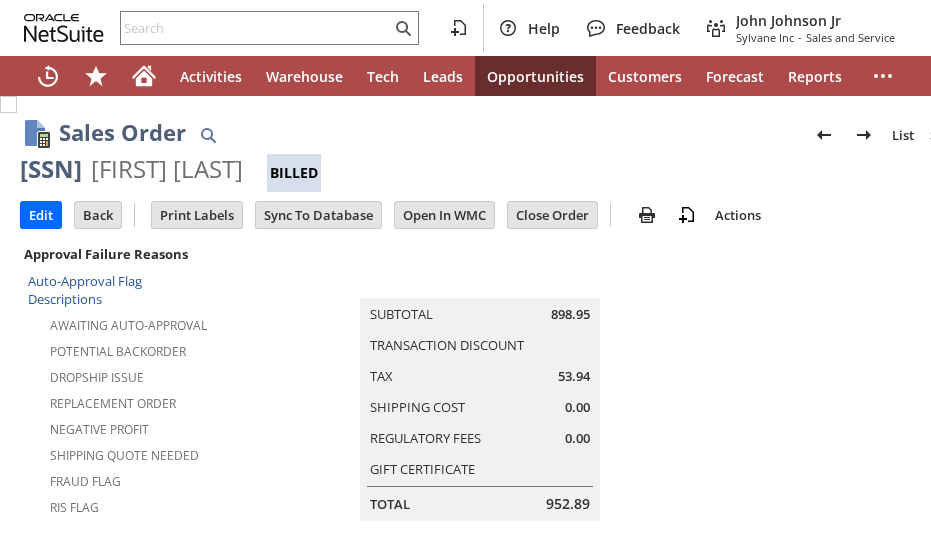 scroll, scrollTop: 0, scrollLeft: 0, axis: both 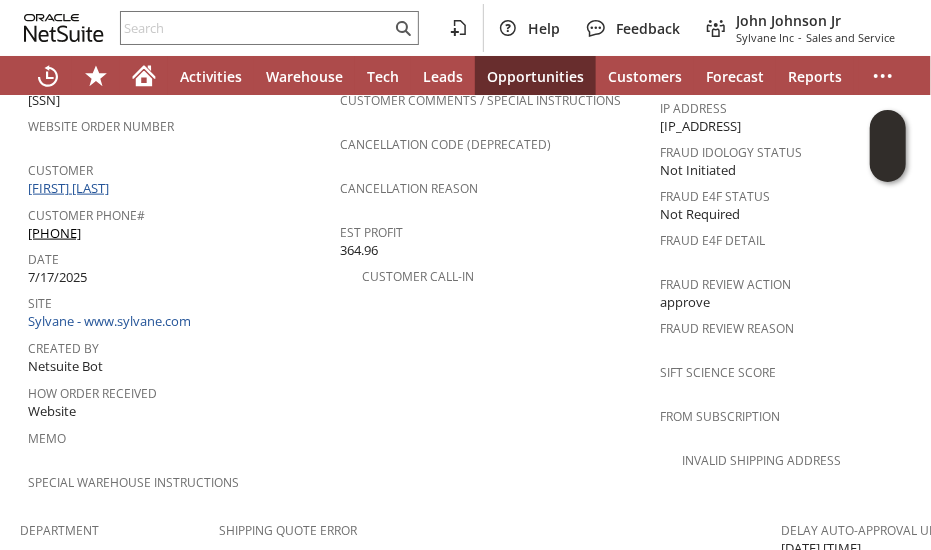 click on "[CUSTOMER_ID] [NAME]" at bounding box center (71, 188) 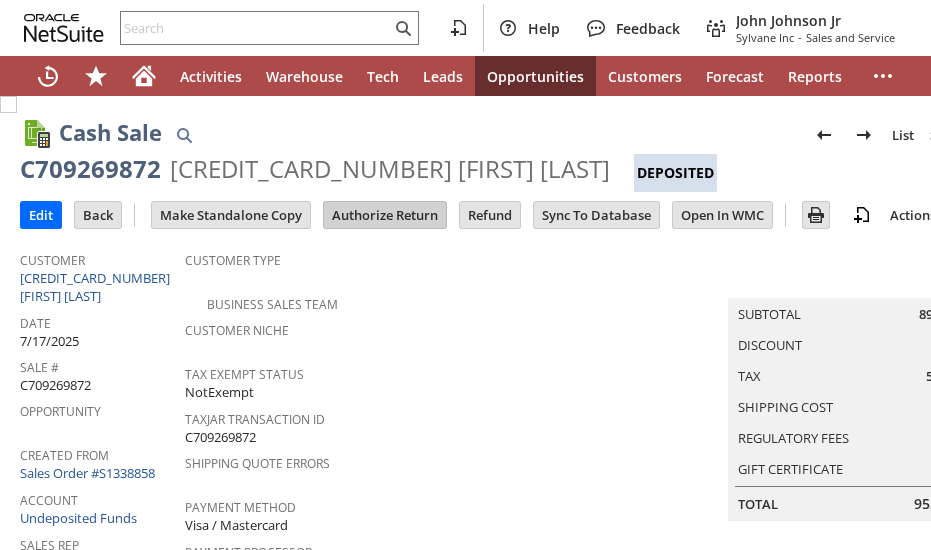 scroll, scrollTop: 0, scrollLeft: 0, axis: both 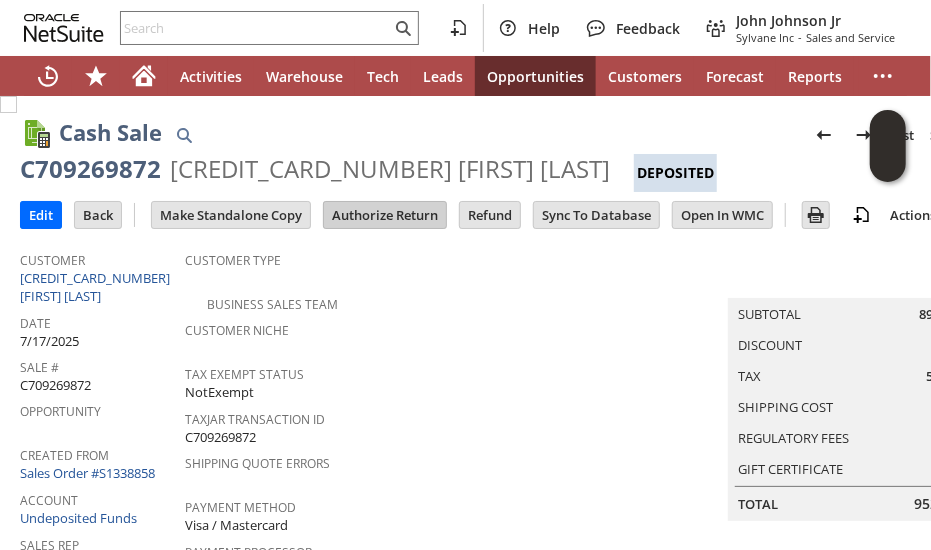 click on "Authorize Return" at bounding box center (385, 215) 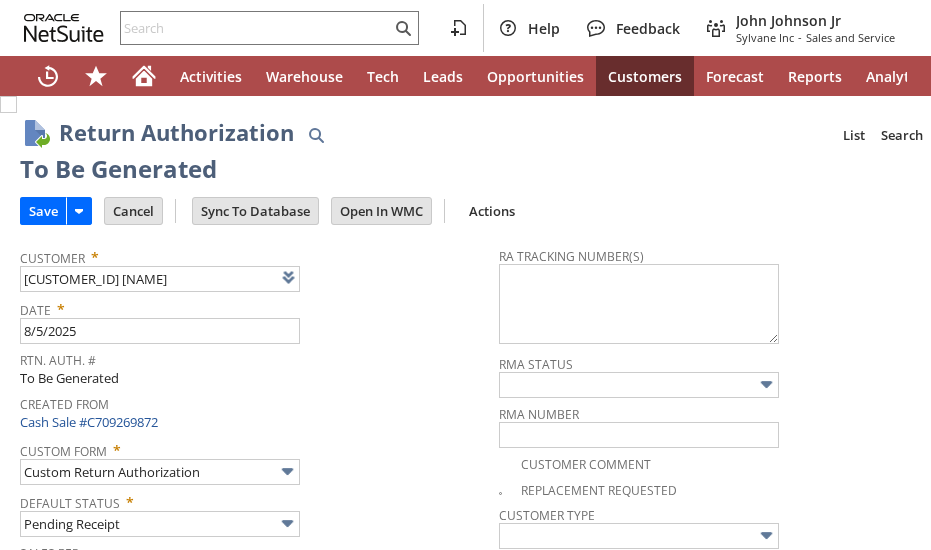 scroll, scrollTop: 0, scrollLeft: 0, axis: both 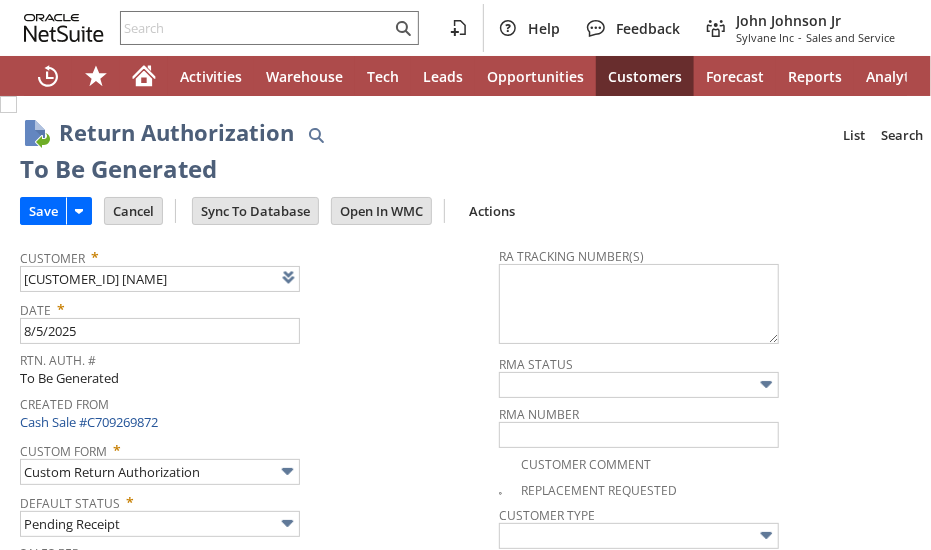 type 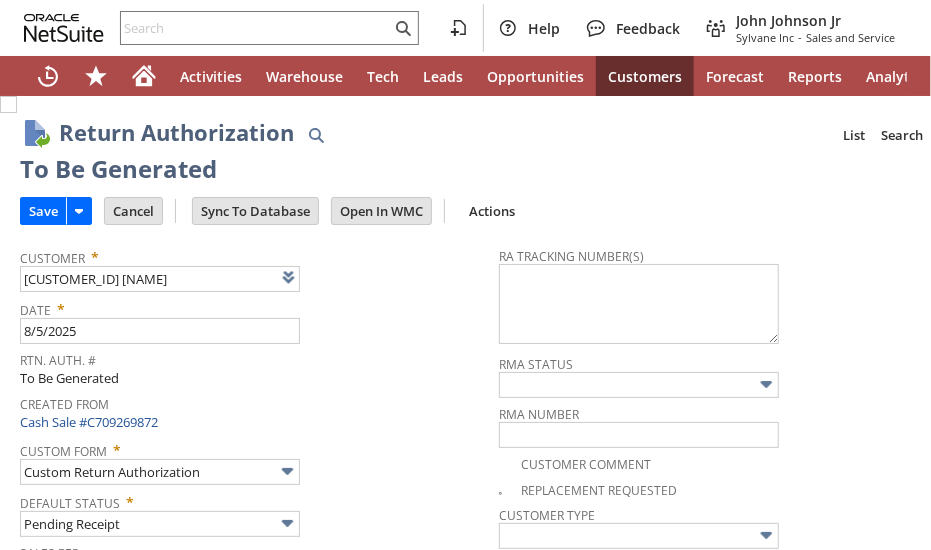 type on "Add" 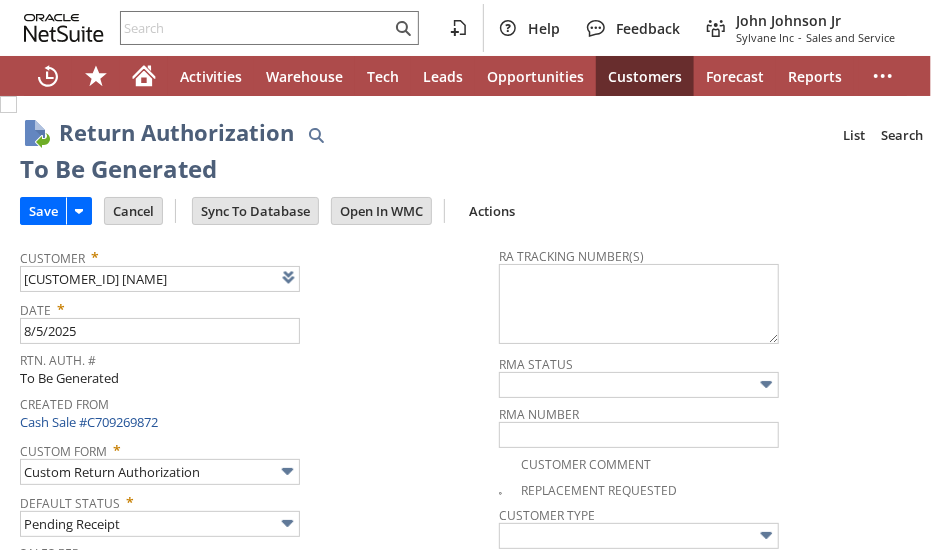 scroll, scrollTop: 1729, scrollLeft: 0, axis: vertical 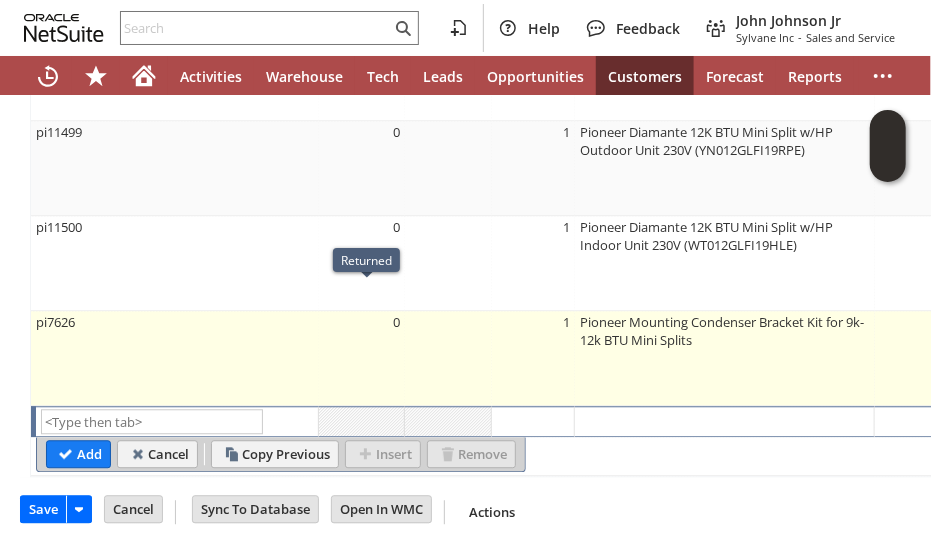 click on "0" at bounding box center [362, 358] 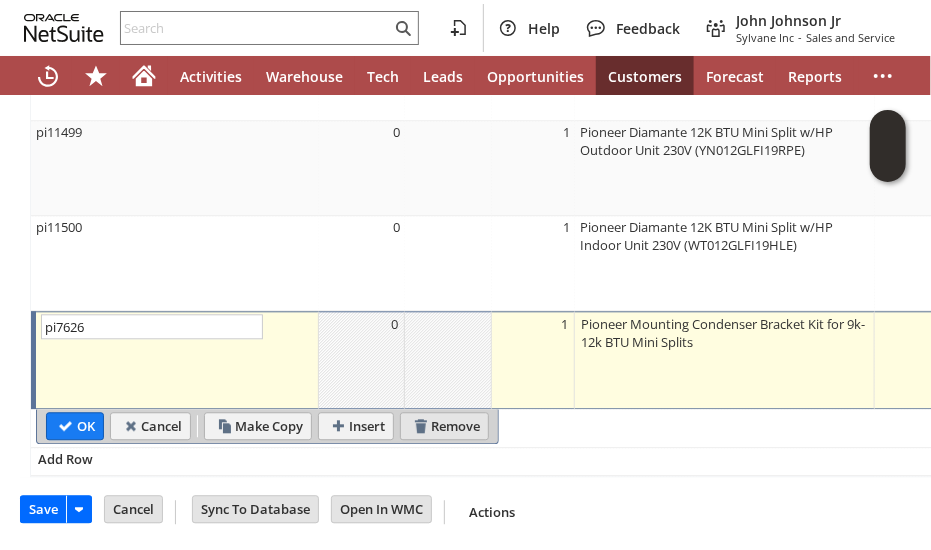 click on "Remove" at bounding box center [444, 426] 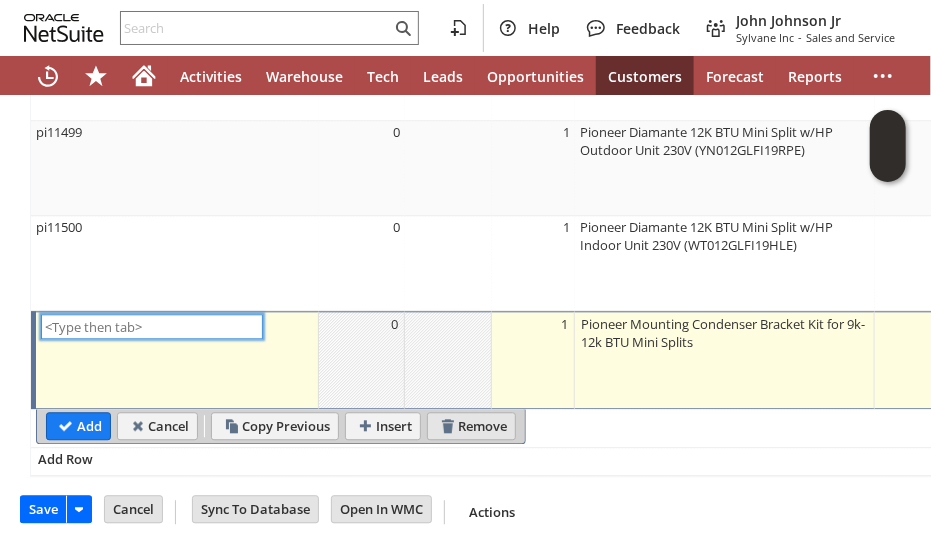 scroll, scrollTop: 1634, scrollLeft: 0, axis: vertical 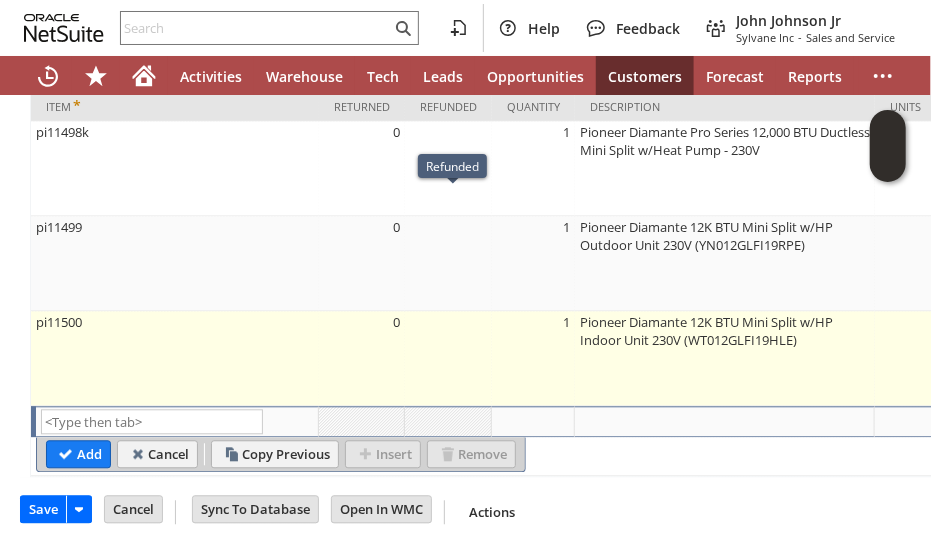 click at bounding box center (448, 358) 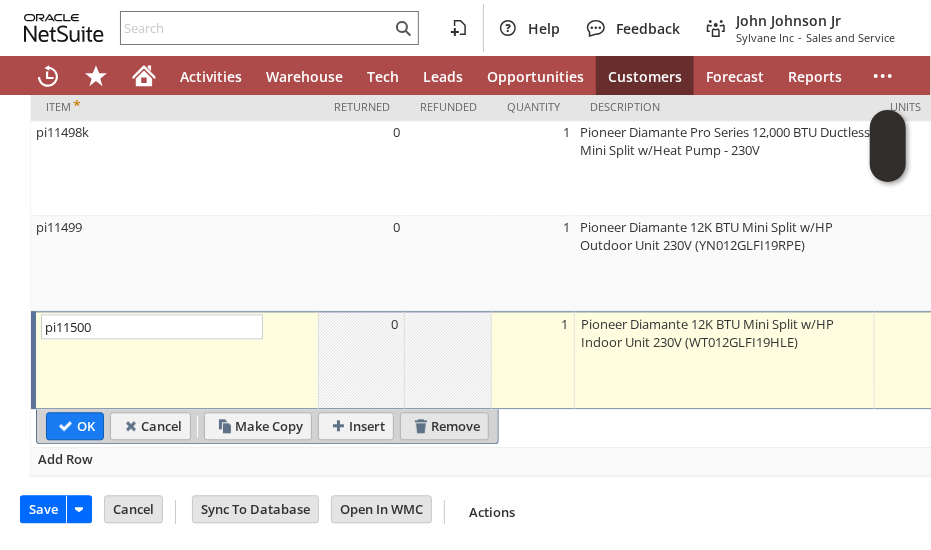 click on "Remove" at bounding box center [444, 426] 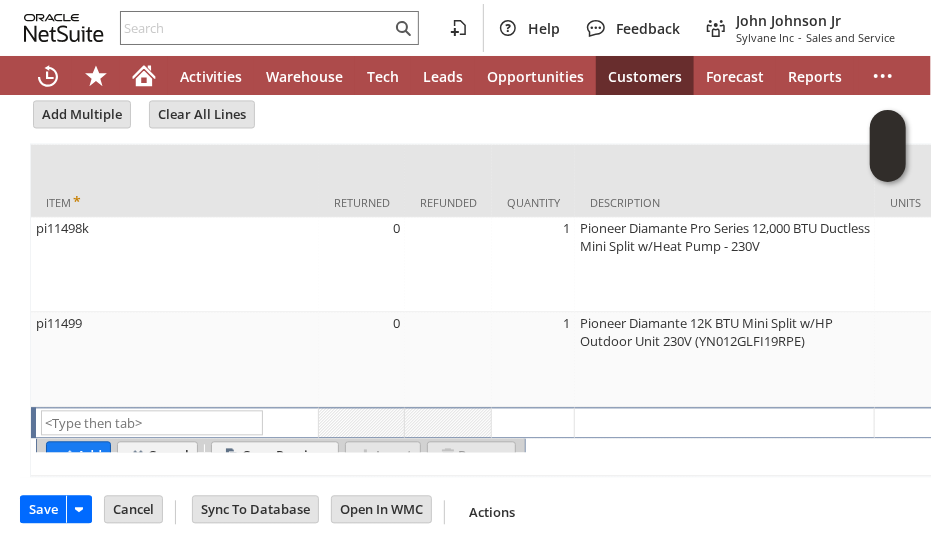 scroll, scrollTop: 1540, scrollLeft: 0, axis: vertical 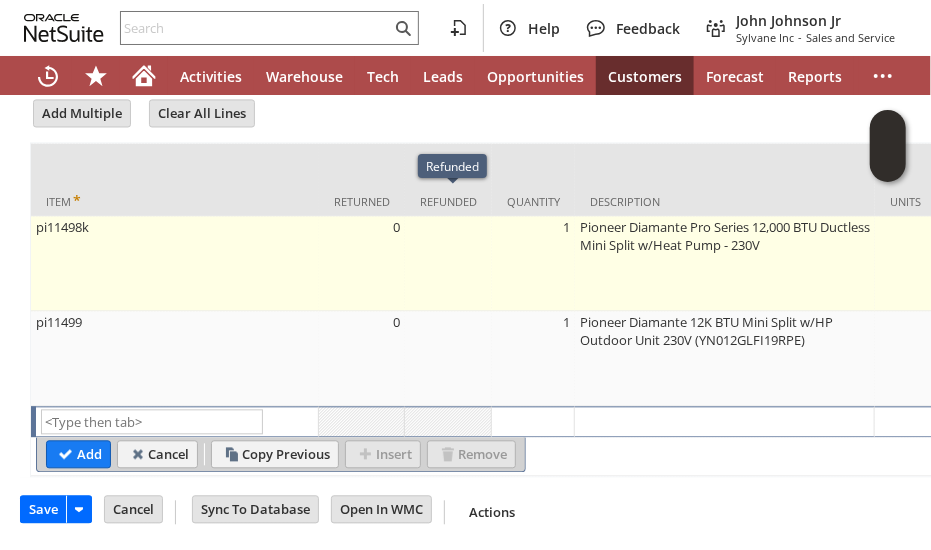 click at bounding box center [448, 263] 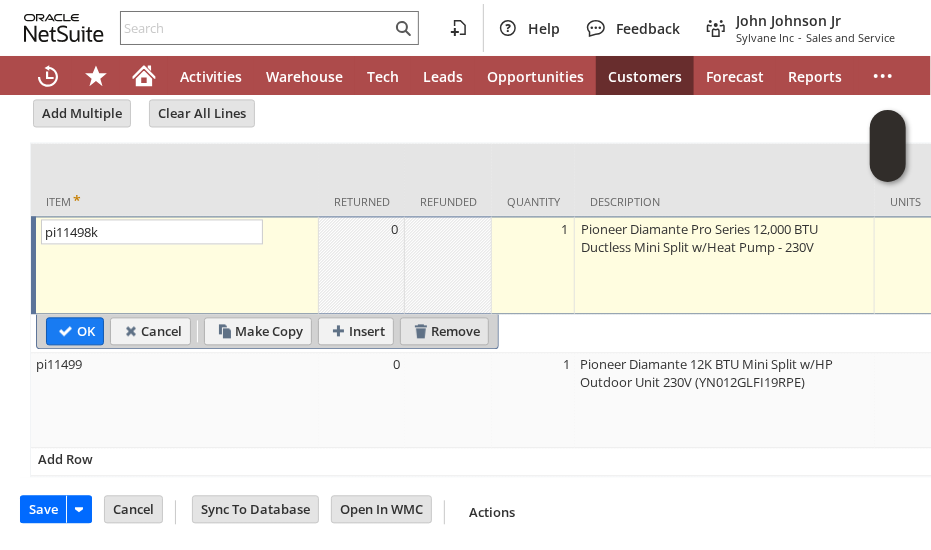 click on "Remove" at bounding box center [444, 331] 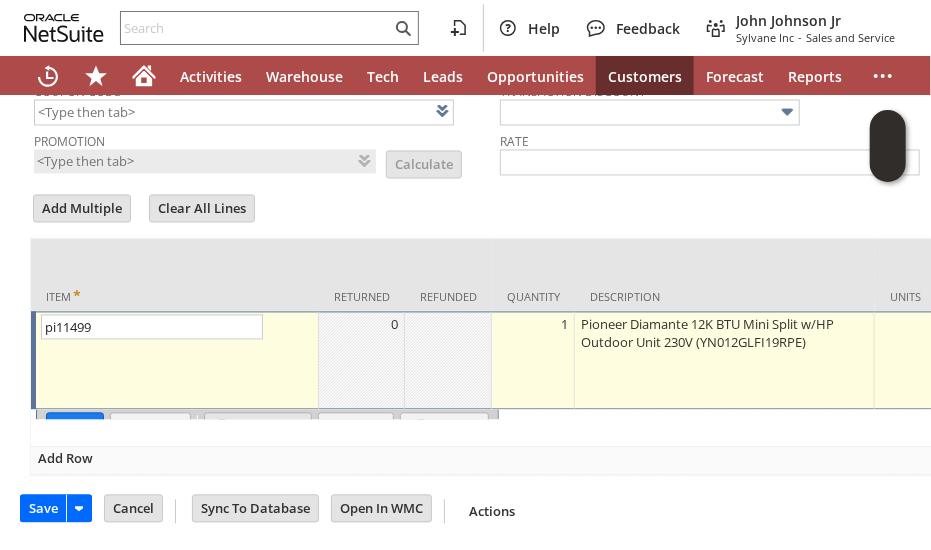 scroll, scrollTop: 1446, scrollLeft: 0, axis: vertical 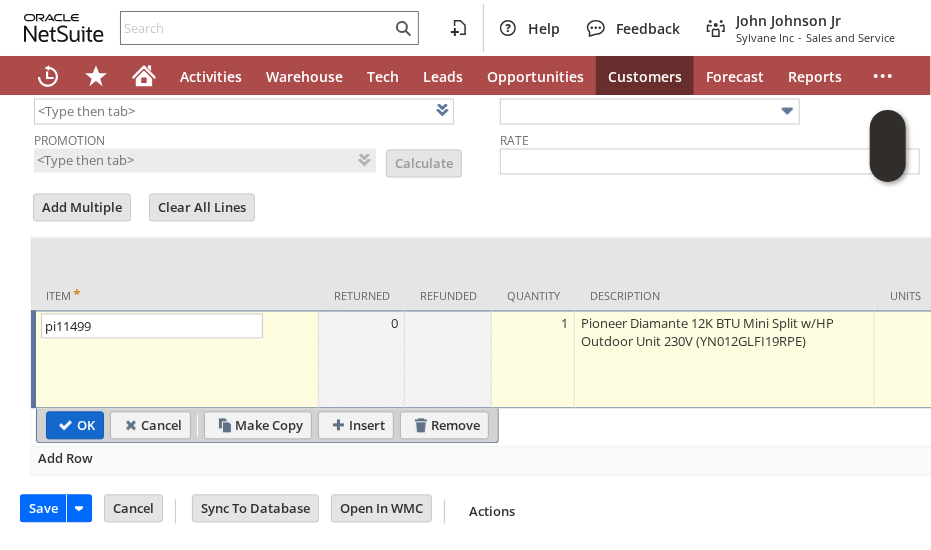 click on "OK" at bounding box center (75, 426) 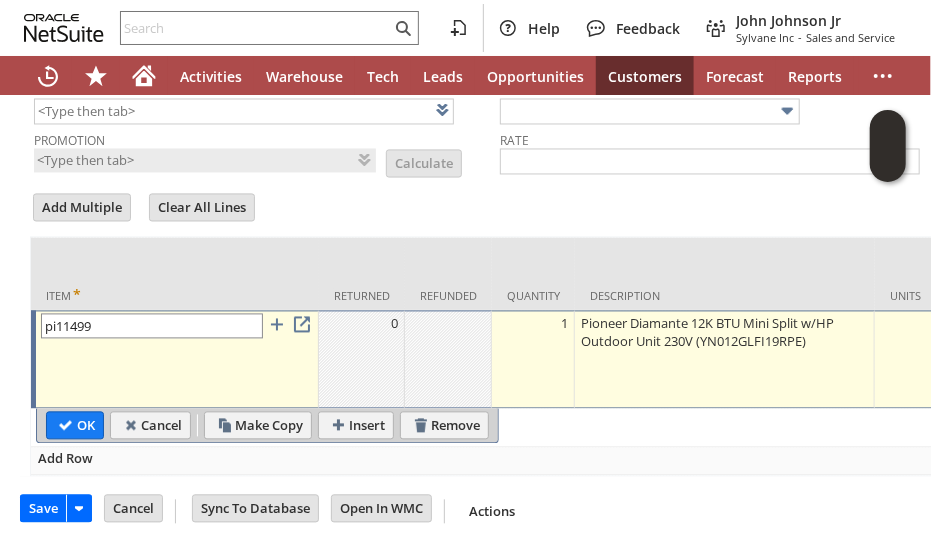 type 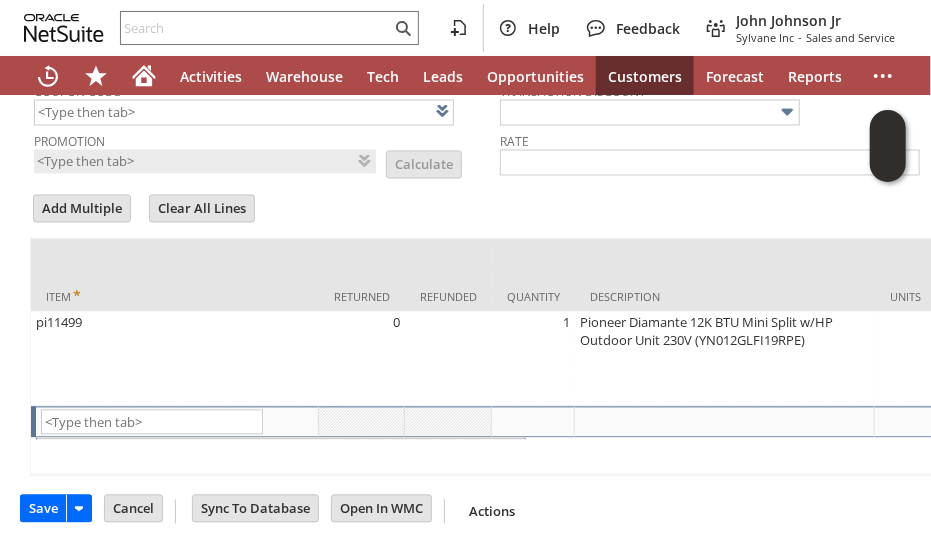 scroll, scrollTop: 1445, scrollLeft: 0, axis: vertical 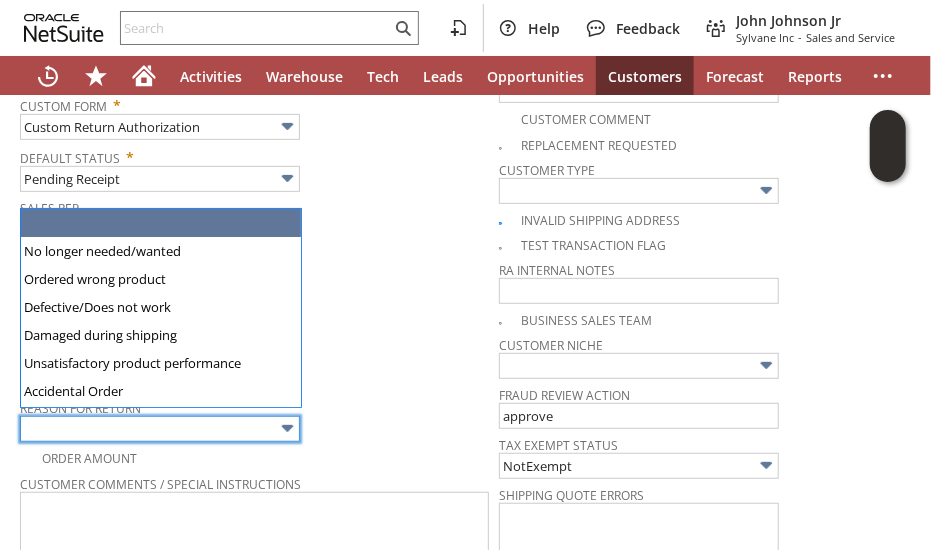 click at bounding box center [160, 429] 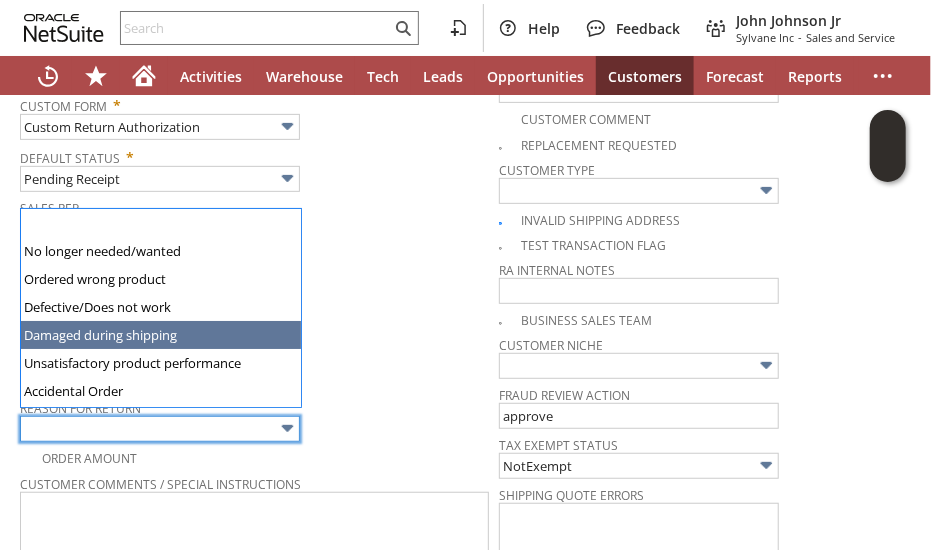 type on "Damaged during shipping" 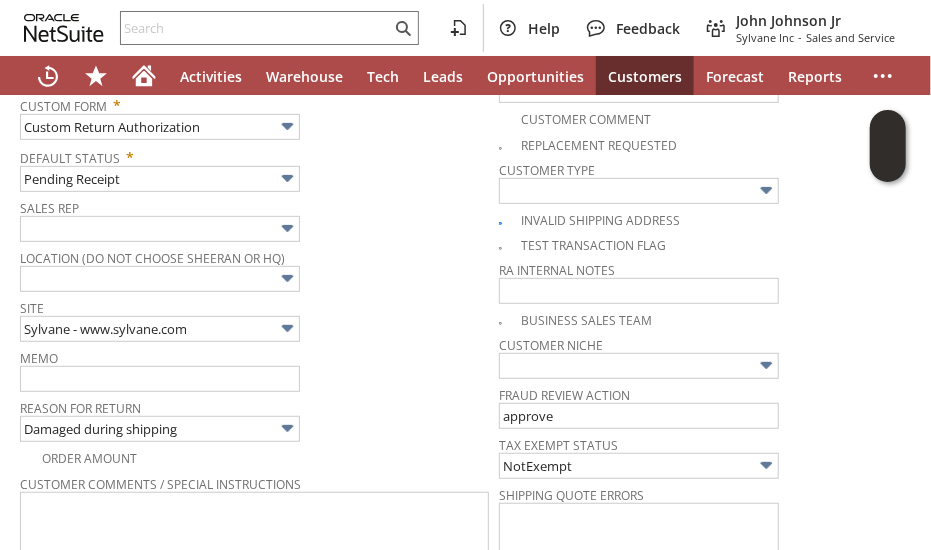 click on "Memo" at bounding box center [254, 355] 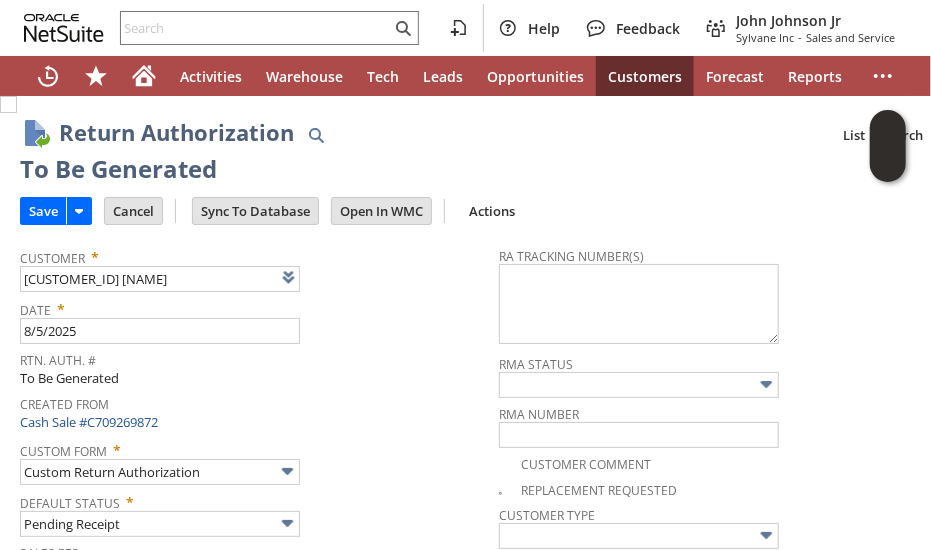 scroll, scrollTop: 200, scrollLeft: 0, axis: vertical 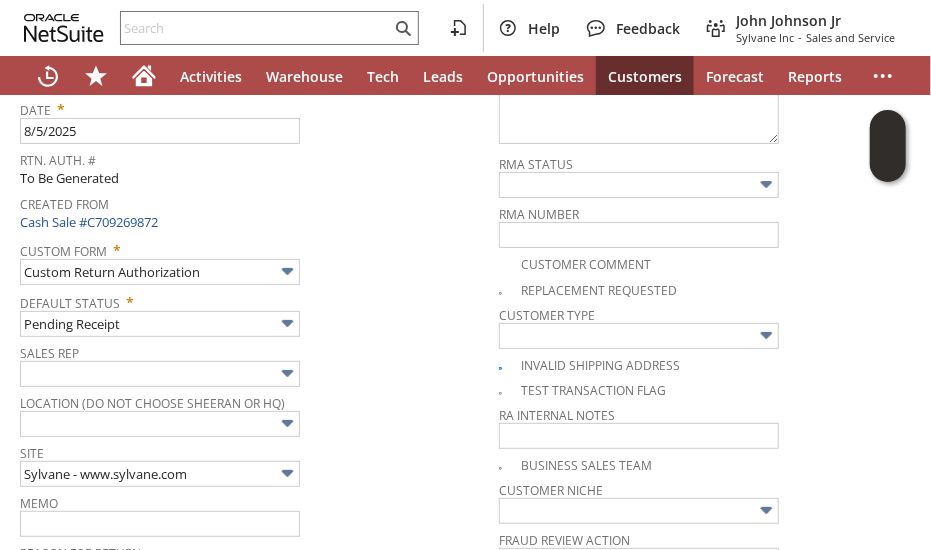 click at bounding box center (8, -96) 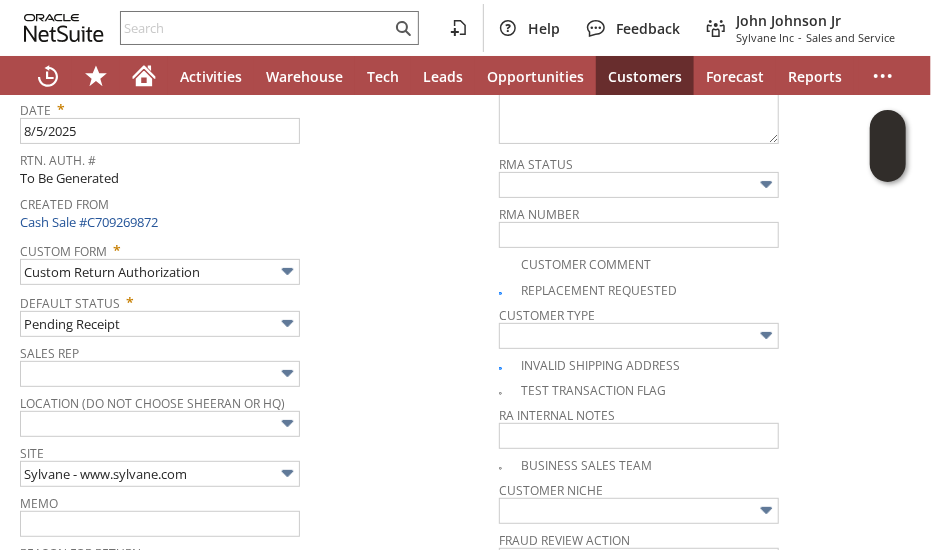 checkbox on "true" 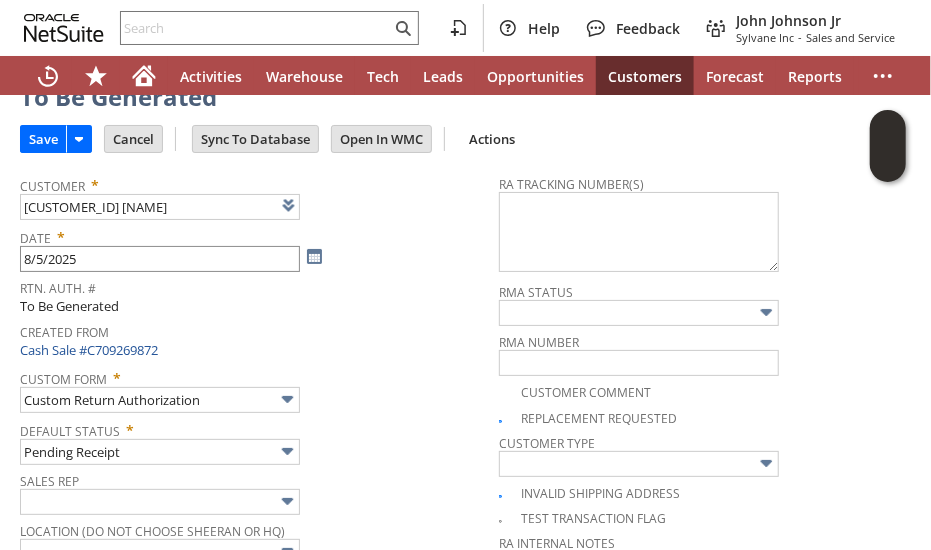 scroll, scrollTop: 0, scrollLeft: 0, axis: both 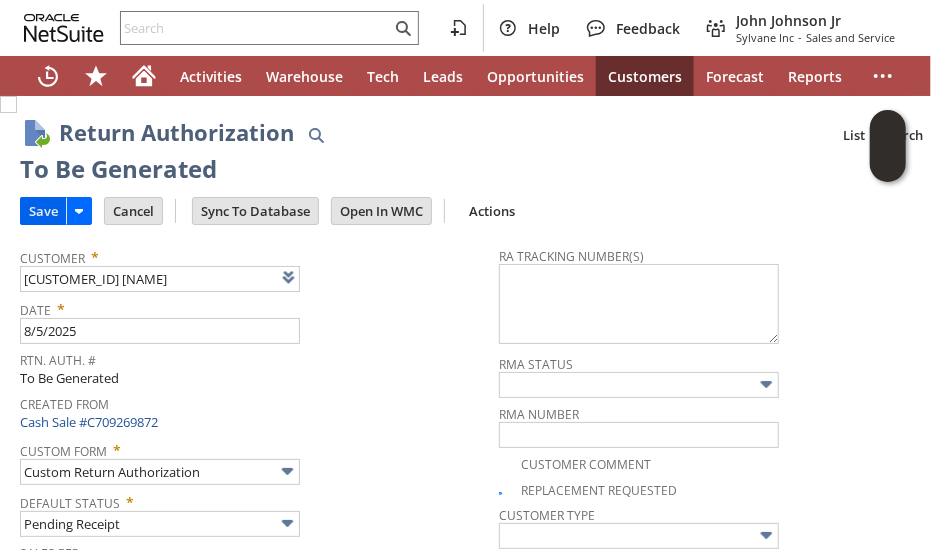 click on "Save" at bounding box center (43, 211) 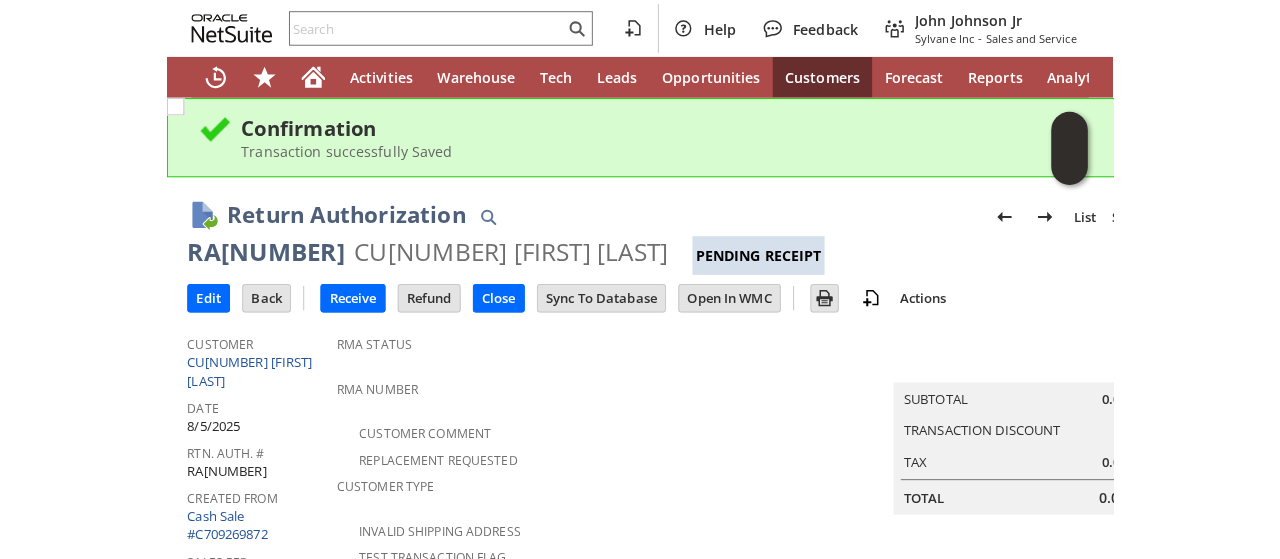 scroll, scrollTop: 0, scrollLeft: 0, axis: both 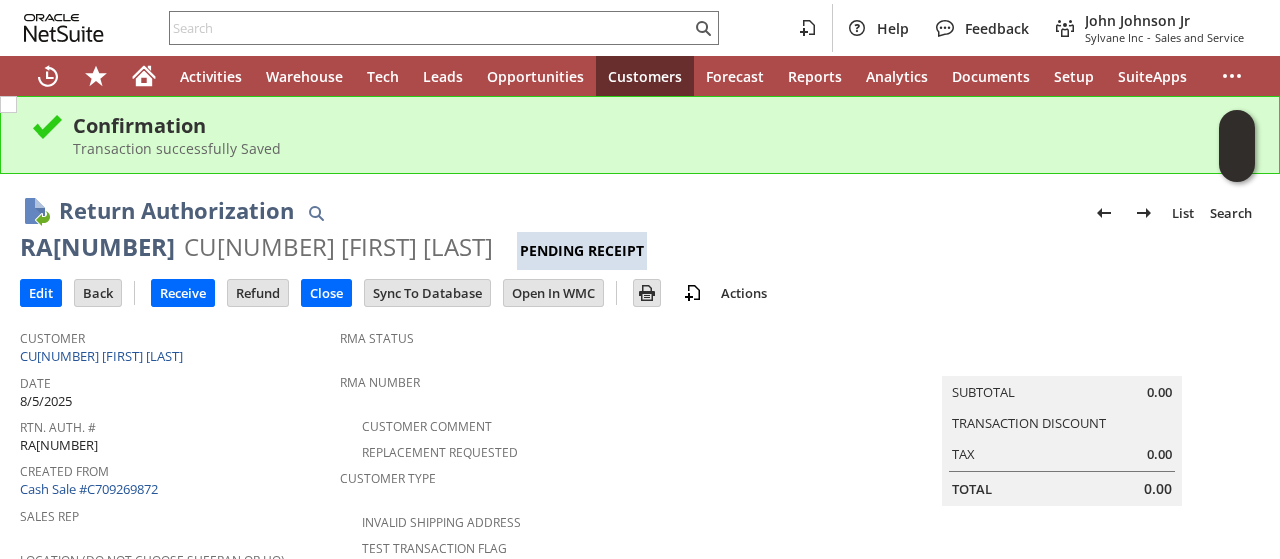 click on "Date" at bounding box center [175, 380] 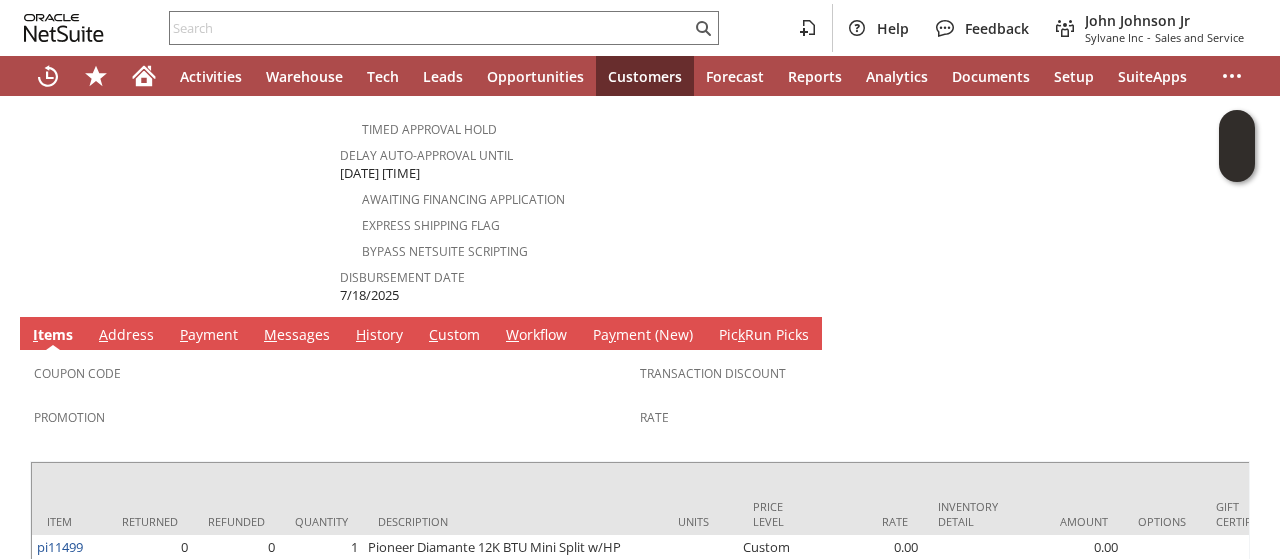 click on "A ddress" at bounding box center (126, 336) 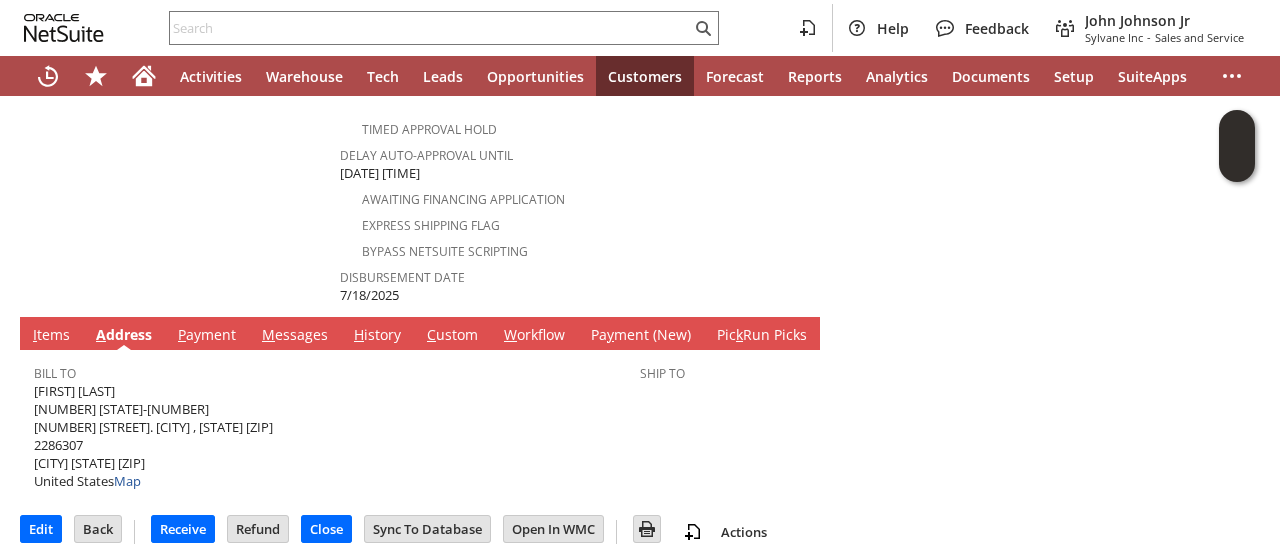 scroll, scrollTop: 960, scrollLeft: 0, axis: vertical 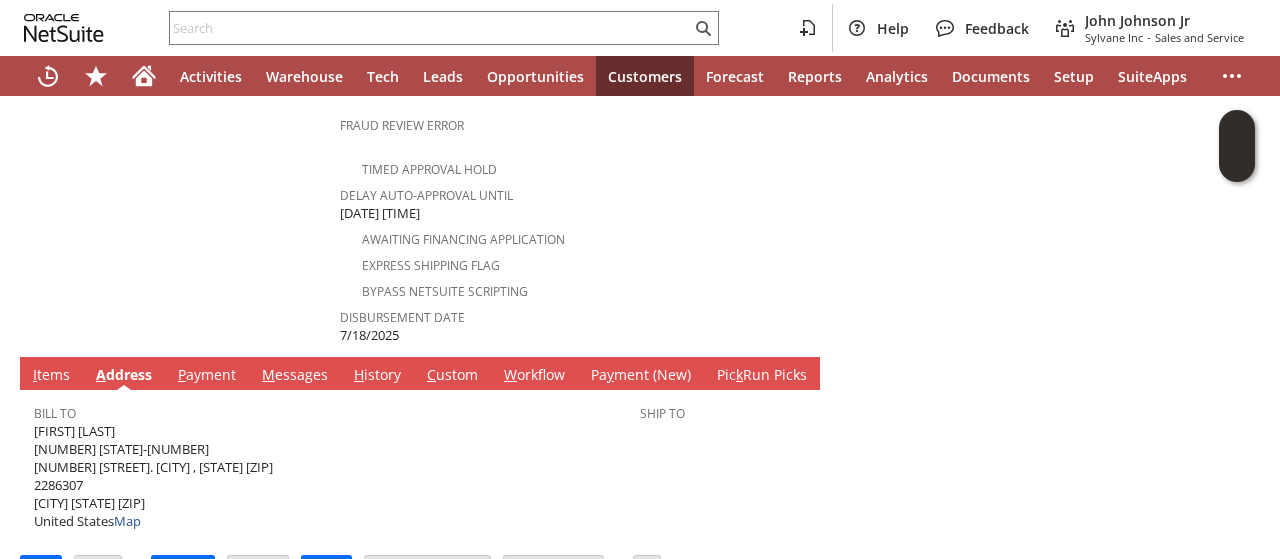 click on "KURT KEESLAR 1915 KY-94 EAST 391 RADIO RD. ALMO , KY  42020 2286307 Murray KY 42071 United States  Map" at bounding box center (153, 476) 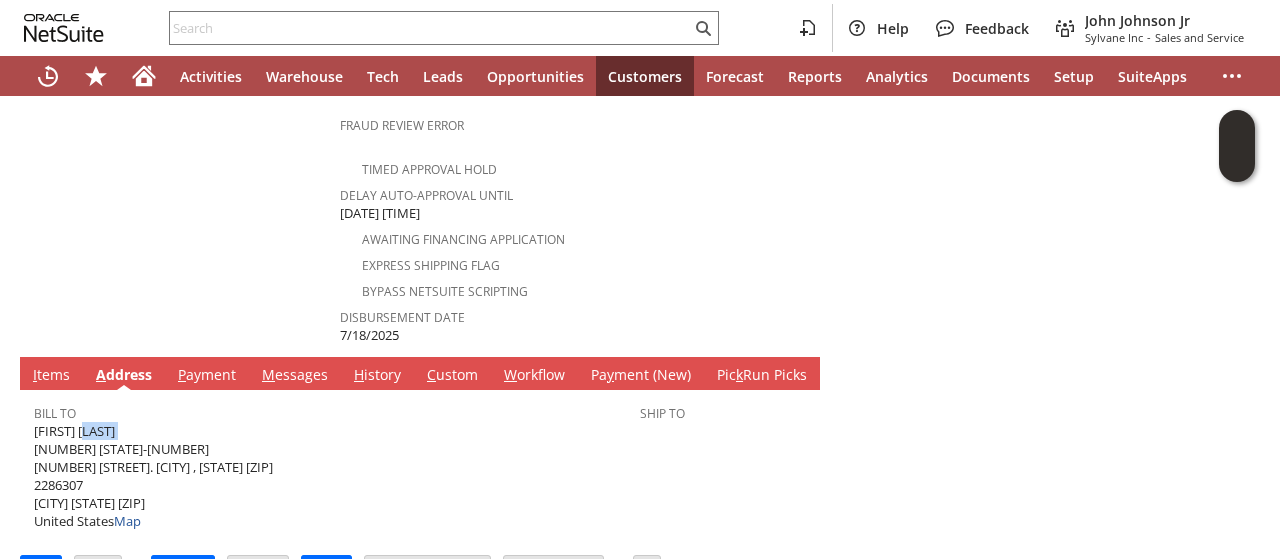 click on "KURT KEESLAR 1915 KY-94 EAST 391 RADIO RD. ALMO , KY  42020 2286307 Murray KY 42071 United States  Map" at bounding box center (153, 476) 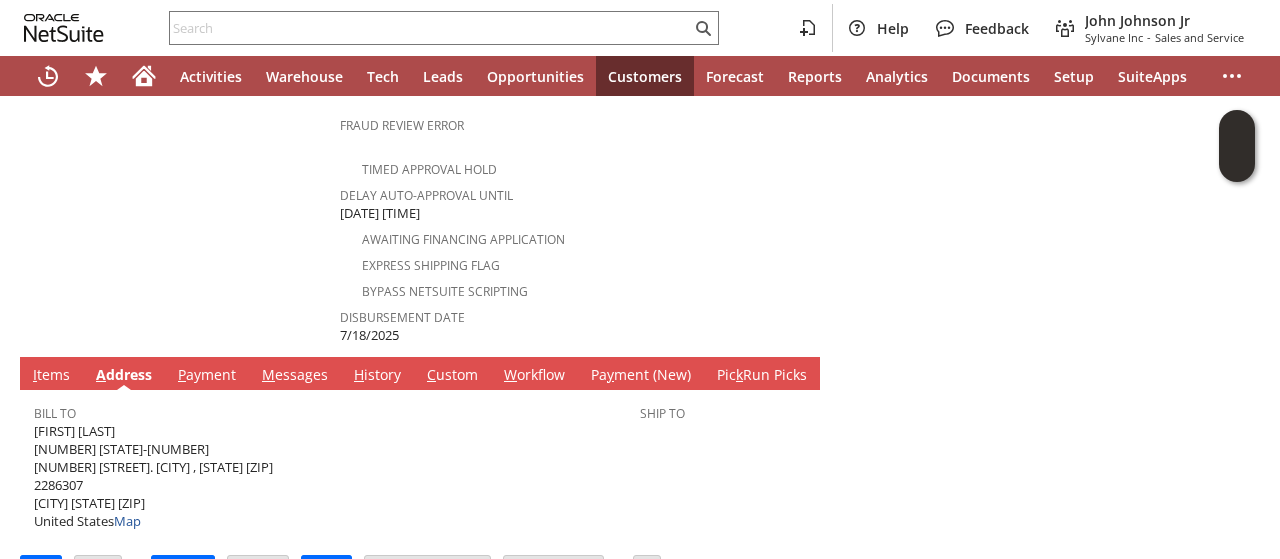 click on "KURT KEESLAR 1915 KY-94 EAST 391 RADIO RD. ALMO , KY  42020 2286307 Murray KY 42071 United States  Map" at bounding box center [153, 476] 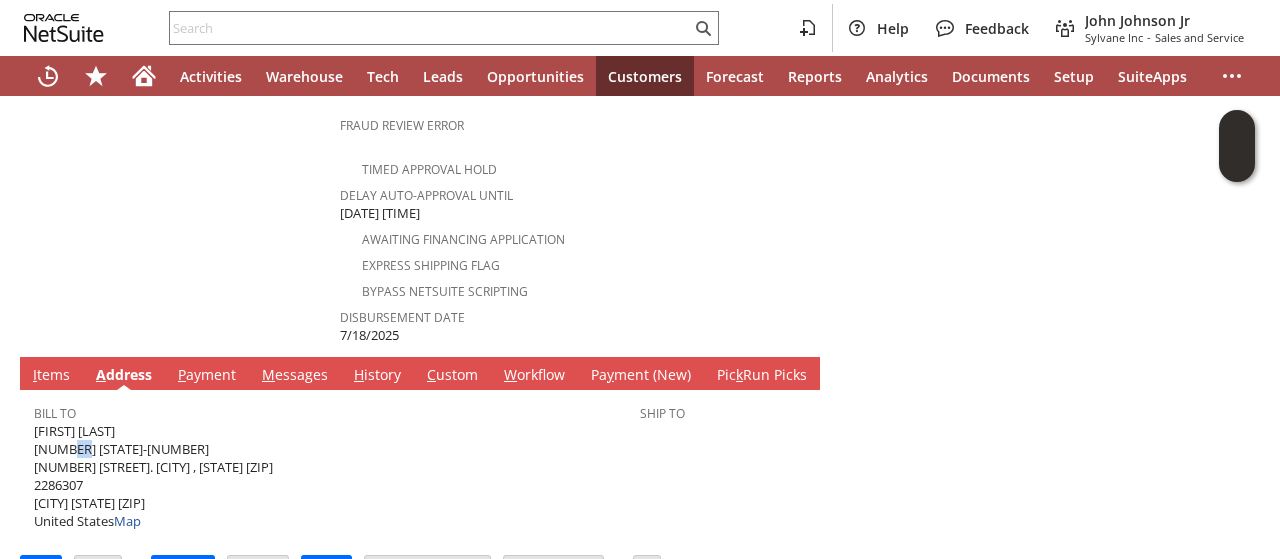 click on "KURT KEESLAR 1915 KY-94 EAST 391 RADIO RD. ALMO , KY  42020 2286307 Murray KY 42071 United States  Map" at bounding box center (153, 476) 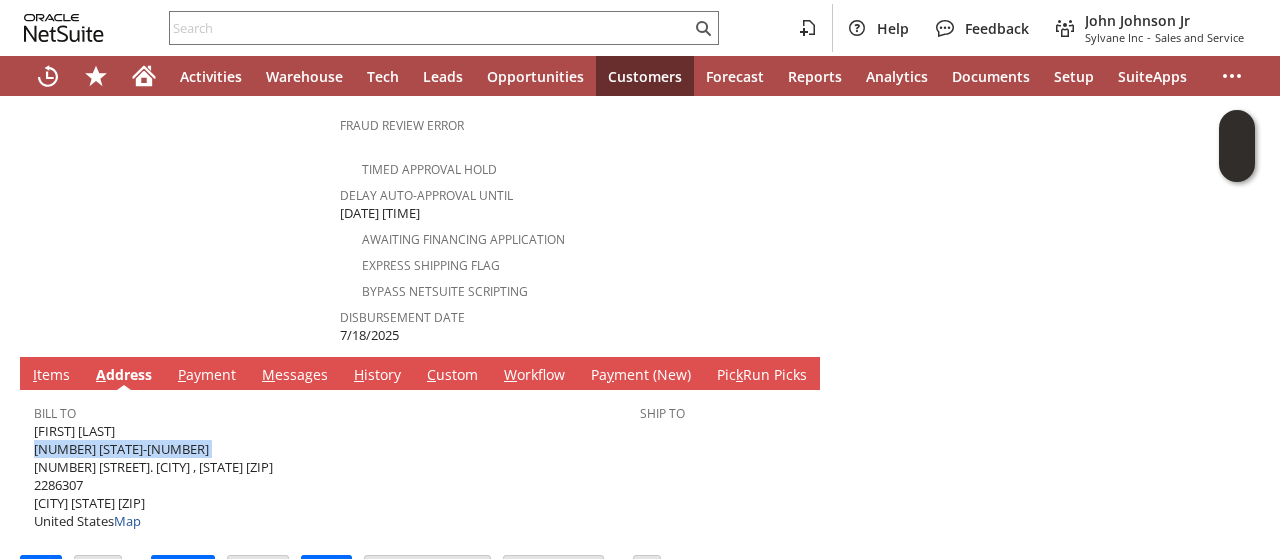 click on "KURT KEESLAR 1915 KY-94 EAST 391 RADIO RD. ALMO , KY  42020 2286307 Murray KY 42071 United States  Map" at bounding box center (153, 476) 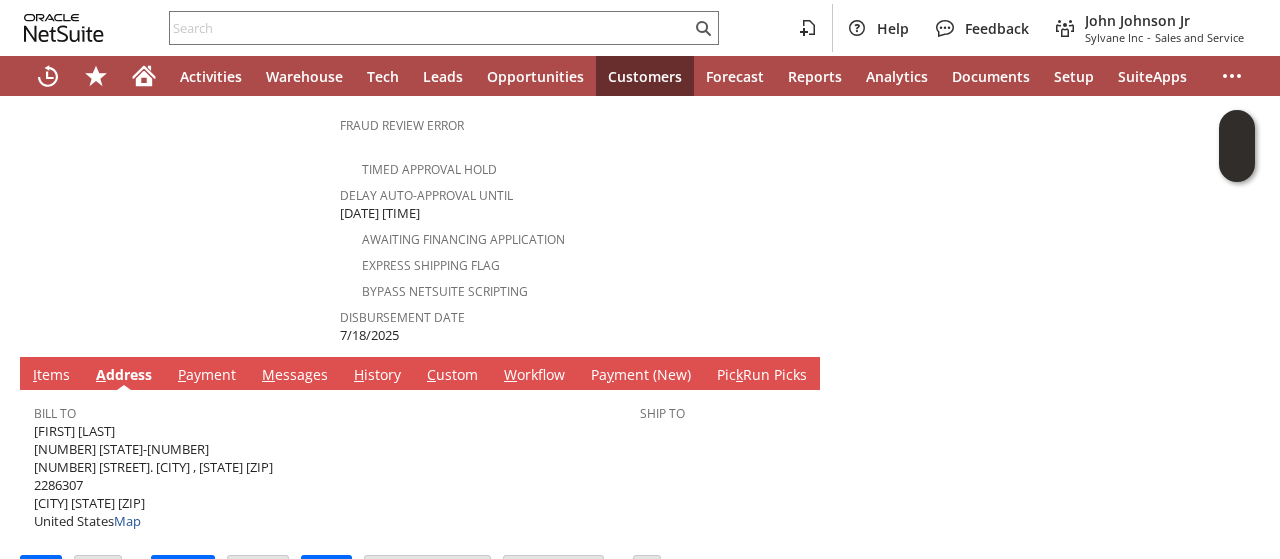 click on "KURT KEESLAR 1915 KY-94 EAST 391 RADIO RD. ALMO , KY  42020 2286307 Murray KY 42071 United States  Map" at bounding box center [153, 476] 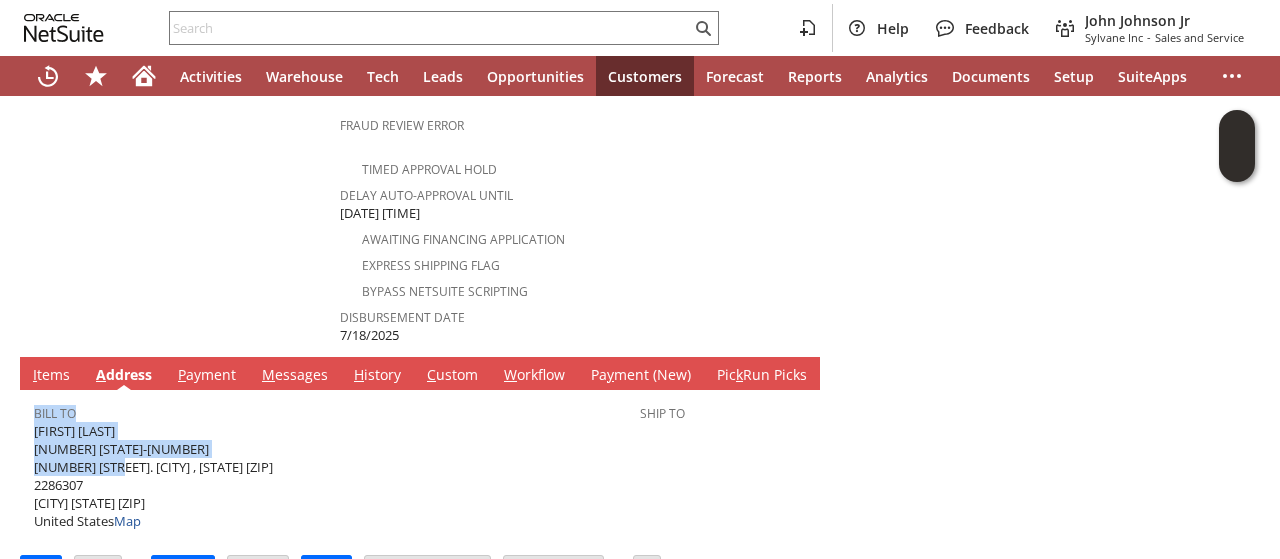 drag, startPoint x: 122, startPoint y: 417, endPoint x: 32, endPoint y: 420, distance: 90.04999 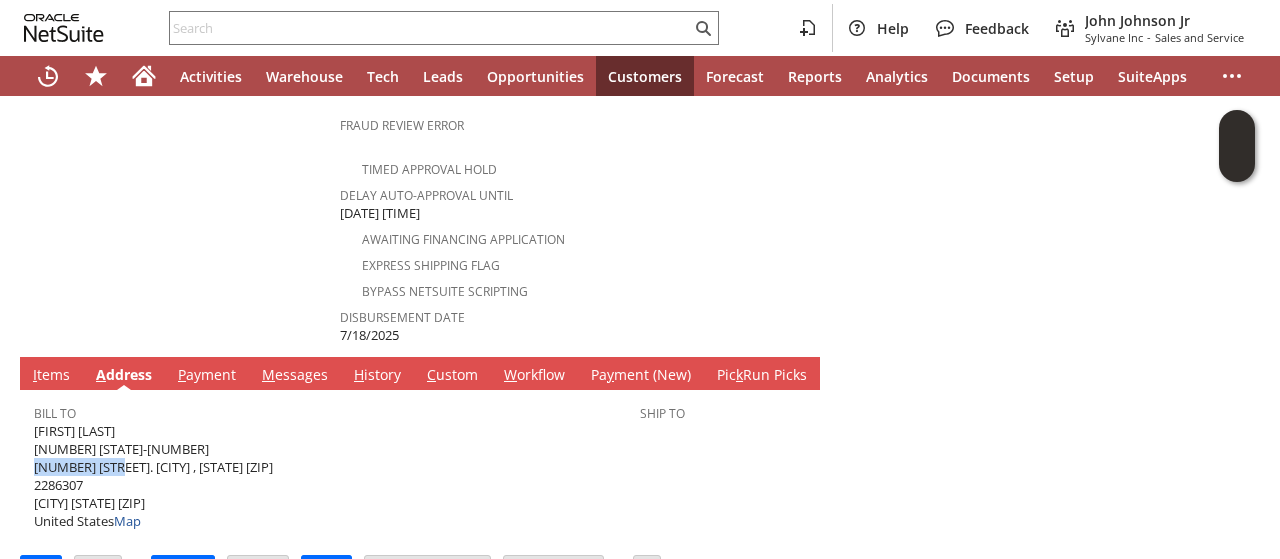 drag, startPoint x: 122, startPoint y: 417, endPoint x: 36, endPoint y: 418, distance: 86.00581 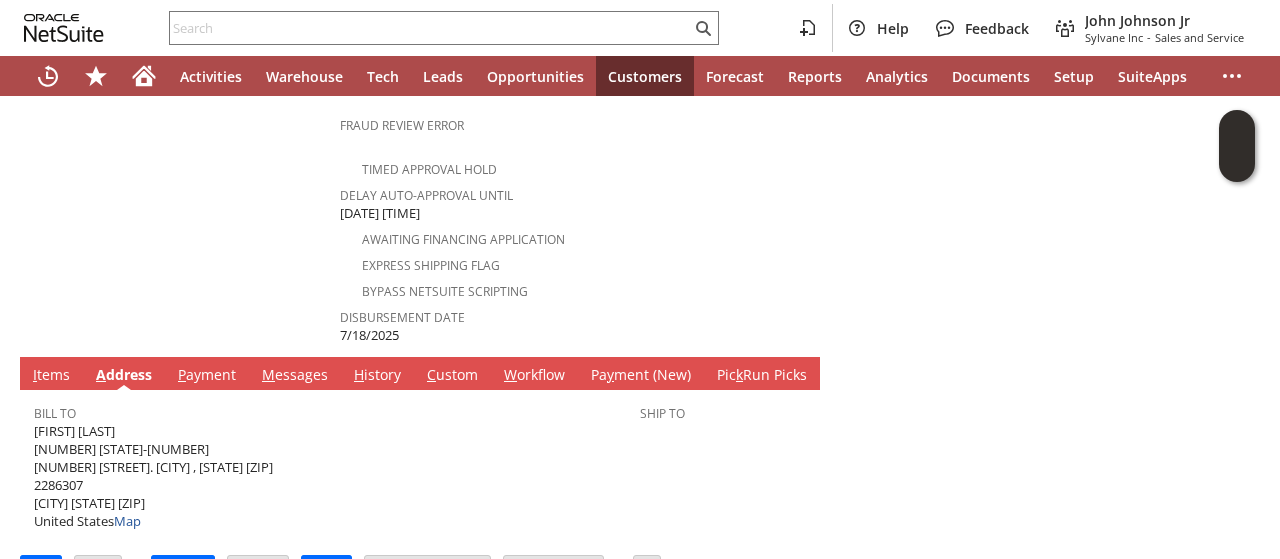 click on "Customer
CU1227019 KURT KEESLAR
Date
8/5/2025
Rtn. Auth. #
RA88916
Created From
Cash Sale #C709269872
Sales Rep
Location (Do Not Choose Sheeran or HQ)
Site
Sylvane - www.sylvane.com
Memo
Reason For Return
Damaged during shipping
Order Amount
Customer Comments / Special Instructions
PO #
Customer Phone
(270) 978-7927
Department
Amazon Return ID" at bounding box center (180, -147) 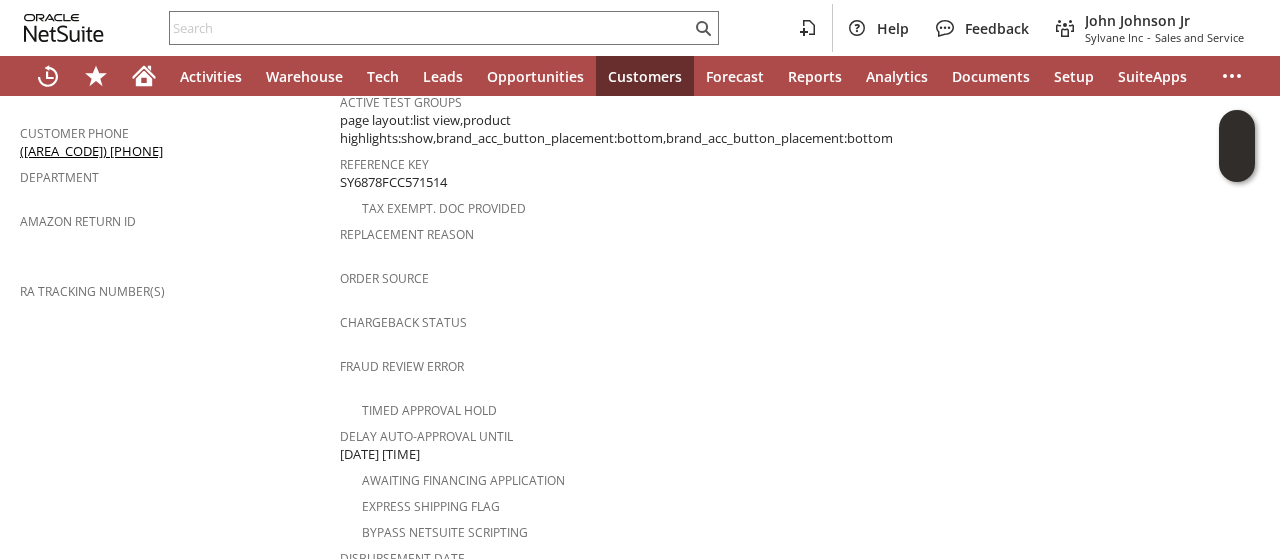 scroll, scrollTop: 560, scrollLeft: 0, axis: vertical 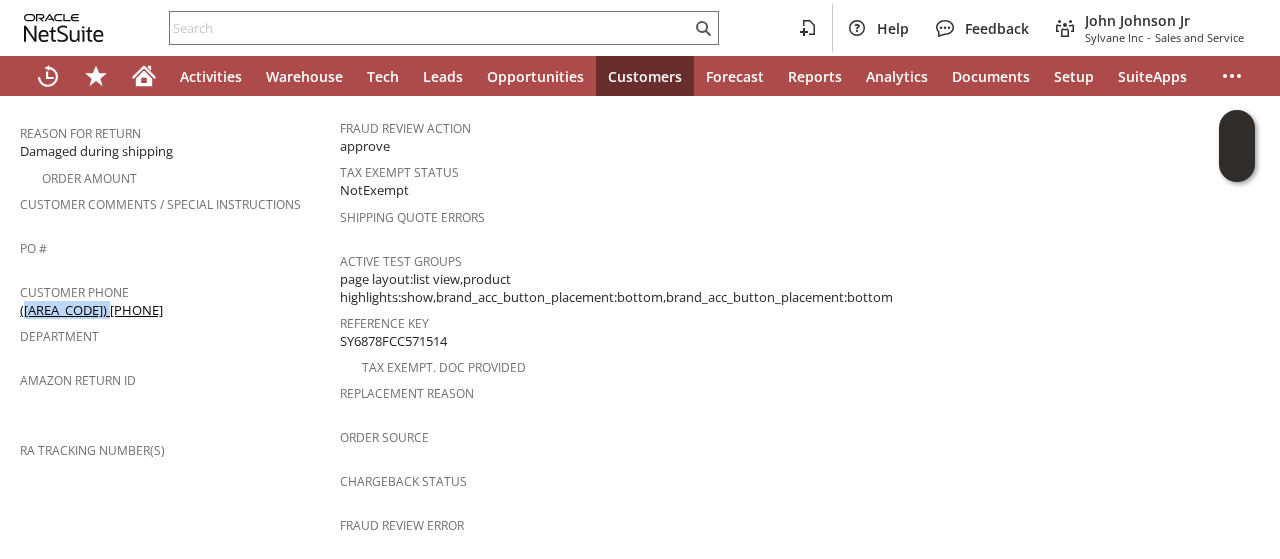 drag, startPoint x: 120, startPoint y: 277, endPoint x: 22, endPoint y: 285, distance: 98.32599 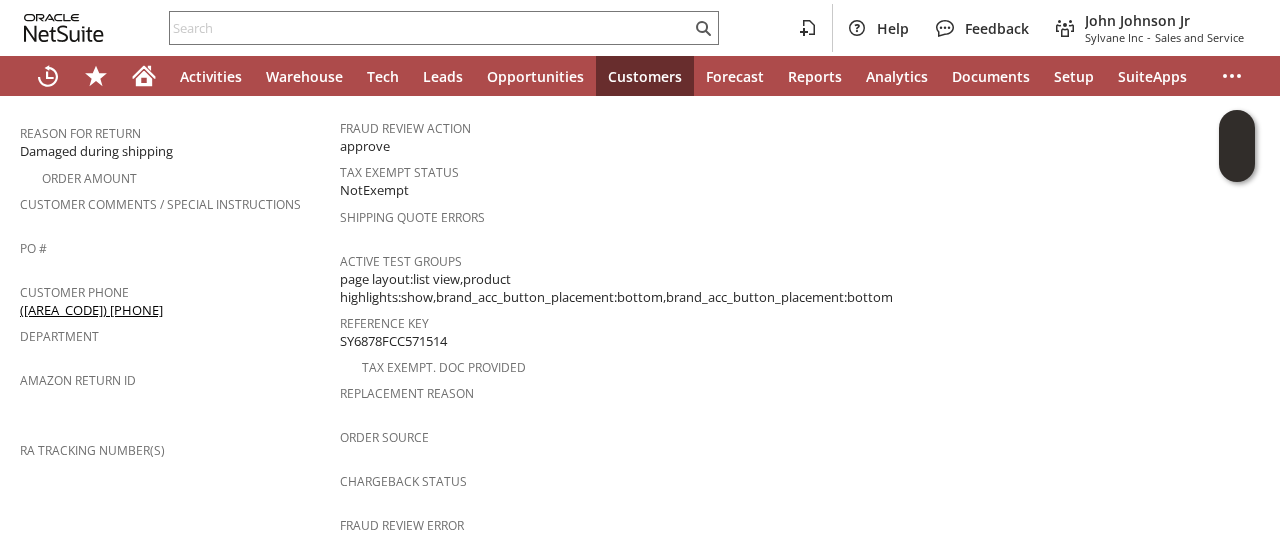 click on "RA Tracking Number(s)" at bounding box center [175, 447] 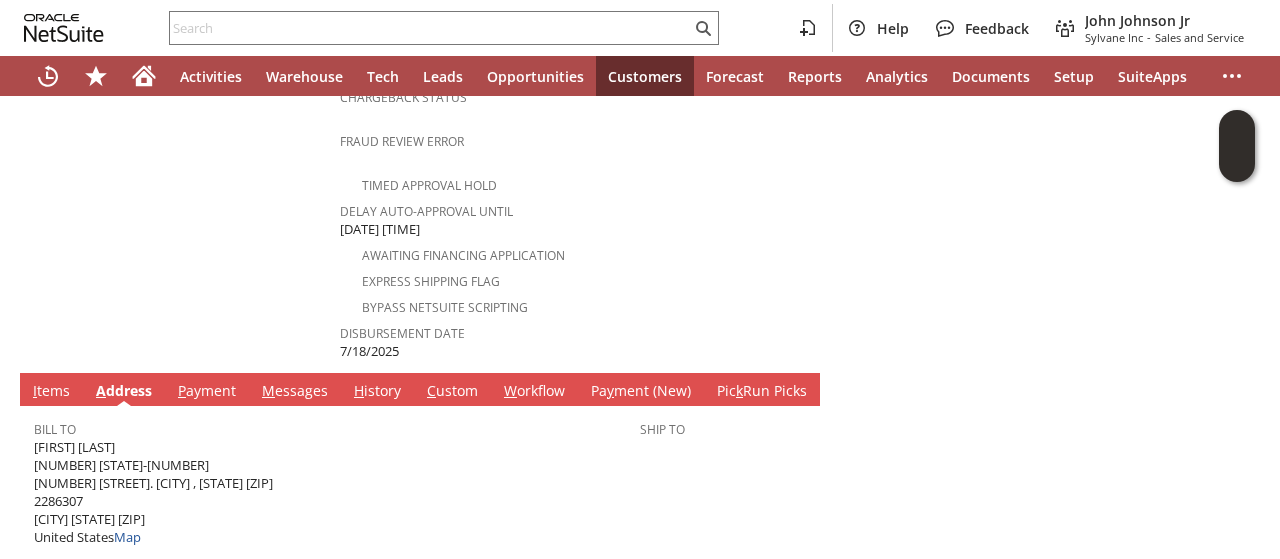 scroll, scrollTop: 960, scrollLeft: 0, axis: vertical 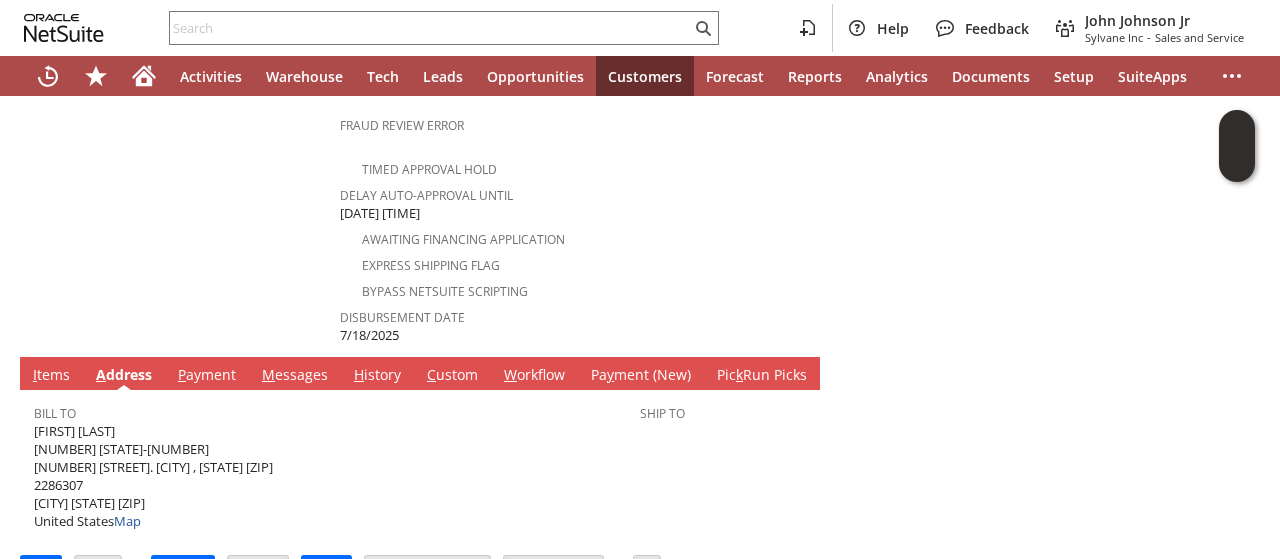 click on "KURT KEESLAR 1915 KY-94 EAST 391 RADIO RD. ALMO , KY  42020 2286307 Murray KY 42071 United States  Map" at bounding box center [153, 476] 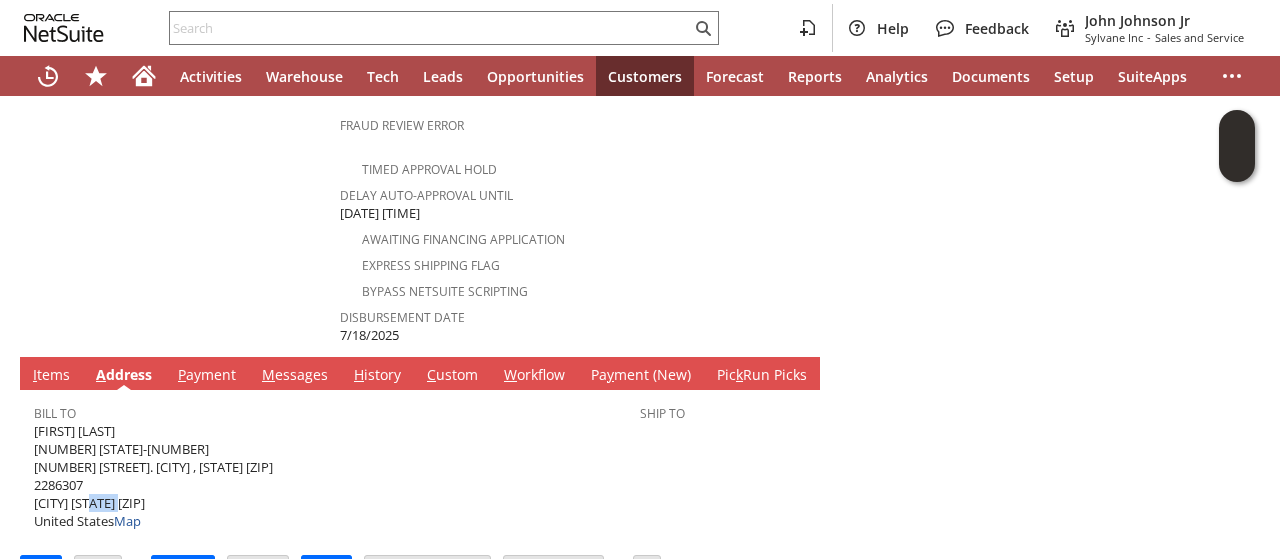 click on "KURT KEESLAR 1915 KY-94 EAST 391 RADIO RD. ALMO , KY  42020 2286307 Murray KY 42071 United States  Map" at bounding box center [153, 476] 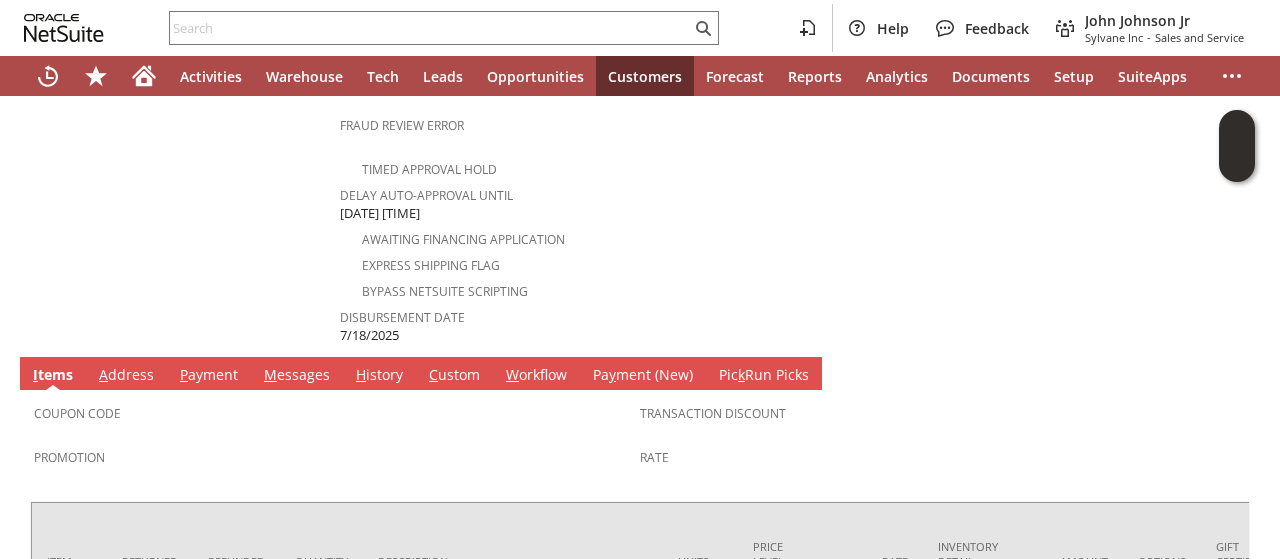 scroll, scrollTop: 1109, scrollLeft: 0, axis: vertical 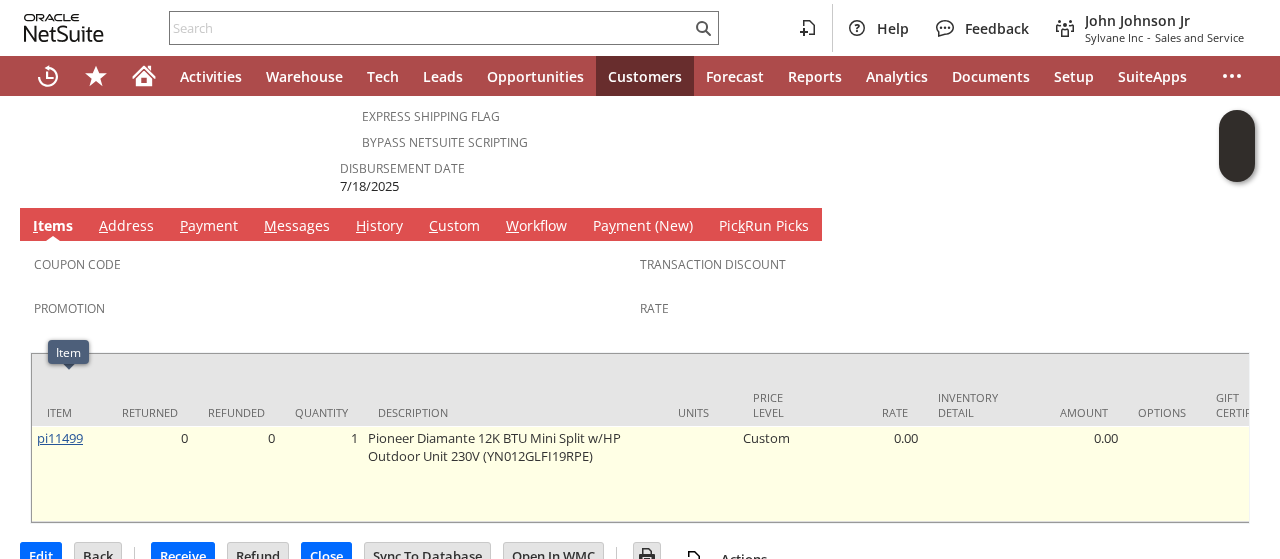 click on "pi11499" at bounding box center [60, 438] 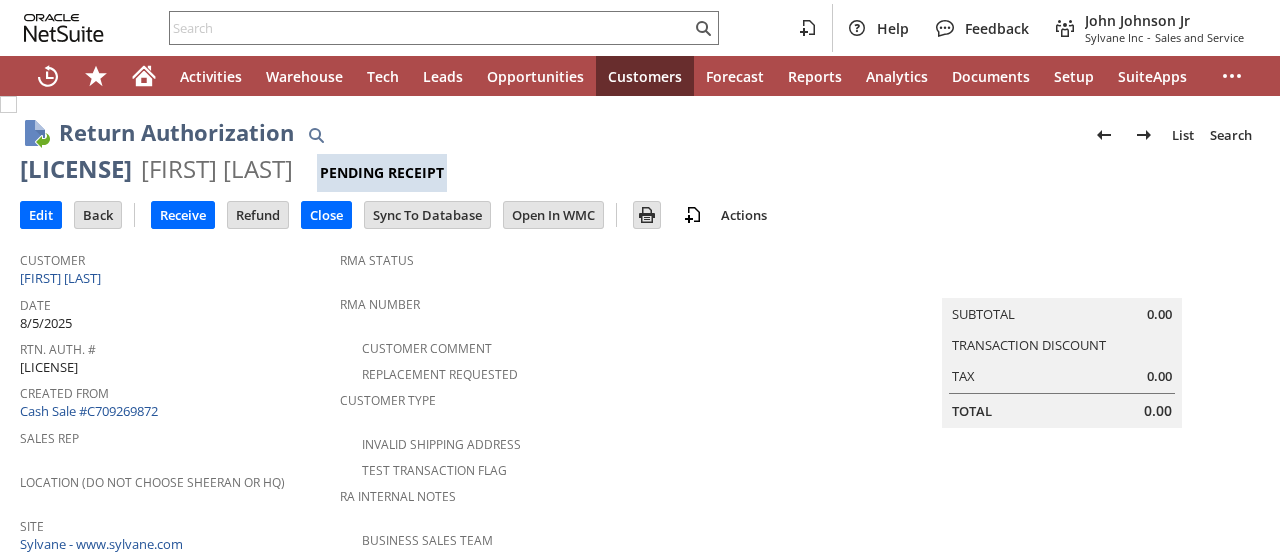 scroll, scrollTop: 0, scrollLeft: 0, axis: both 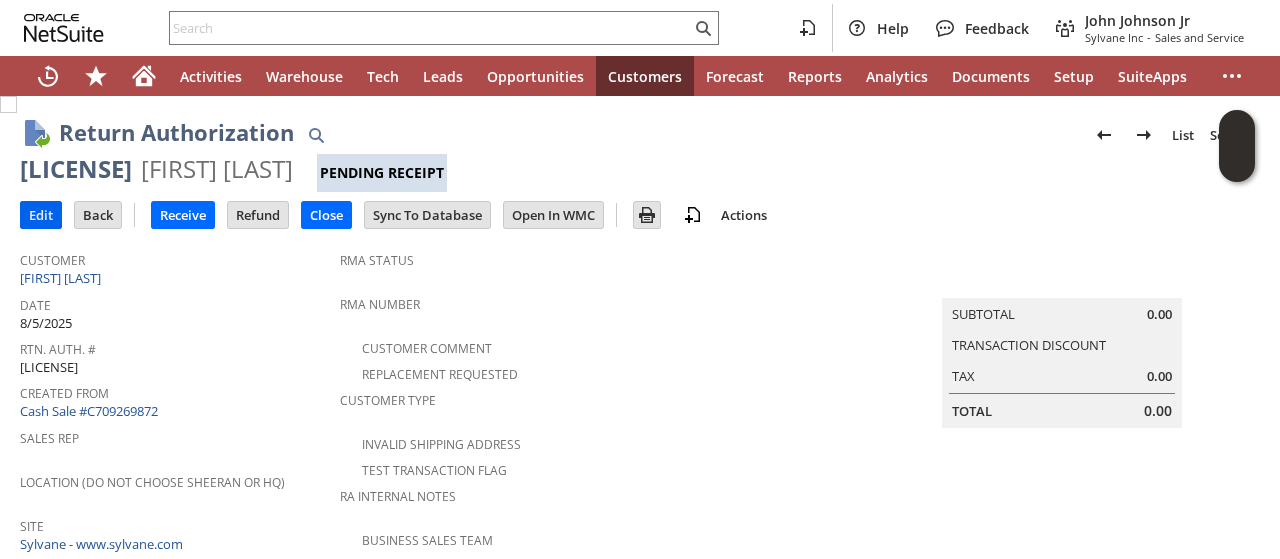 click on "Edit" at bounding box center [41, 215] 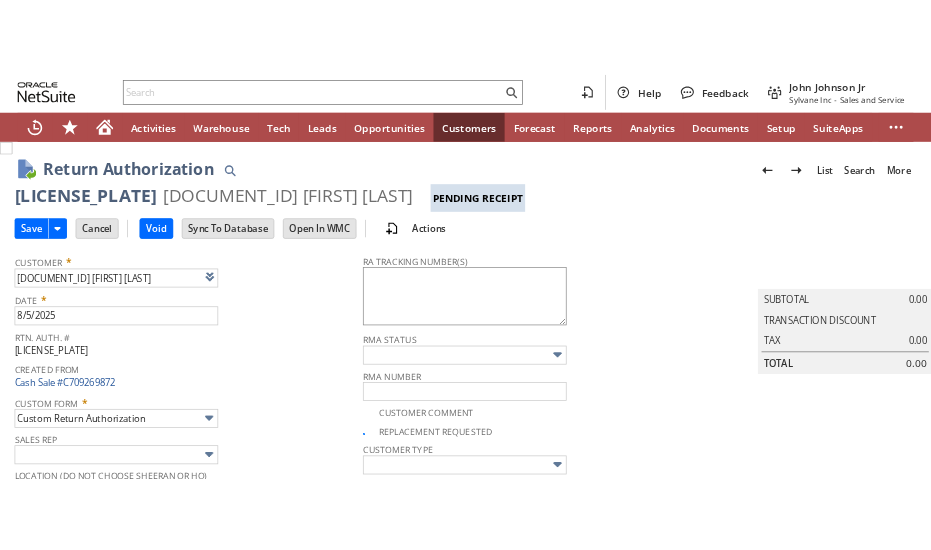 scroll, scrollTop: 0, scrollLeft: 0, axis: both 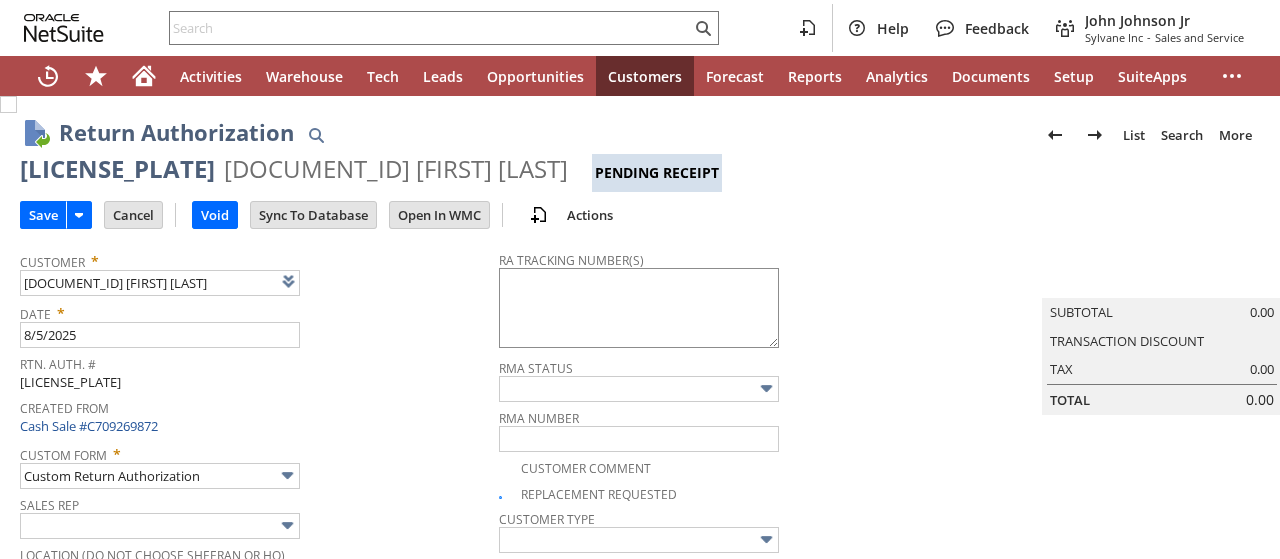 type on "Add" 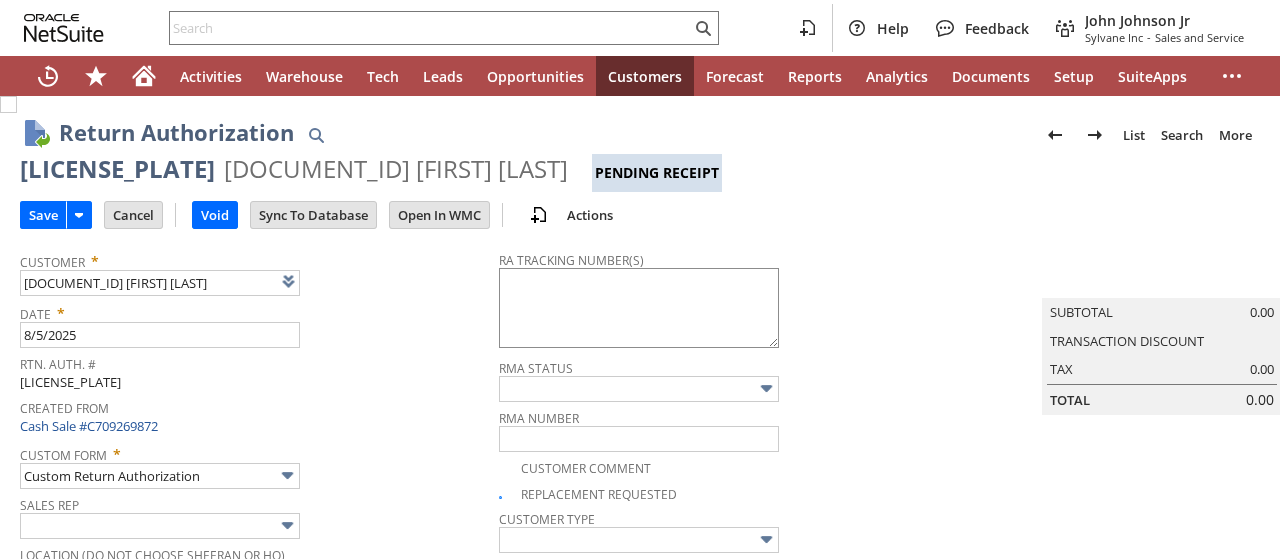 type on "Copy Previous" 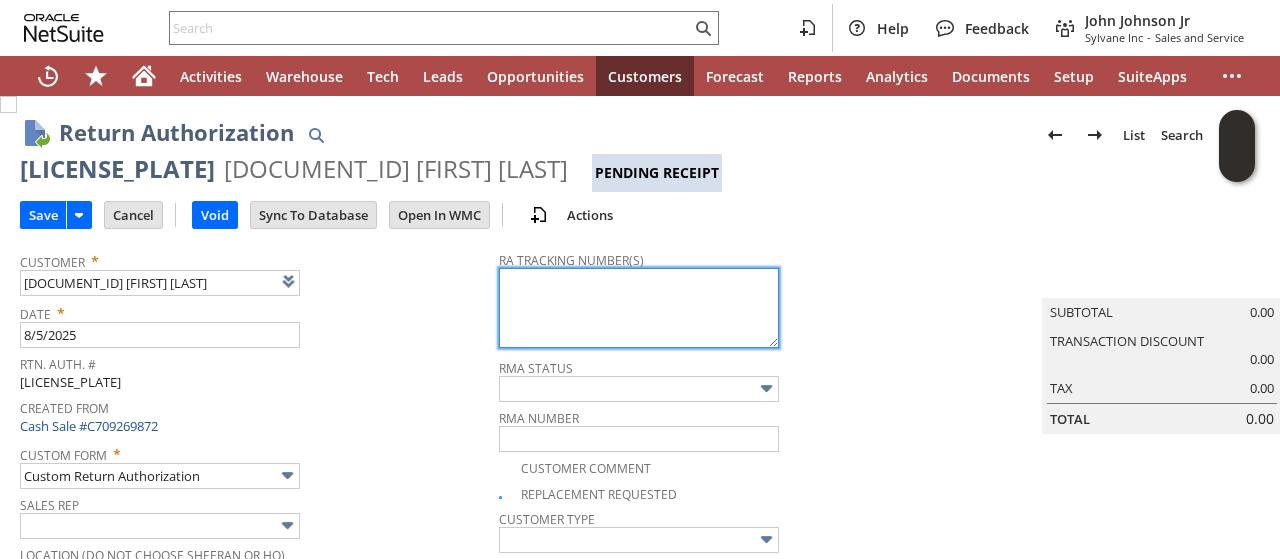 click at bounding box center [639, 308] 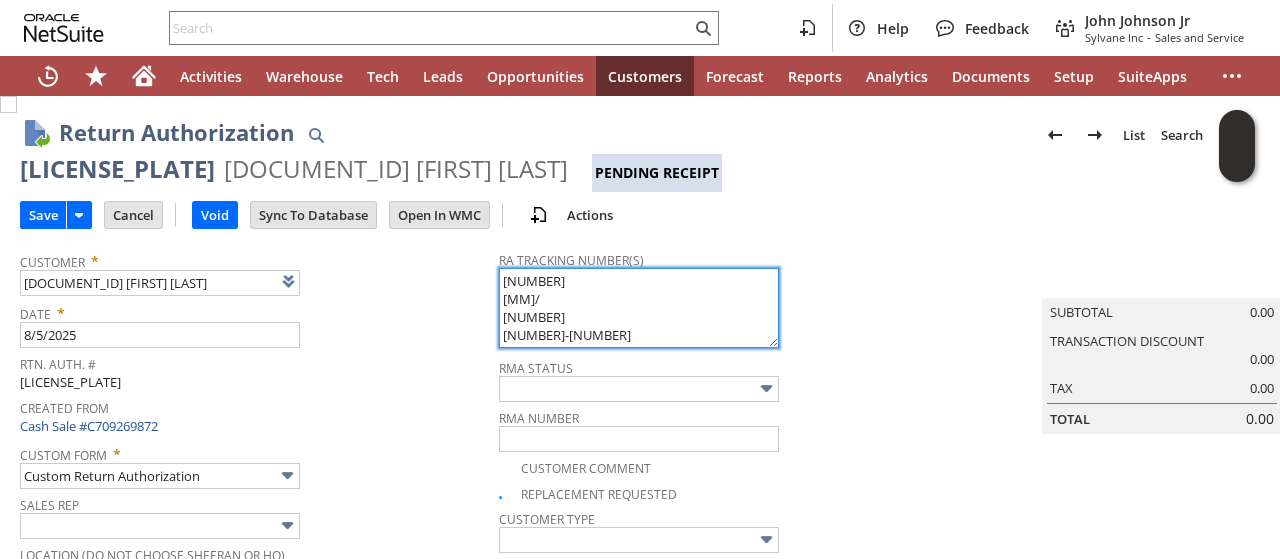 type on "997042000238608
08/06
10-6p" 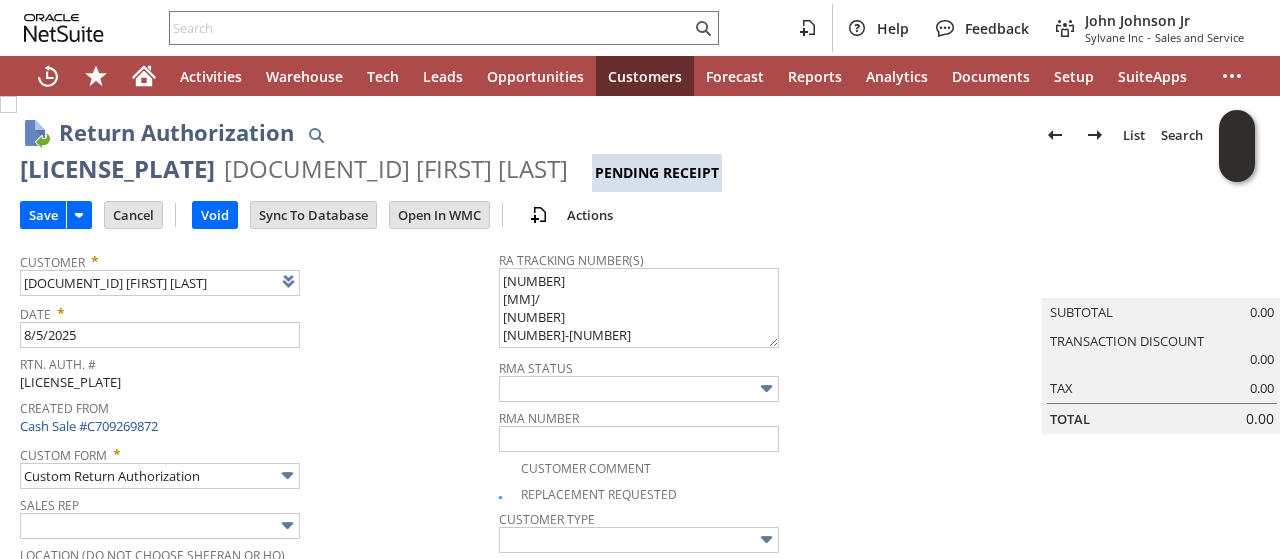 click on "Date
*" at bounding box center [254, 310] 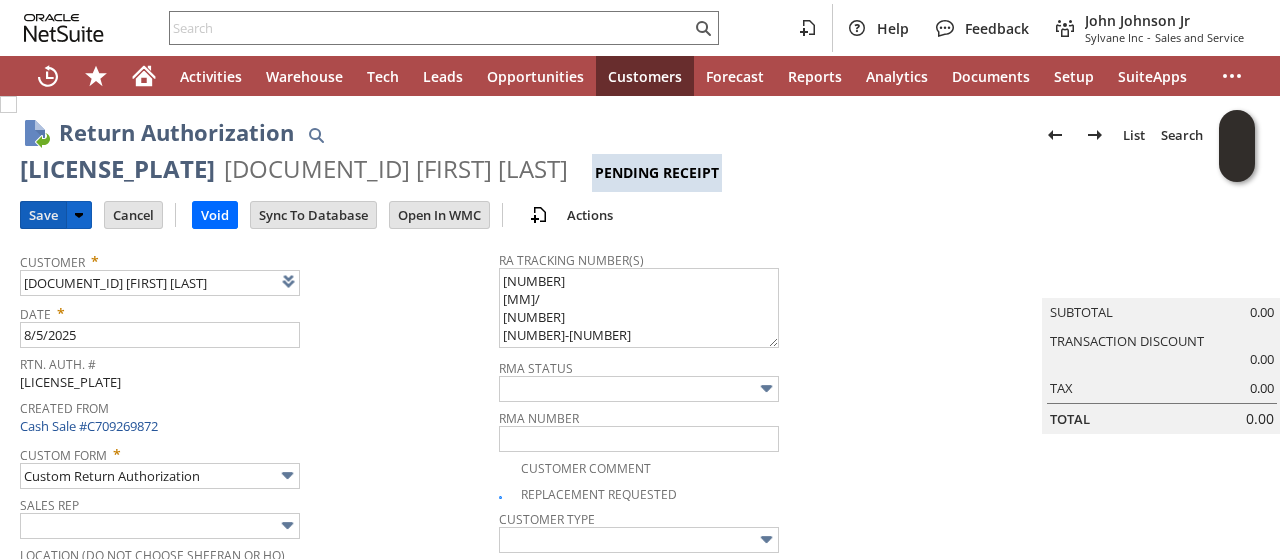 drag, startPoint x: 36, startPoint y: 216, endPoint x: 95, endPoint y: 143, distance: 93.8616 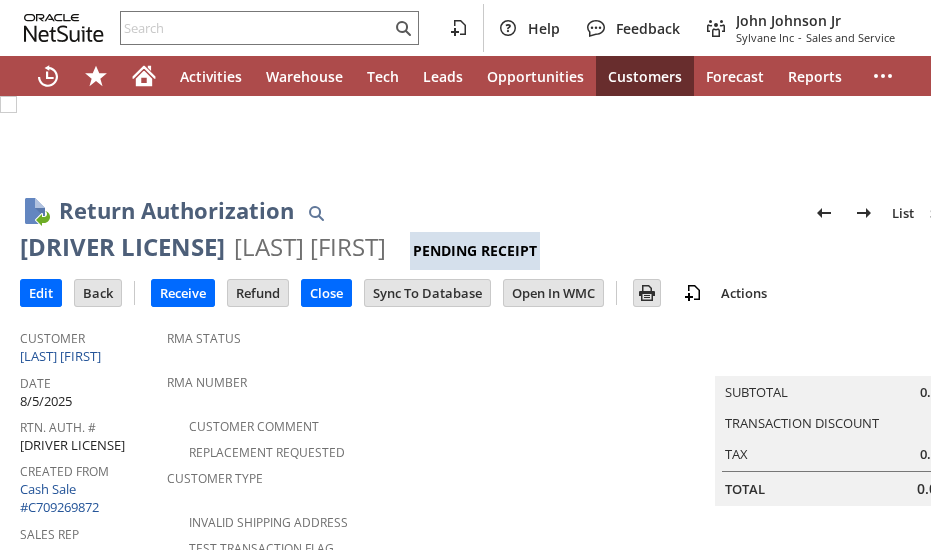 scroll, scrollTop: 0, scrollLeft: 0, axis: both 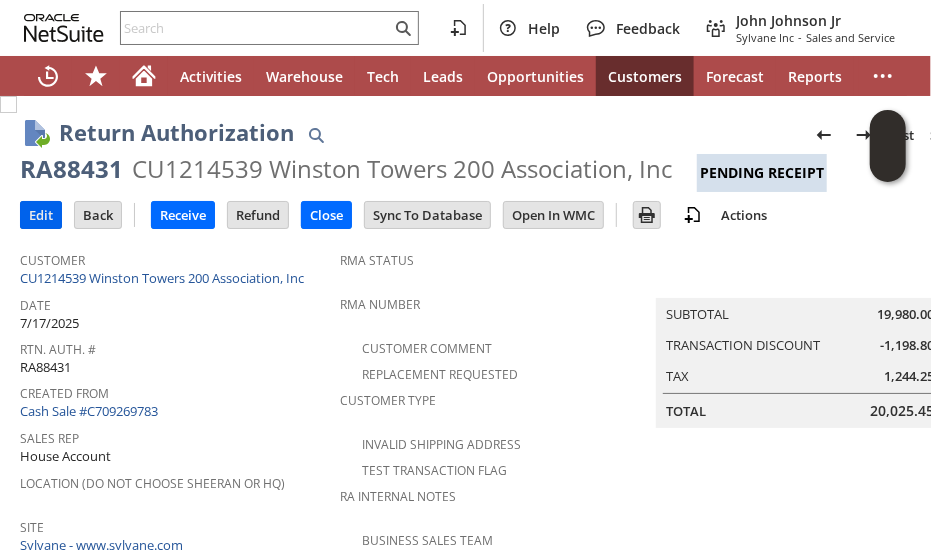 click on "Edit" at bounding box center (41, 215) 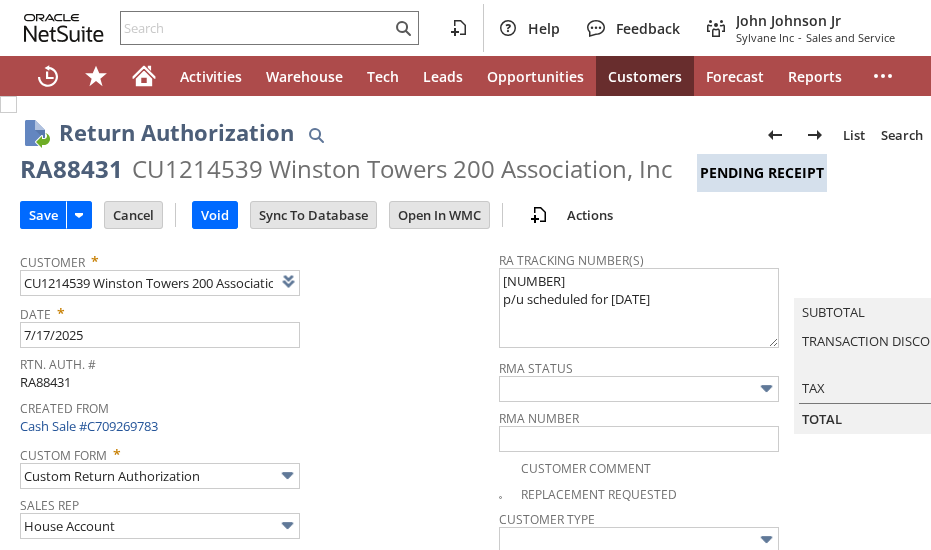 scroll, scrollTop: 0, scrollLeft: 0, axis: both 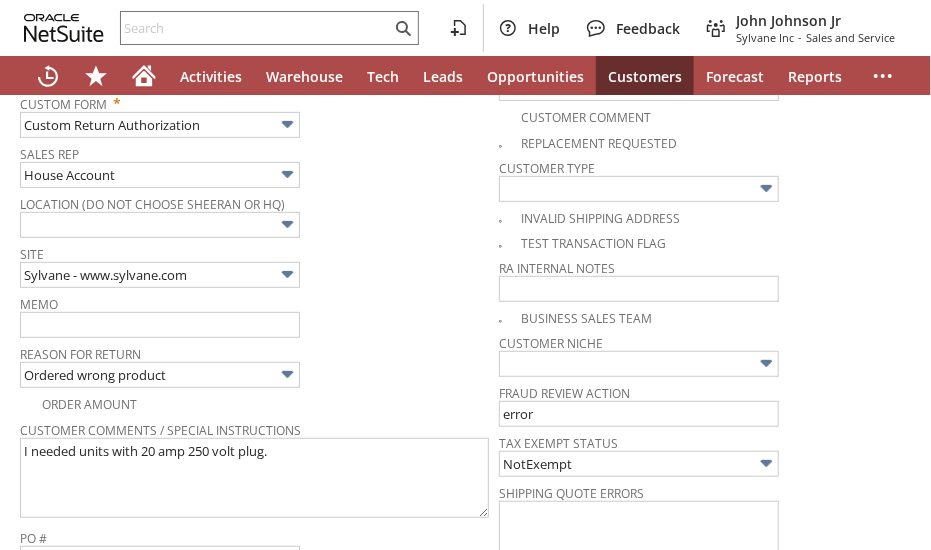 type on "Add" 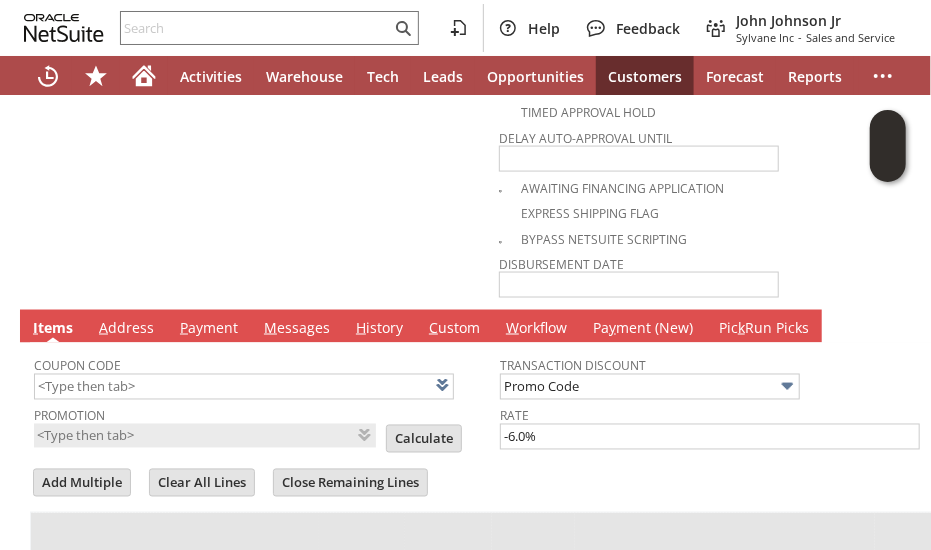 scroll, scrollTop: 1414, scrollLeft: 0, axis: vertical 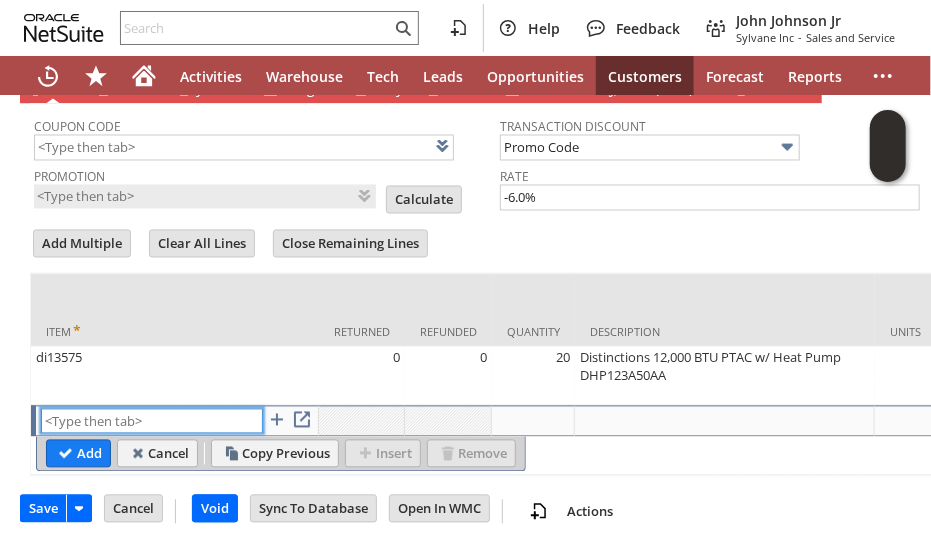 click at bounding box center [152, 421] 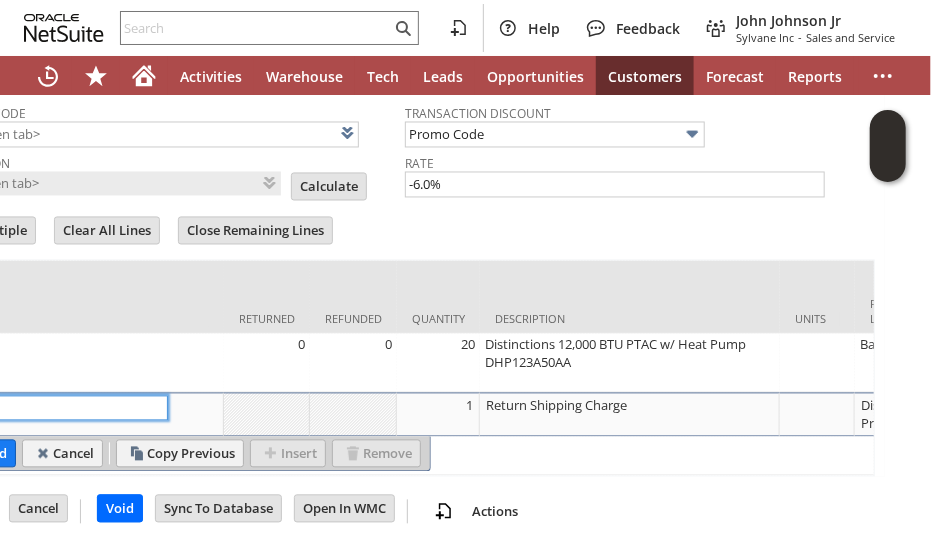 scroll, scrollTop: 1414, scrollLeft: 103, axis: both 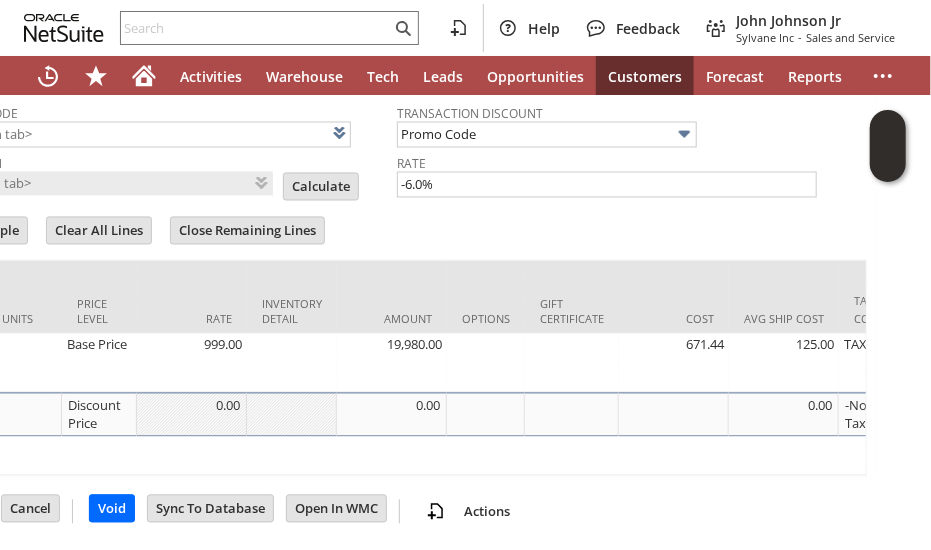 type on "RSC1" 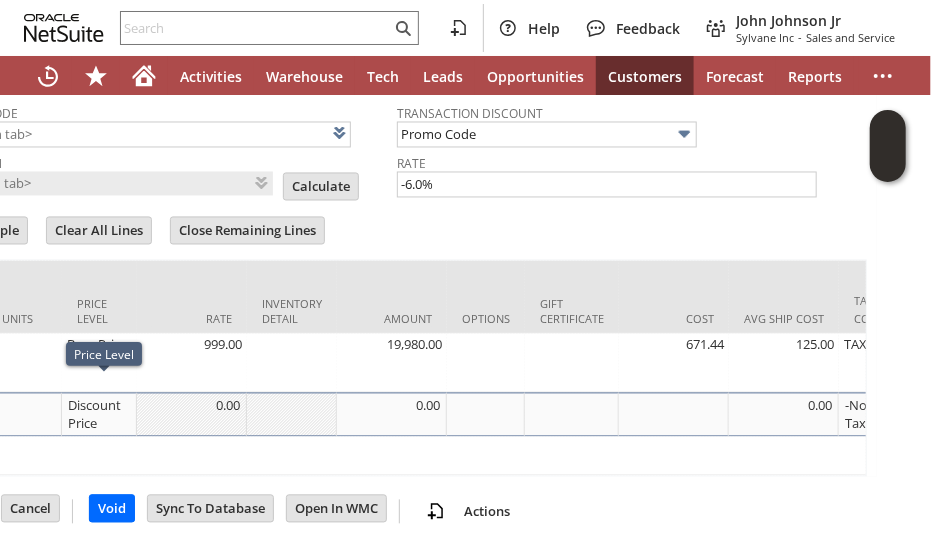 click on "Discount Price" at bounding box center [99, 415] 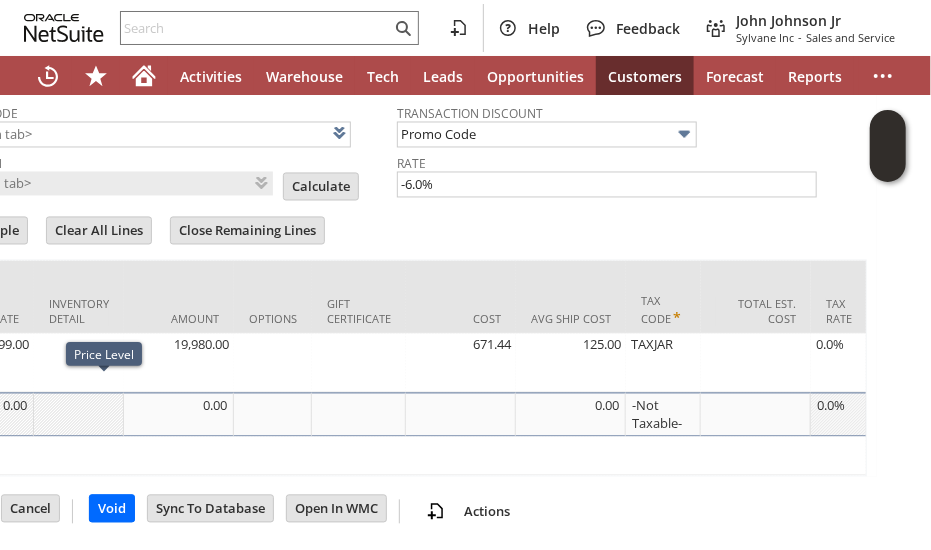 scroll, scrollTop: 0, scrollLeft: 274, axis: horizontal 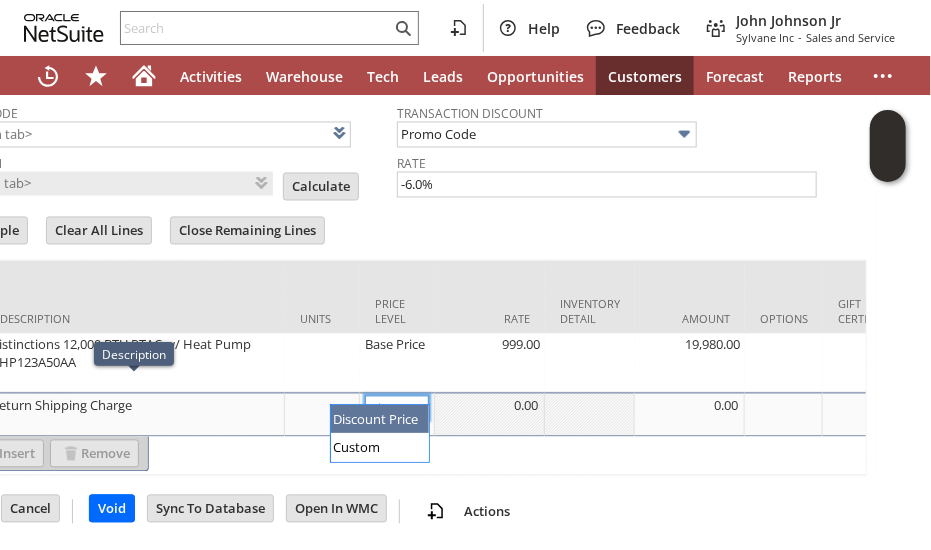 click at bounding box center [416, 408] 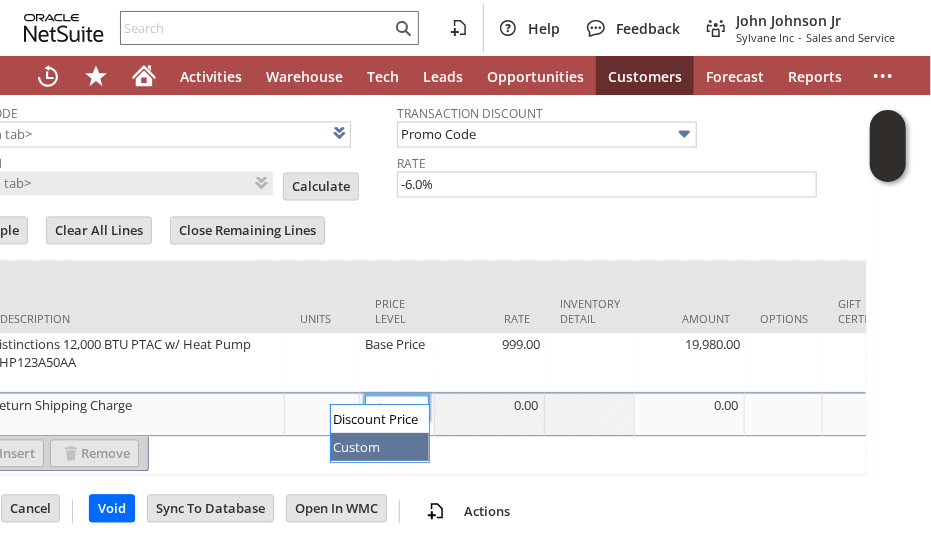 type on "Custom" 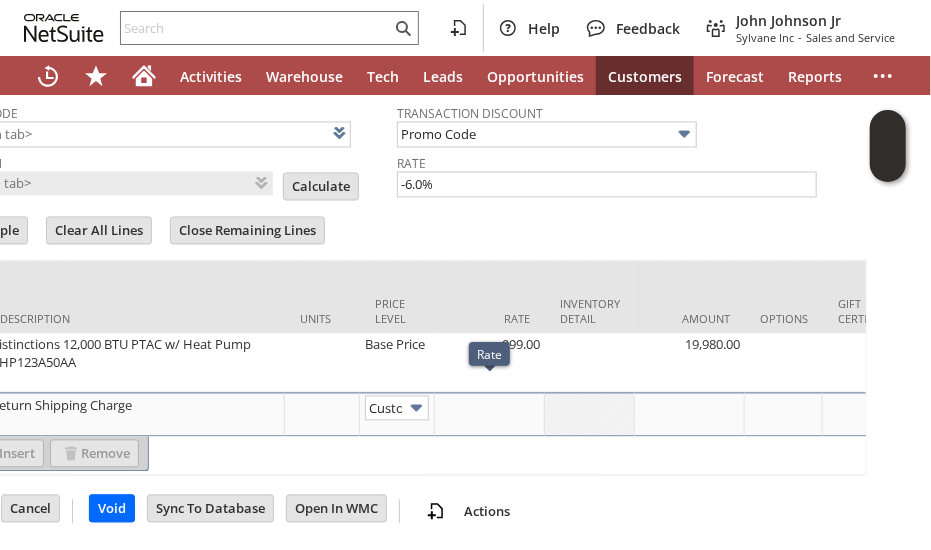 click at bounding box center (489, 406) 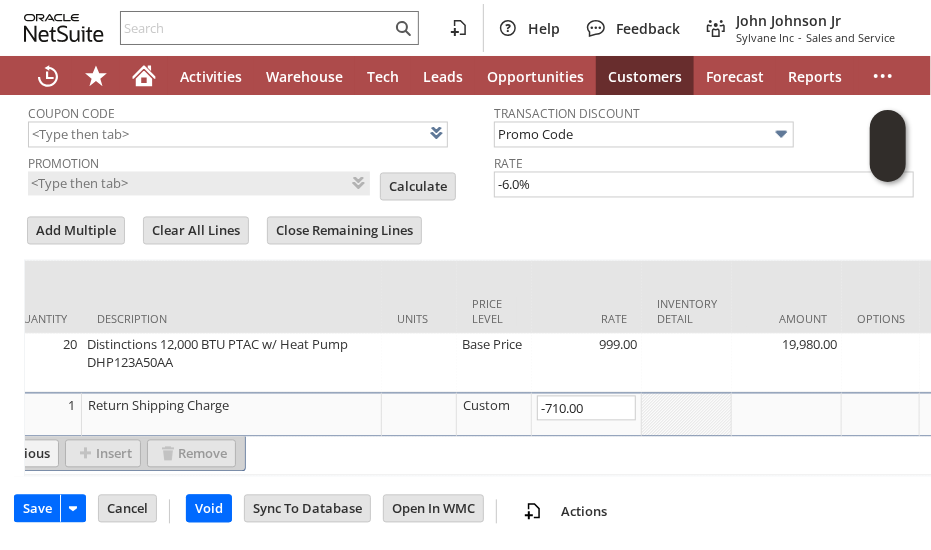 scroll, scrollTop: 1414, scrollLeft: 0, axis: vertical 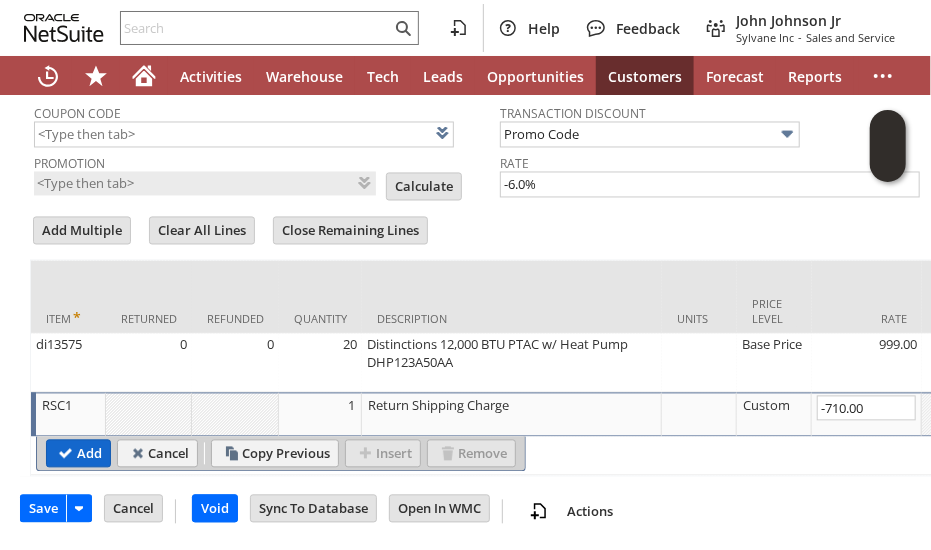type on "-710.00" 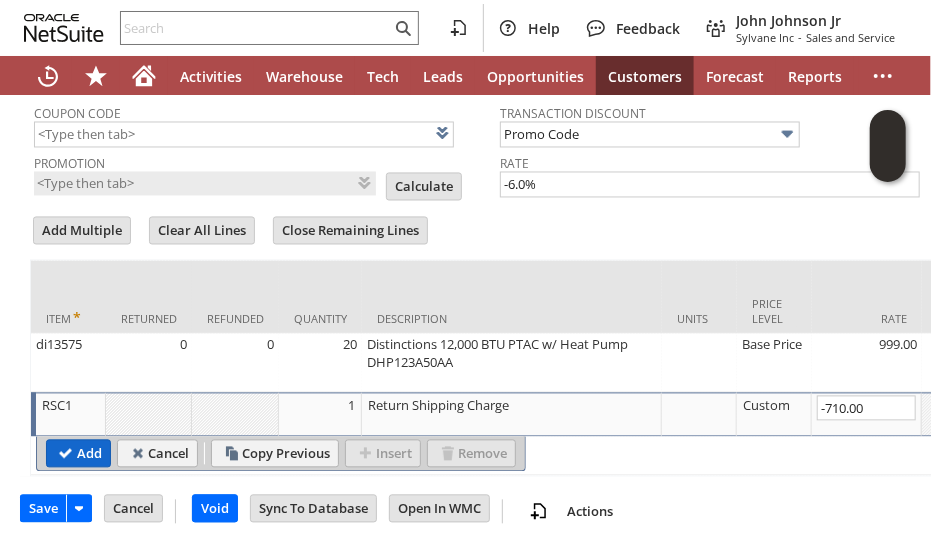 click on "Add" at bounding box center (78, 454) 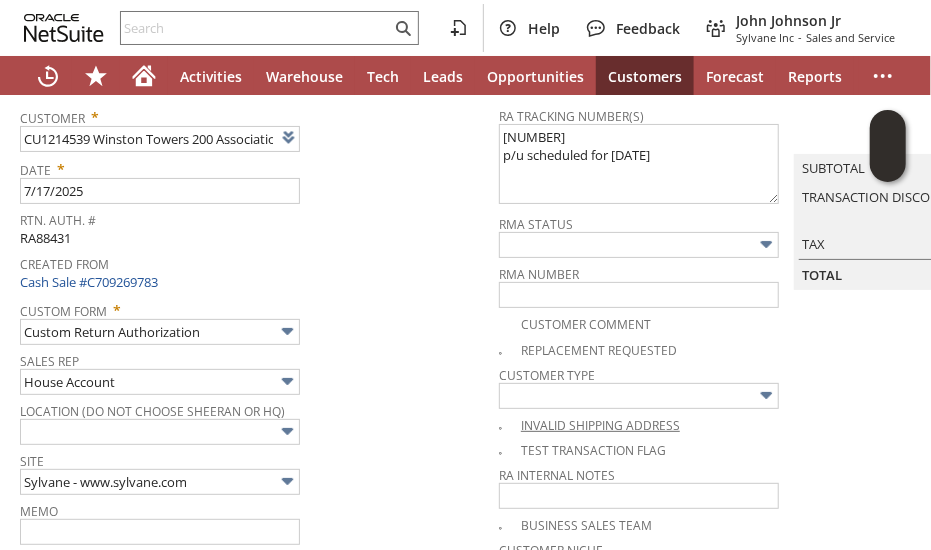 scroll, scrollTop: 114, scrollLeft: 0, axis: vertical 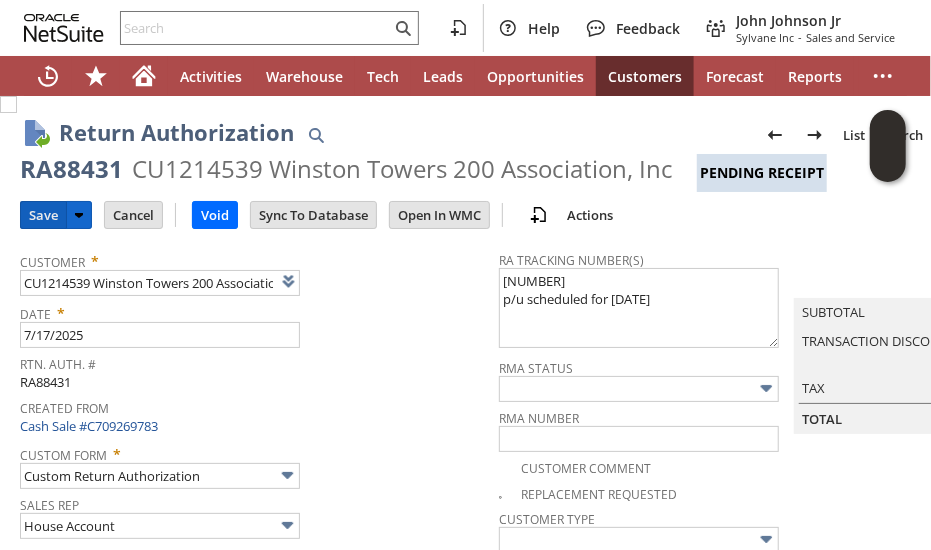 click on "Save" at bounding box center (43, 215) 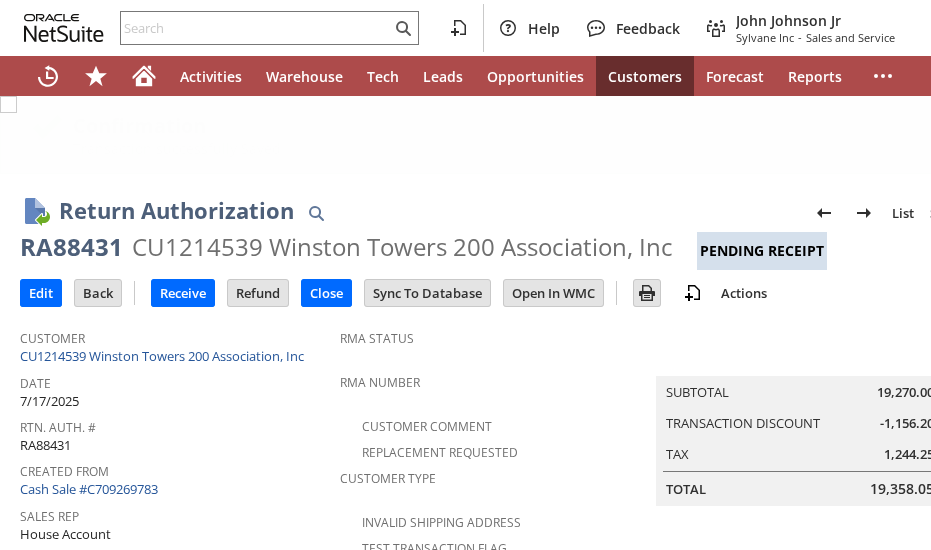 scroll, scrollTop: 0, scrollLeft: 0, axis: both 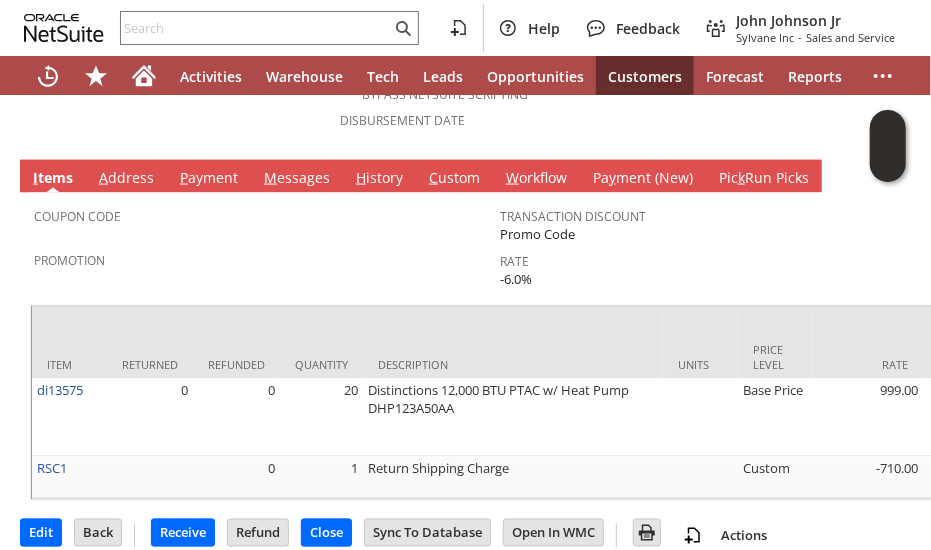 click on "Coupon Code" at bounding box center [262, 223] 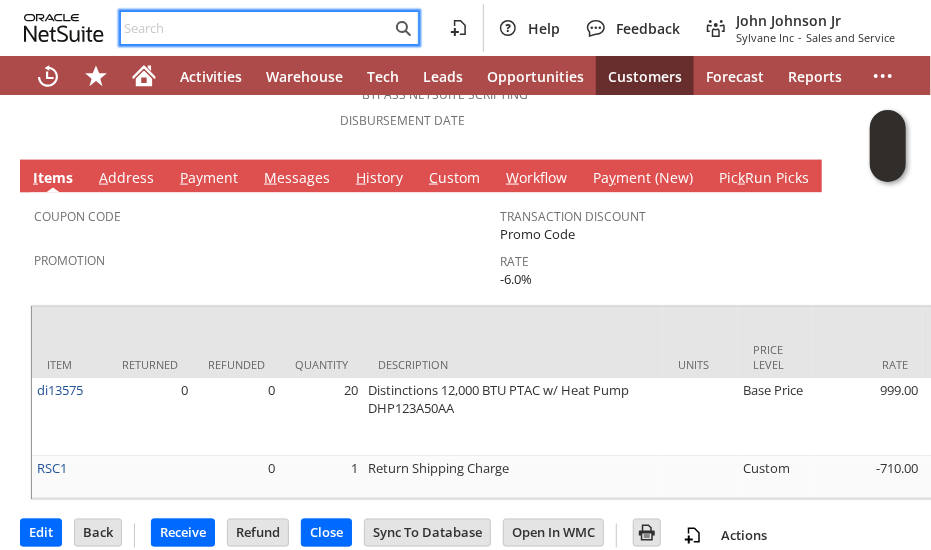 click at bounding box center (256, 28) 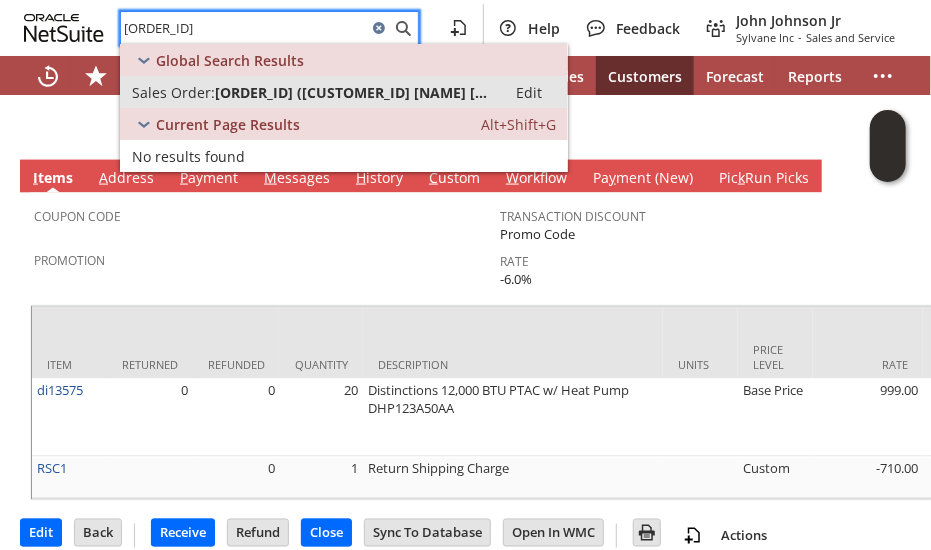 type on "[LICENSE]" 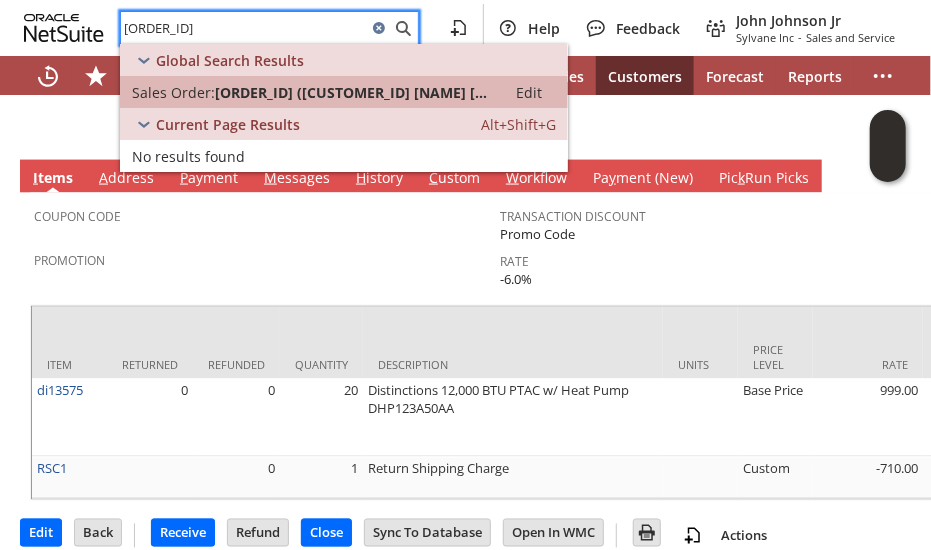 click on "S1338725 (CU1226888 sherzod yuldashe)" at bounding box center (354, 92) 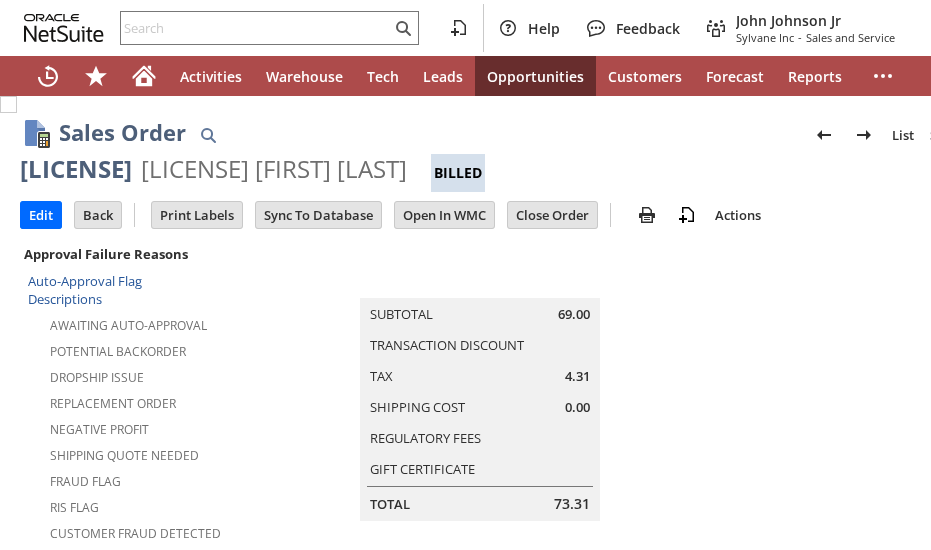 scroll, scrollTop: 0, scrollLeft: 0, axis: both 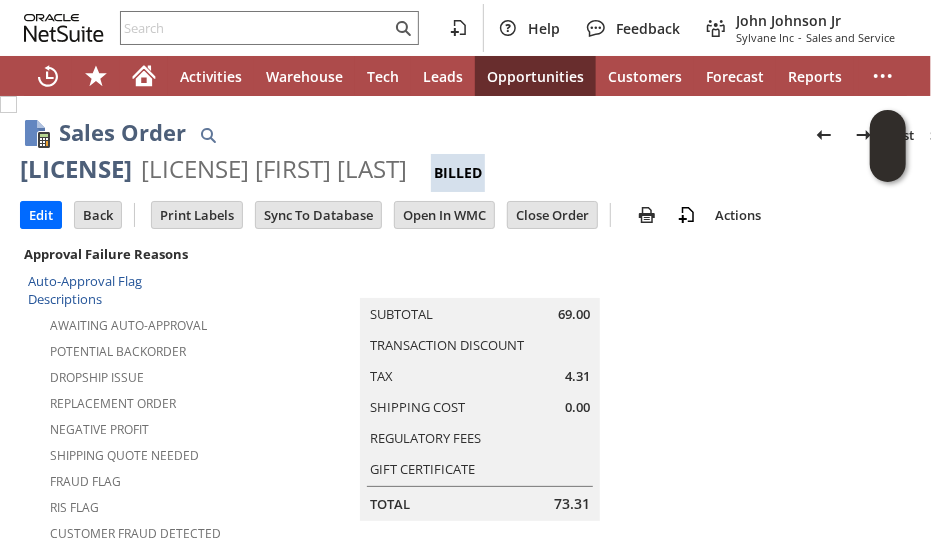 click on "Summary
Subtotal
69.00
Transaction Discount
Tax
4.31
Shipping Cost
0.00
Regulatory Fees
Gift Certificate
Total
73.31" at bounding box center [500, 381] 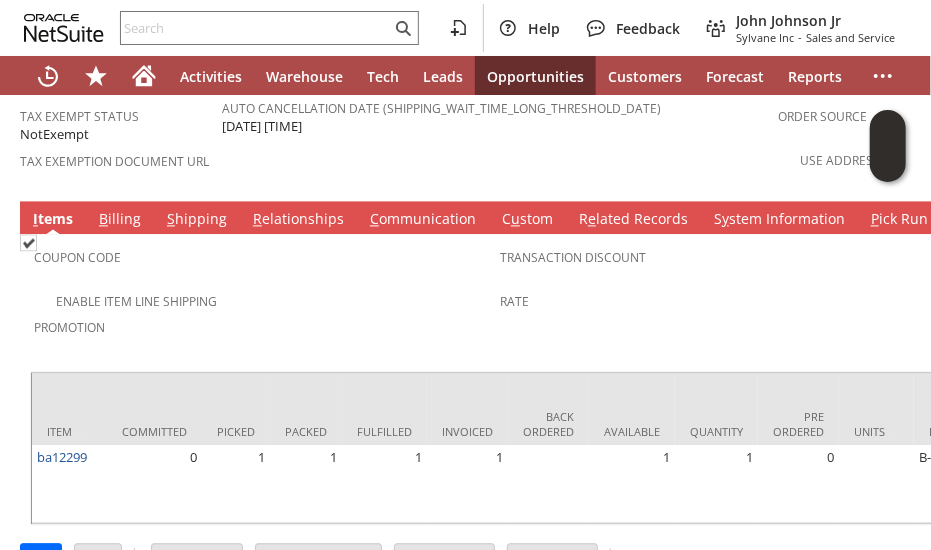click on "Promotion" at bounding box center (262, 324) 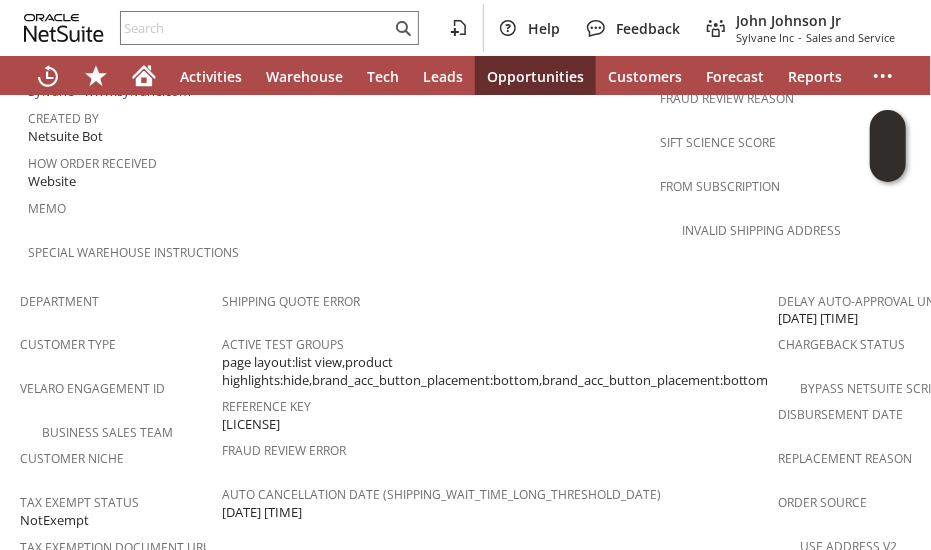 scroll, scrollTop: 1564, scrollLeft: 0, axis: vertical 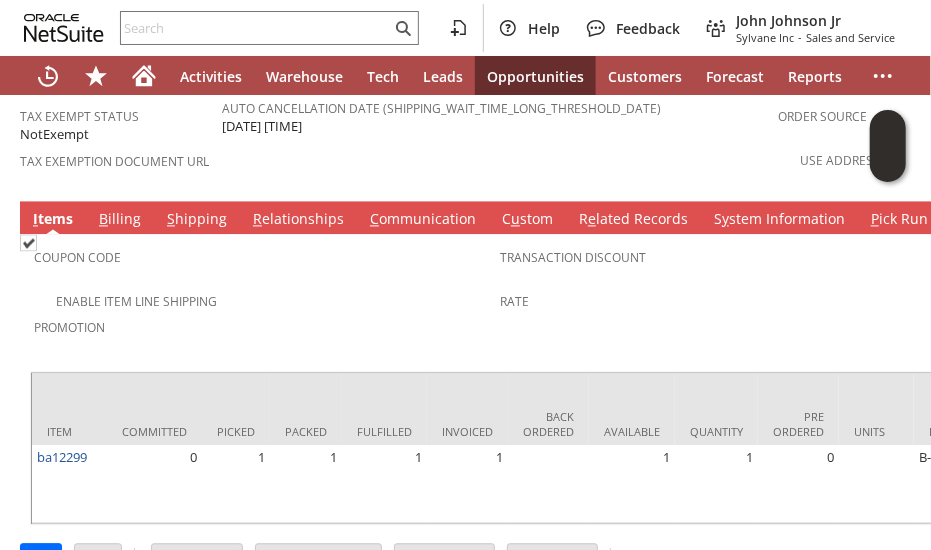 drag, startPoint x: 322, startPoint y: 220, endPoint x: 256, endPoint y: 237, distance: 68.154236 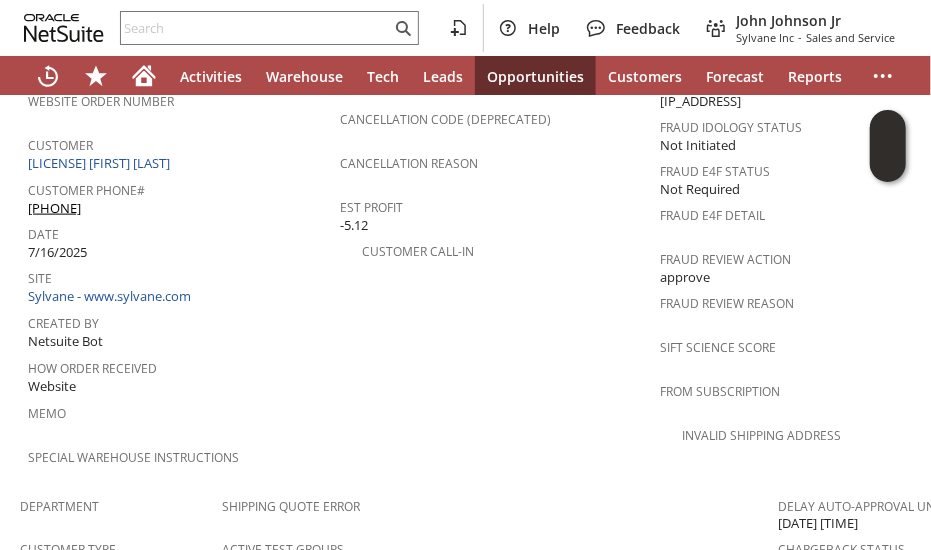 scroll, scrollTop: 764, scrollLeft: 0, axis: vertical 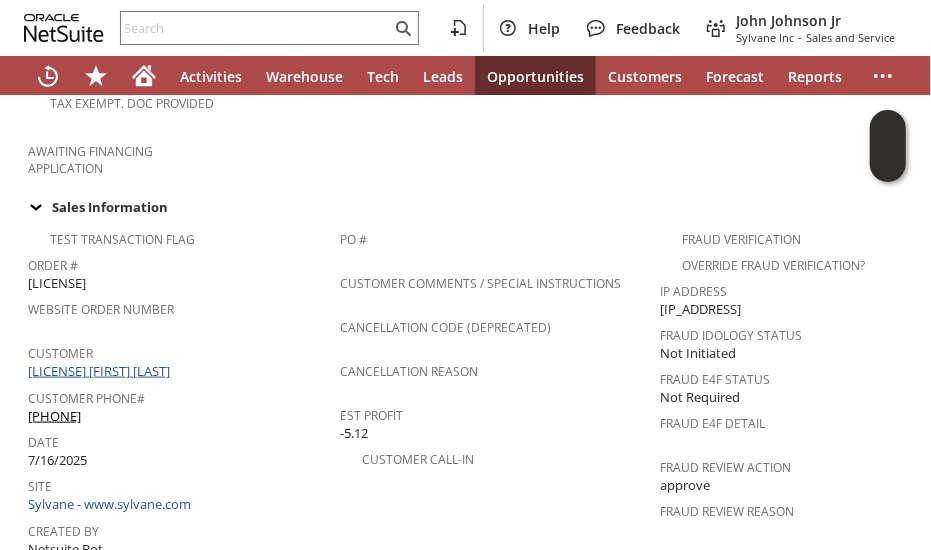 drag, startPoint x: 159, startPoint y: 335, endPoint x: 246, endPoint y: 301, distance: 93.40771 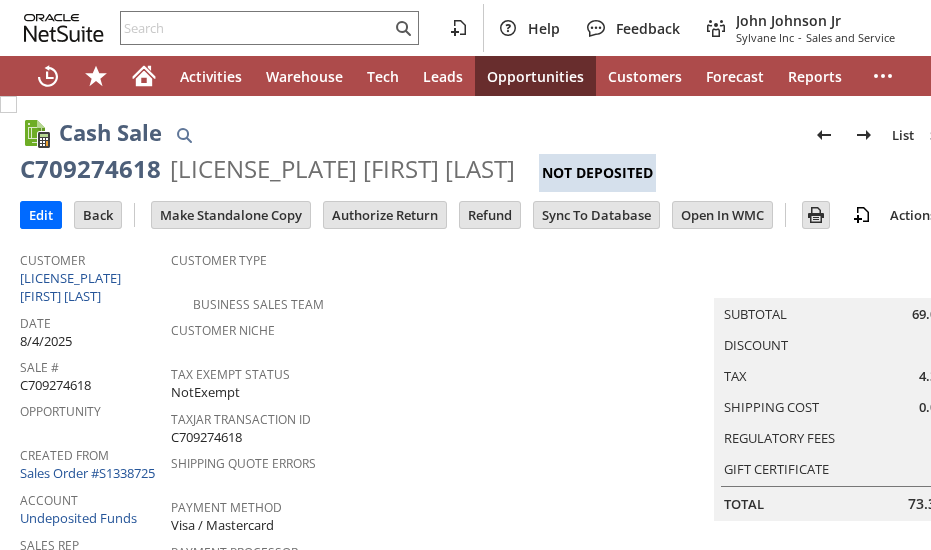 scroll, scrollTop: 0, scrollLeft: 0, axis: both 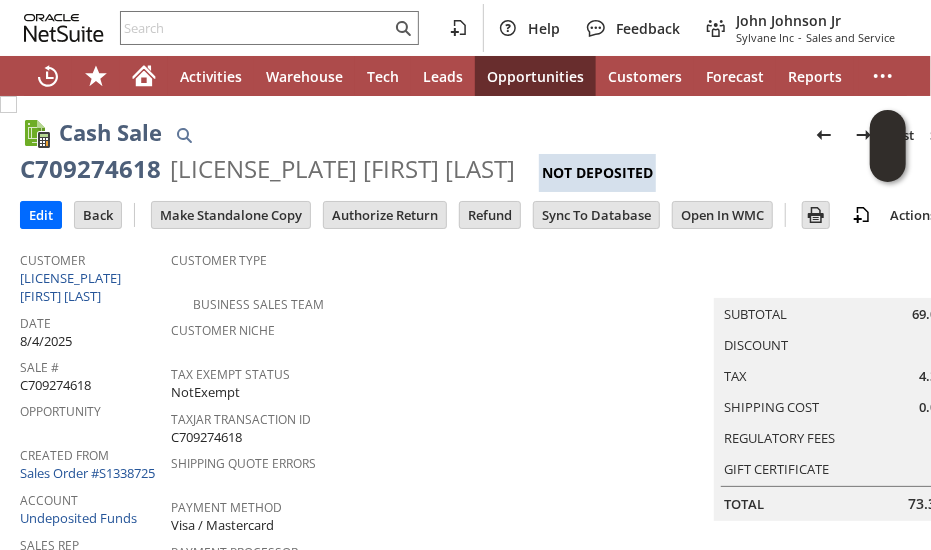 click on "Customer Niche" at bounding box center [444, 337] 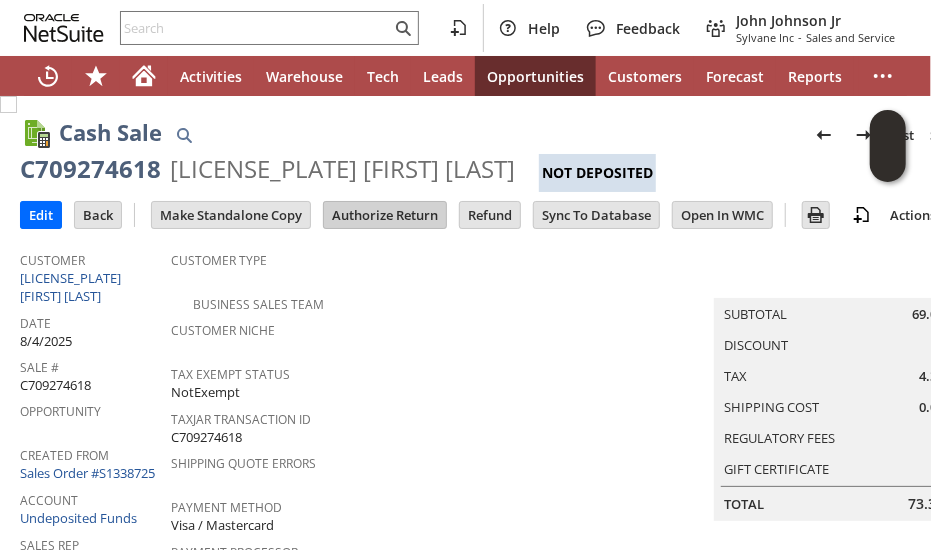 click on "Authorize Return" at bounding box center (385, 215) 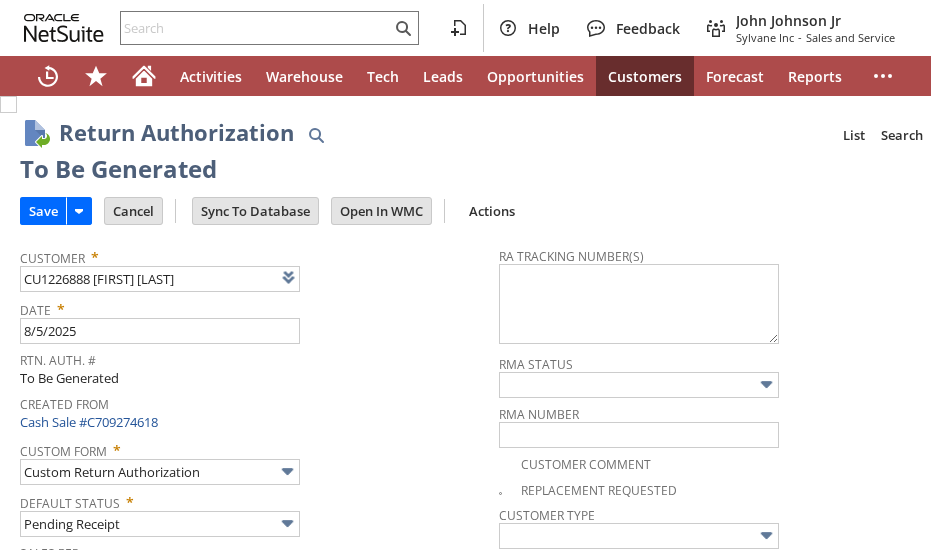 scroll, scrollTop: 0, scrollLeft: 0, axis: both 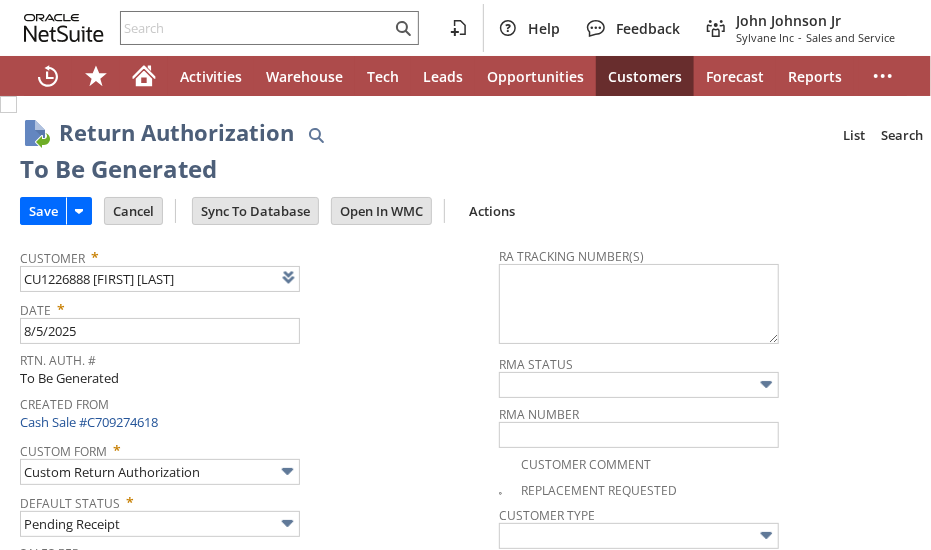 type 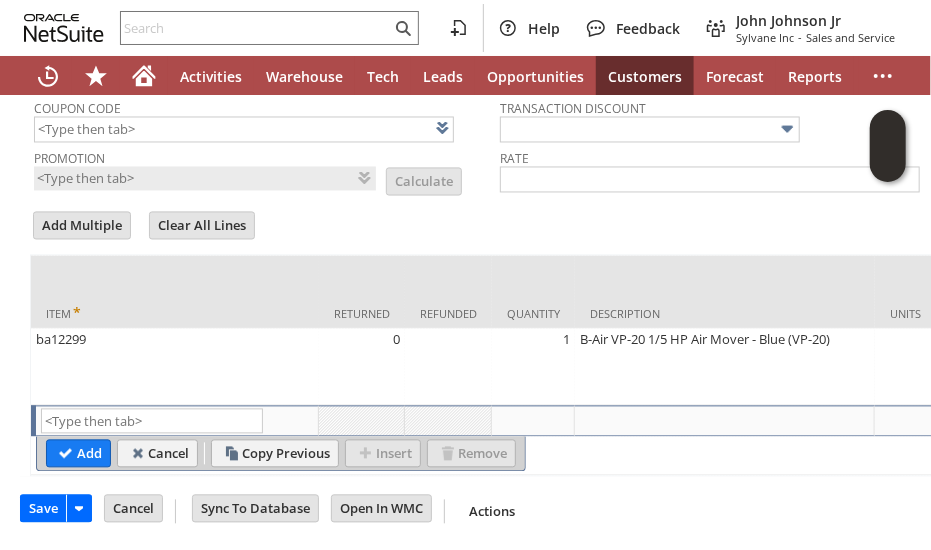 click on "Add Multiple
Clear All Lines
Line Items
All
Item
*
Returned
Refunded
Quantity
Description
Units
Price Level
Rate
Inventory Detail
Amount" at bounding box center [500, 343] 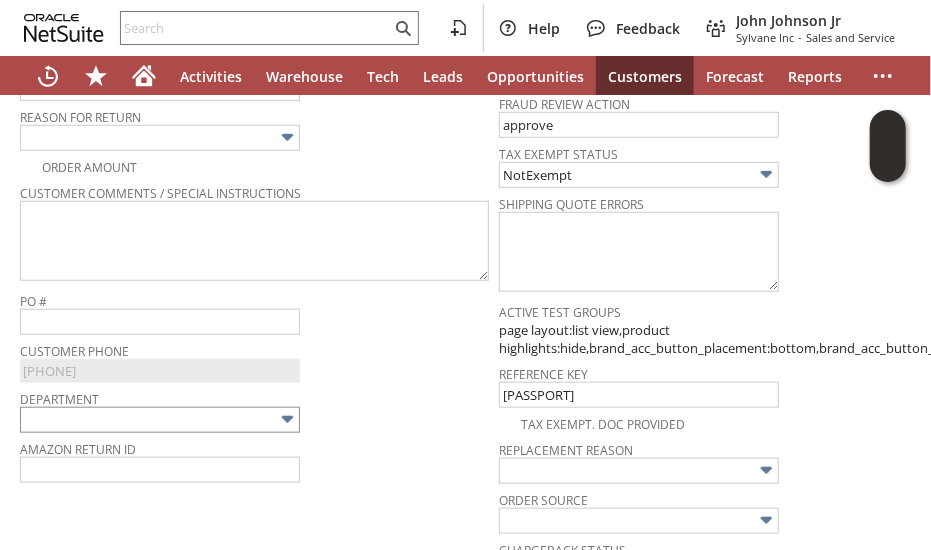 scroll, scrollTop: 627, scrollLeft: 0, axis: vertical 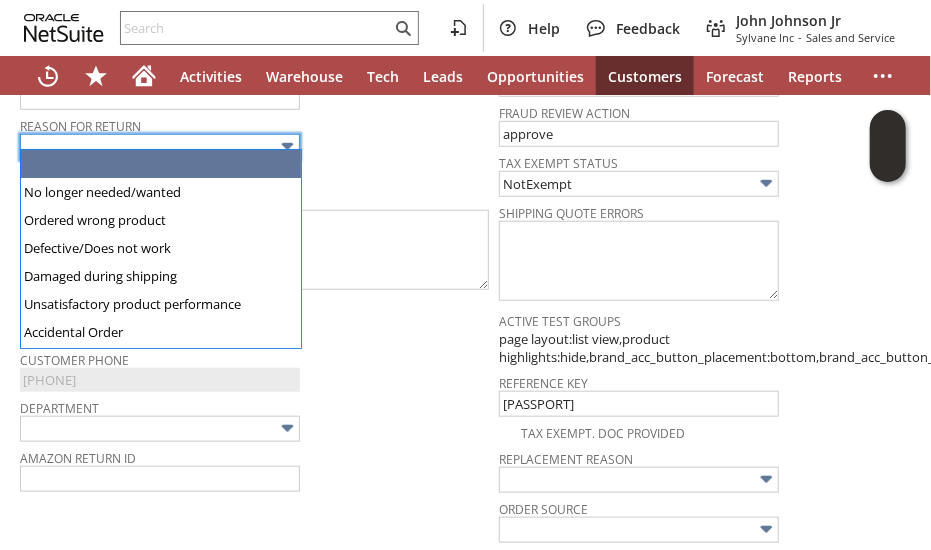 click at bounding box center (160, 147) 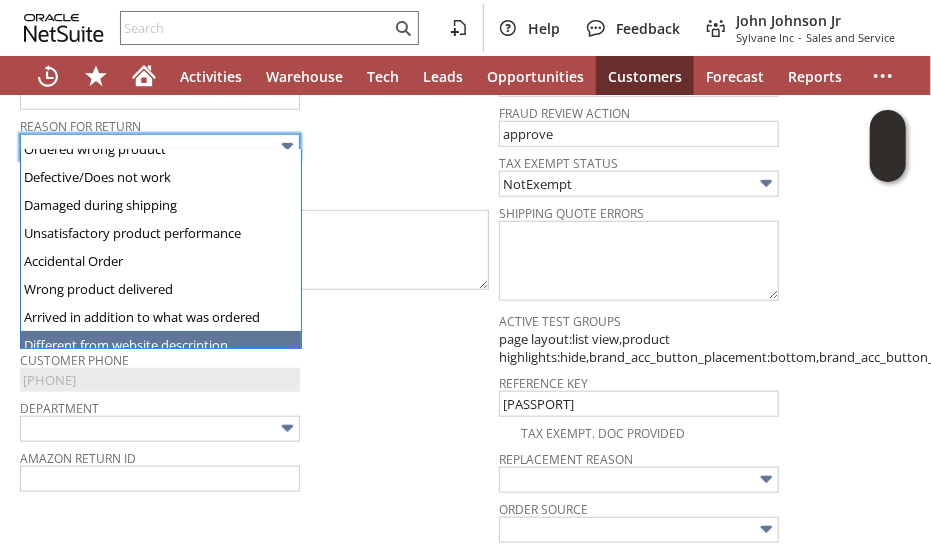 scroll, scrollTop: 138, scrollLeft: 0, axis: vertical 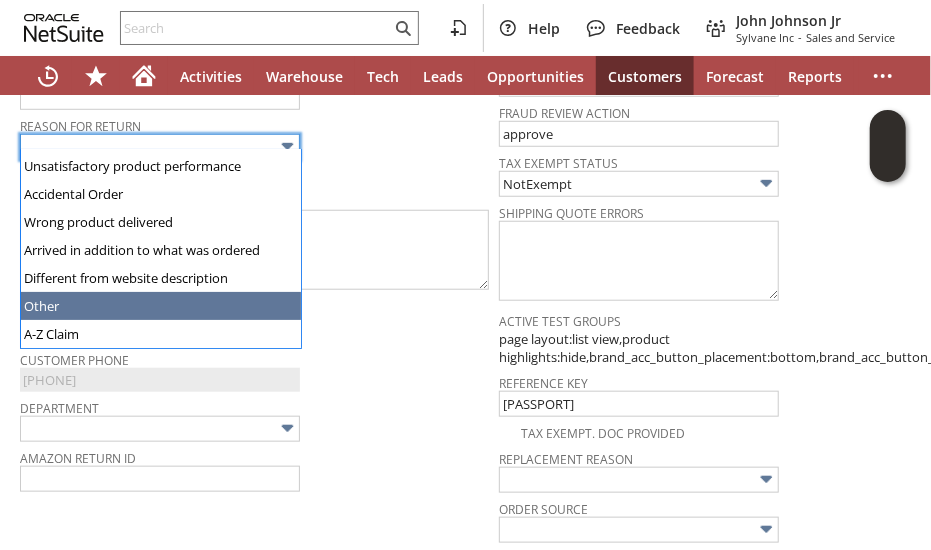 type on "Other" 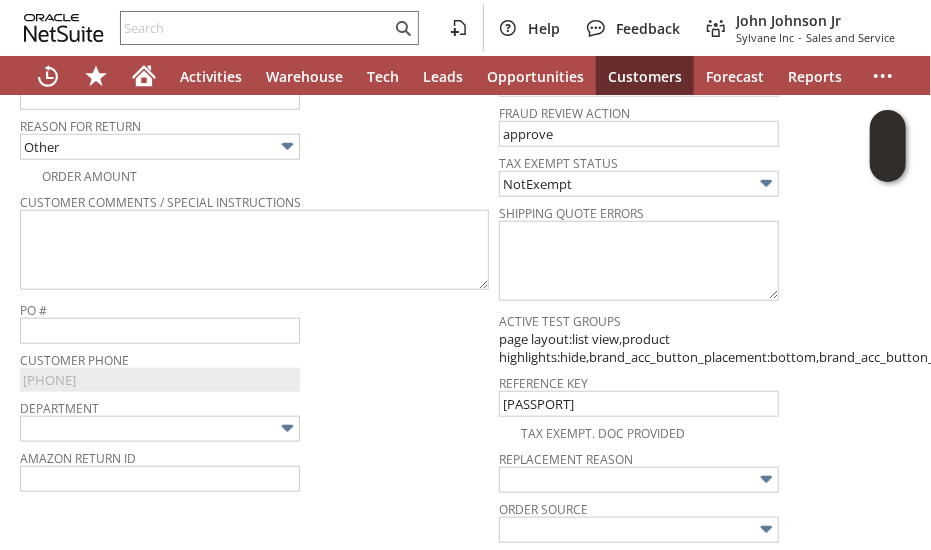 click on "Order Amount" at bounding box center (259, 174) 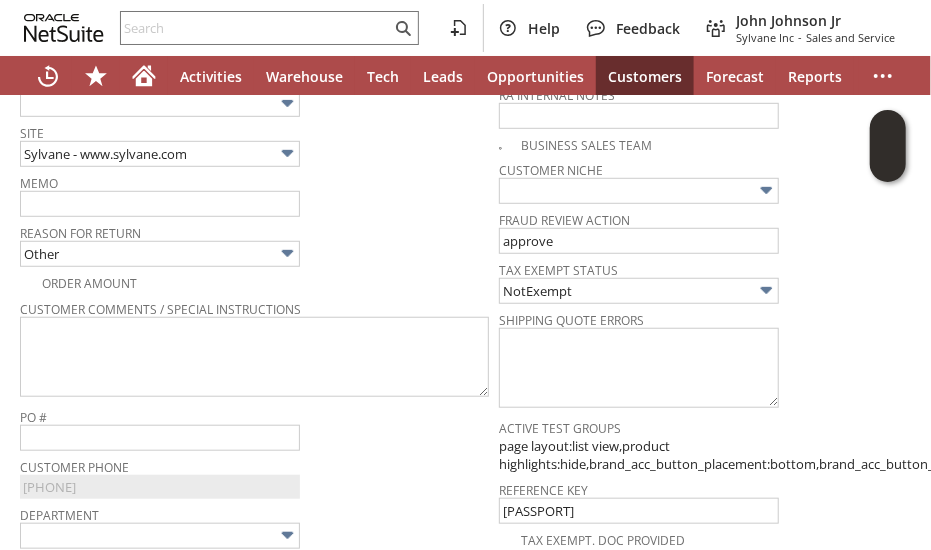 scroll, scrollTop: 427, scrollLeft: 0, axis: vertical 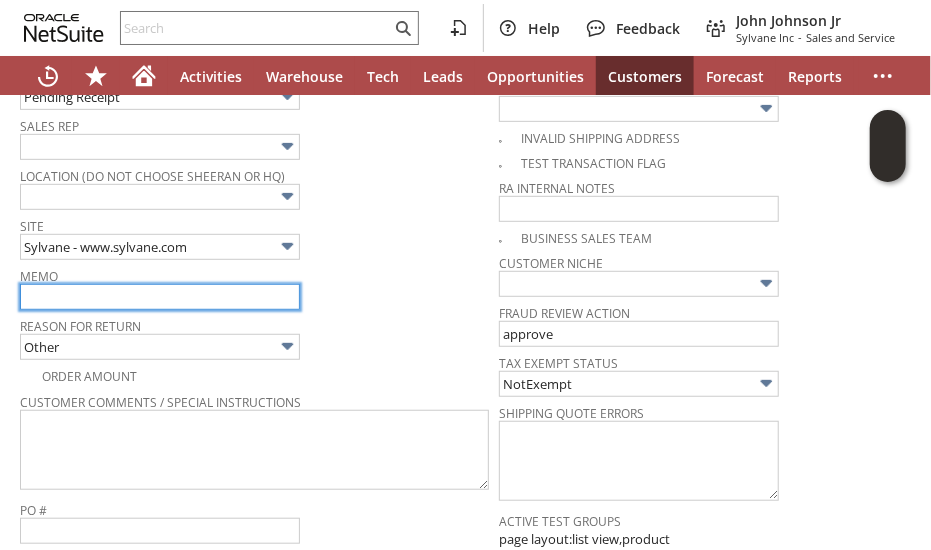 click at bounding box center [160, 297] 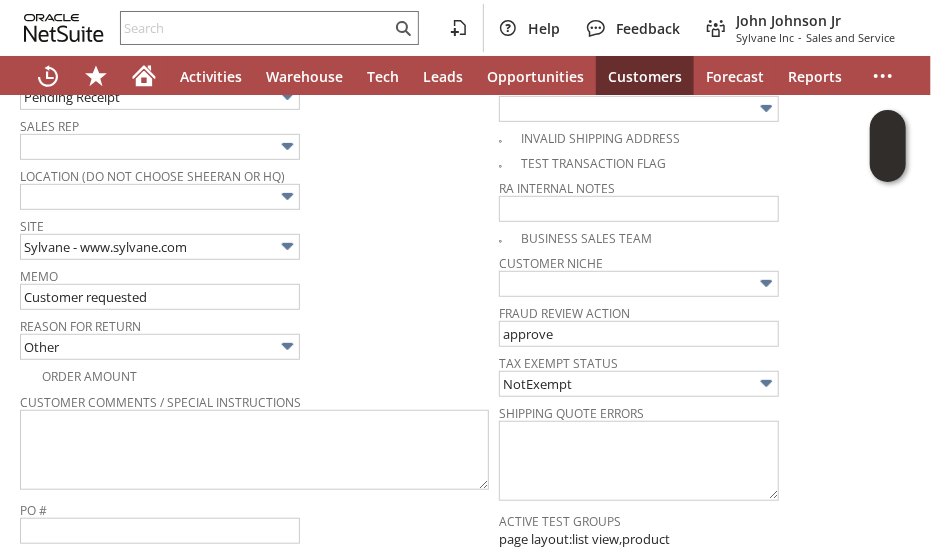 click on "Memo" at bounding box center (254, 273) 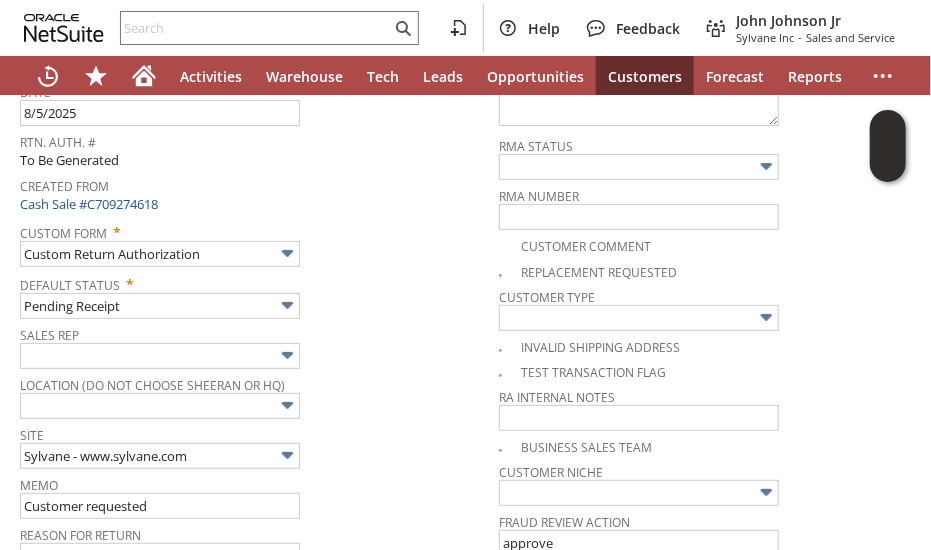 scroll, scrollTop: 0, scrollLeft: 0, axis: both 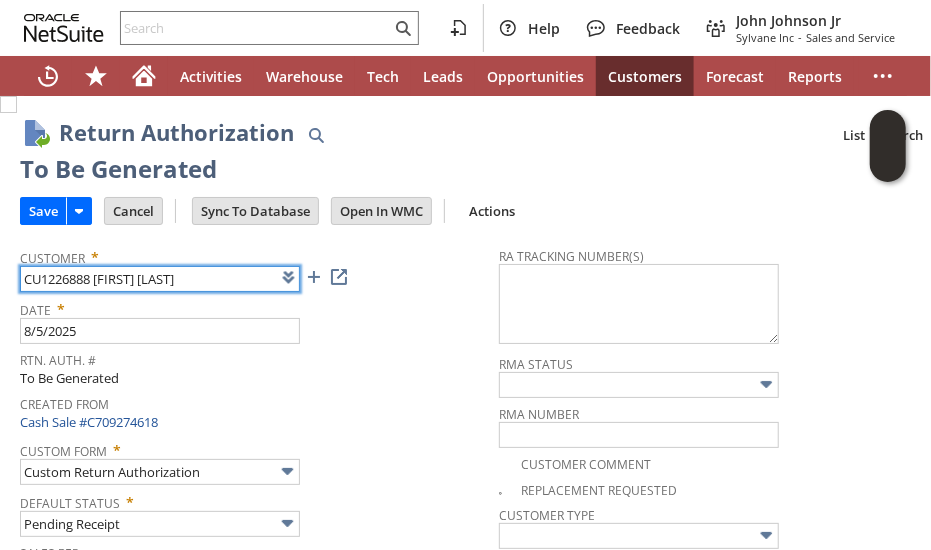 click on "CU1226888 sherzod yuldashe" at bounding box center [160, 279] 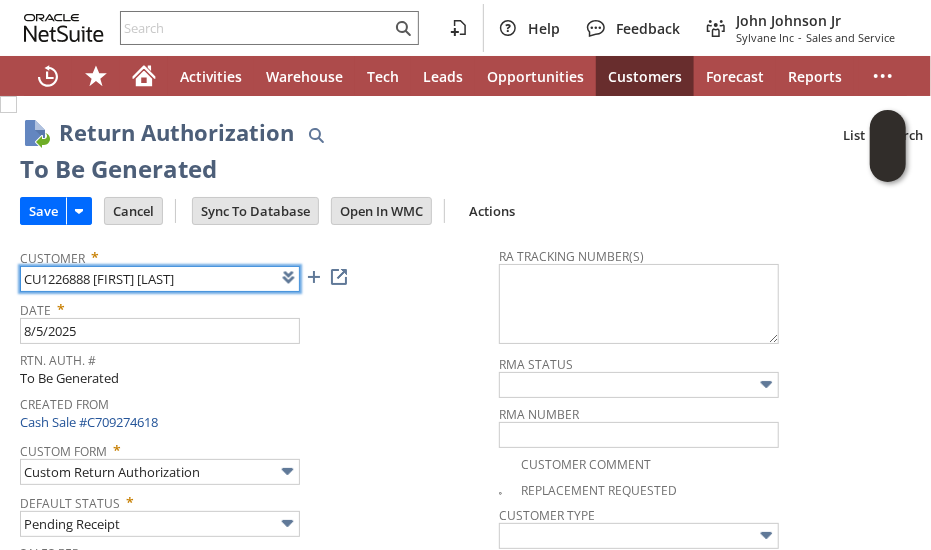 click on "CU1226888 sherzod yuldashe" at bounding box center [160, 279] 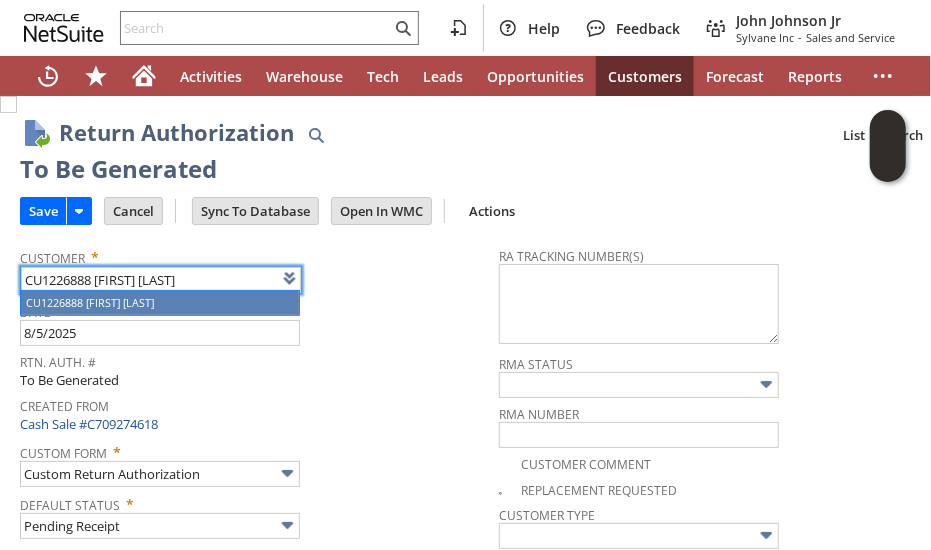 click on "Created From" at bounding box center (254, 403) 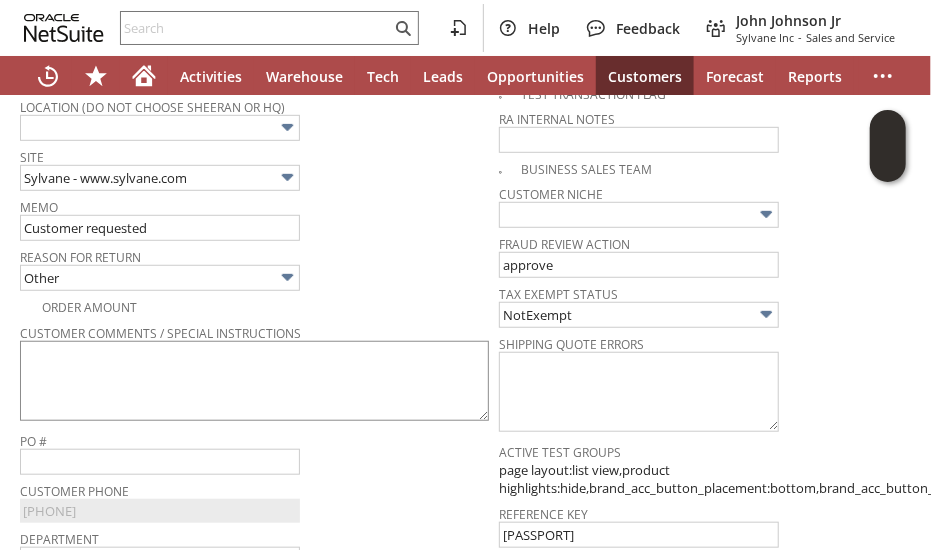 scroll, scrollTop: 600, scrollLeft: 0, axis: vertical 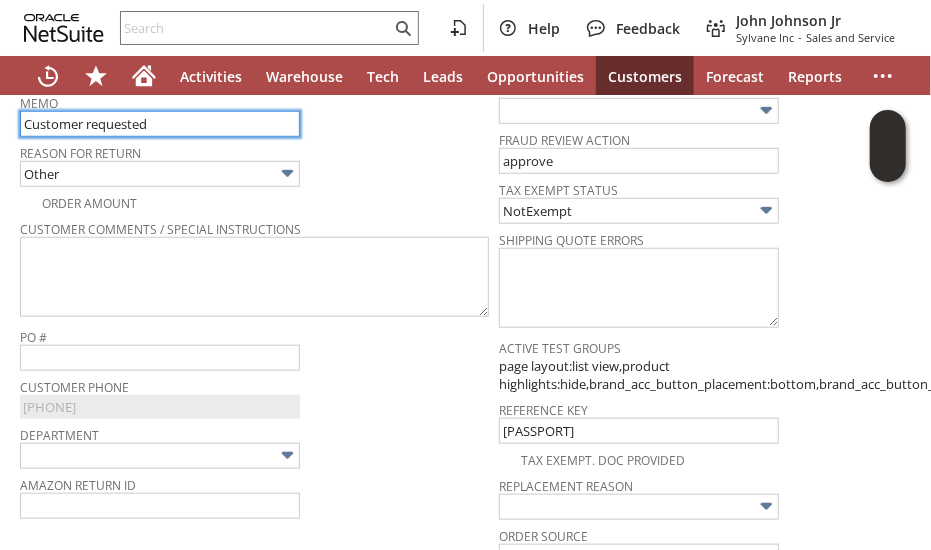 click on "Customer requested" at bounding box center (160, 124) 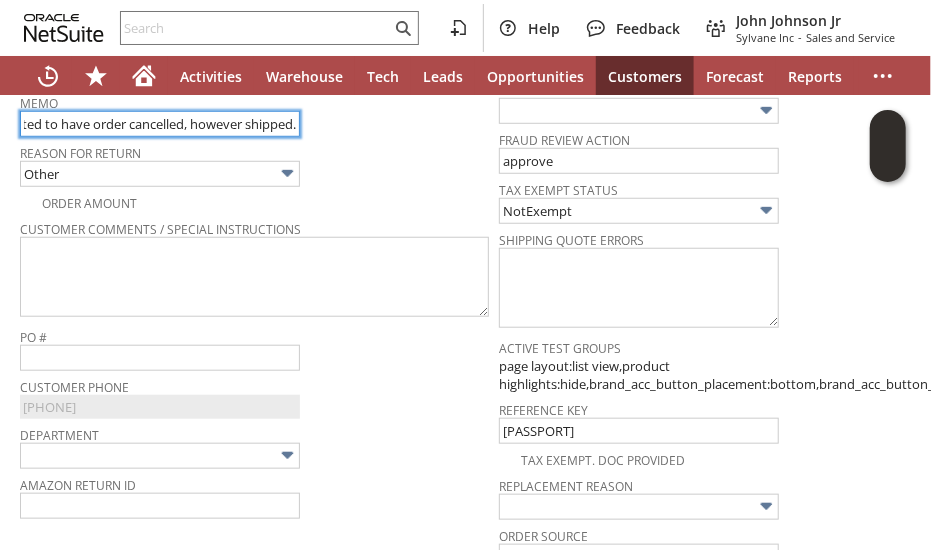 scroll, scrollTop: 0, scrollLeft: 115, axis: horizontal 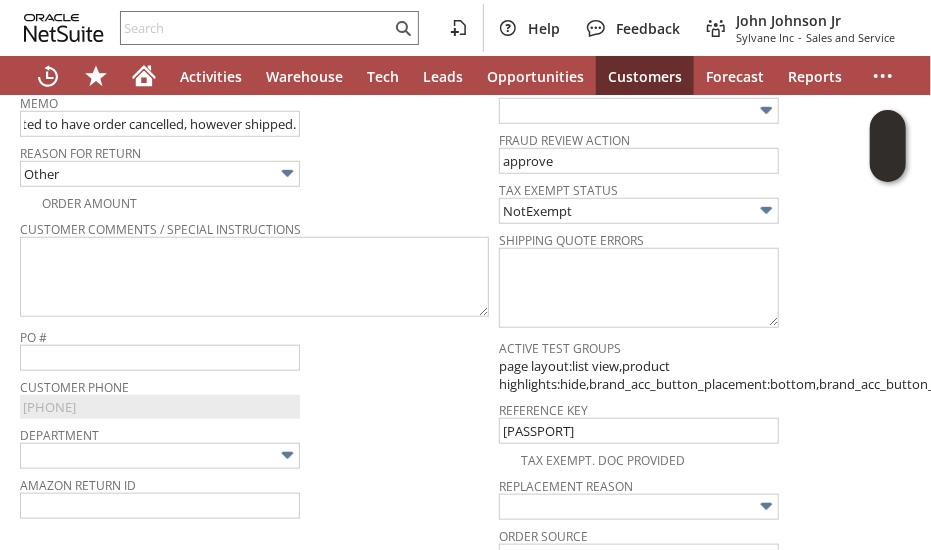 click on "Reason For Return
Other" at bounding box center (254, 163) 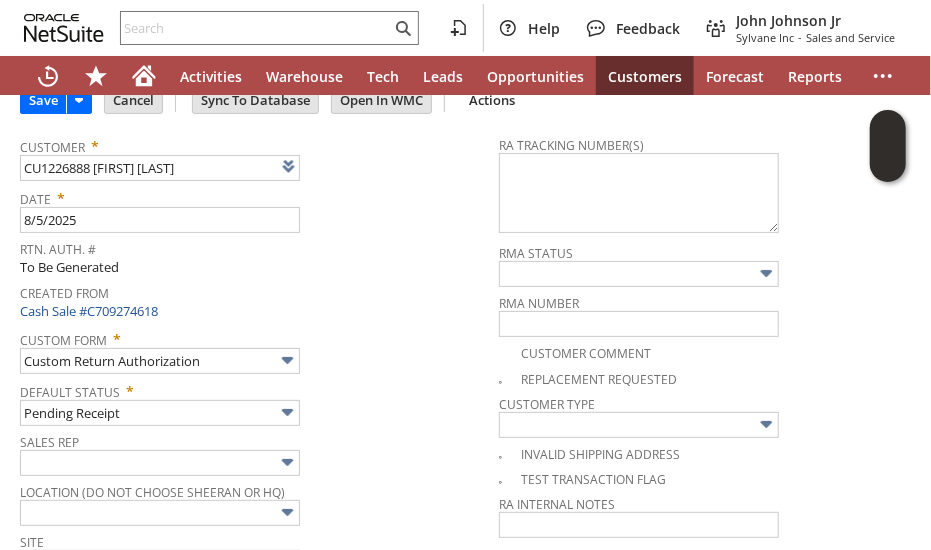 scroll, scrollTop: 0, scrollLeft: 0, axis: both 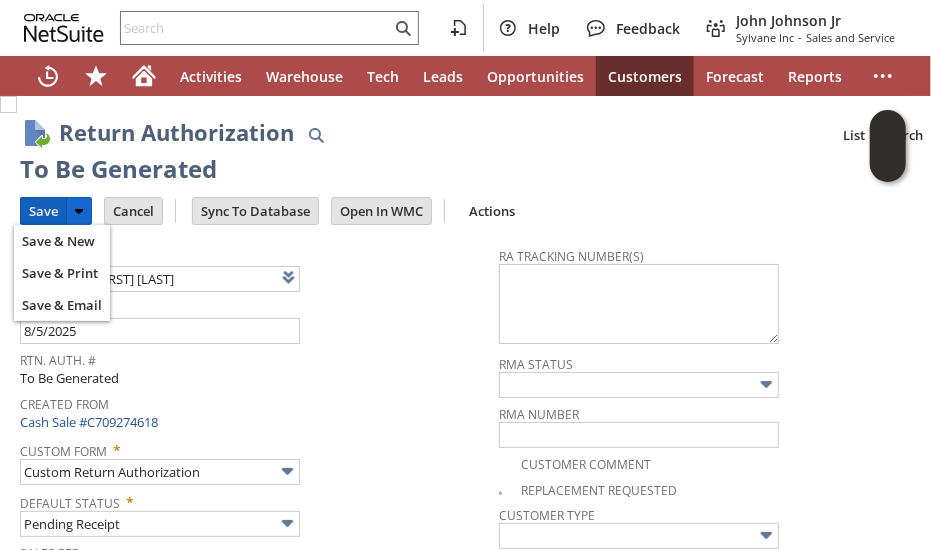 click on "Save" at bounding box center (43, 211) 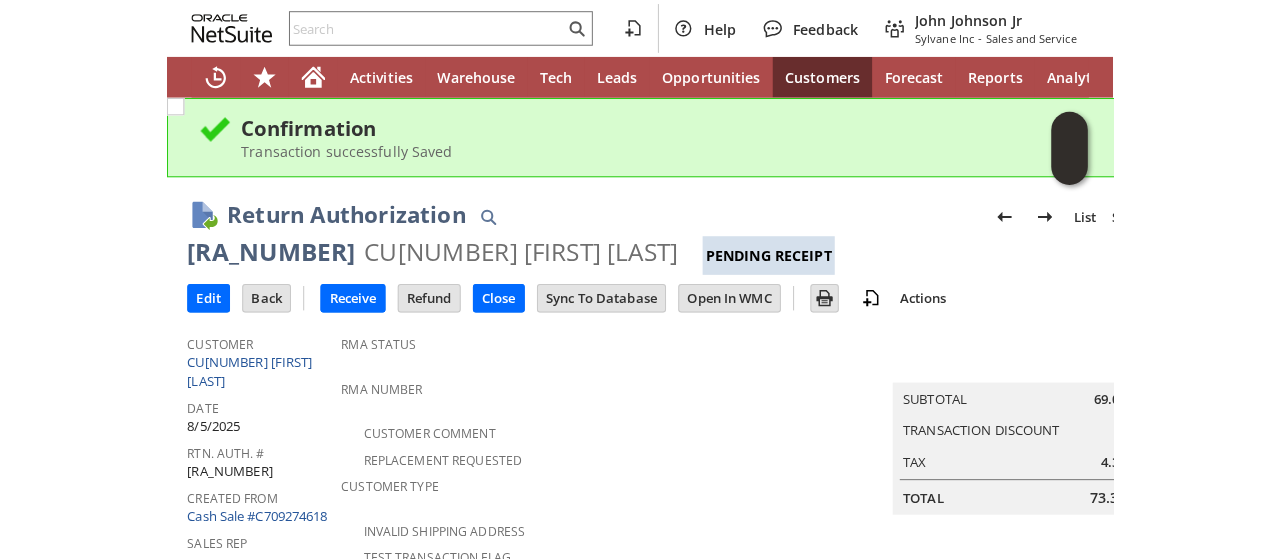 scroll, scrollTop: 0, scrollLeft: 0, axis: both 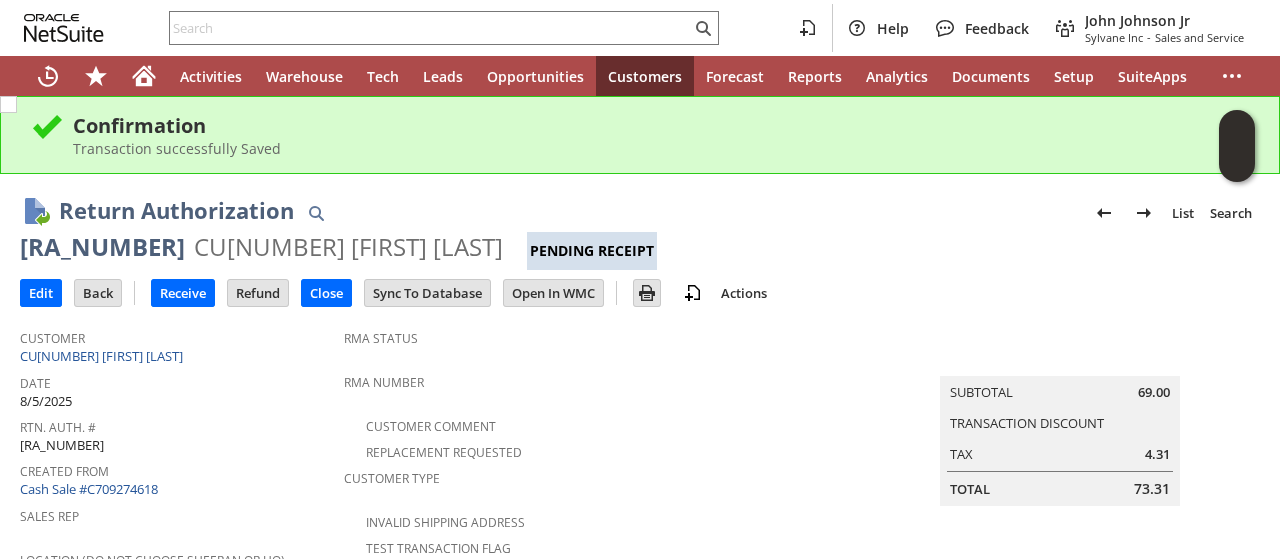 click on "Rtn. Auth. #" at bounding box center [177, 424] 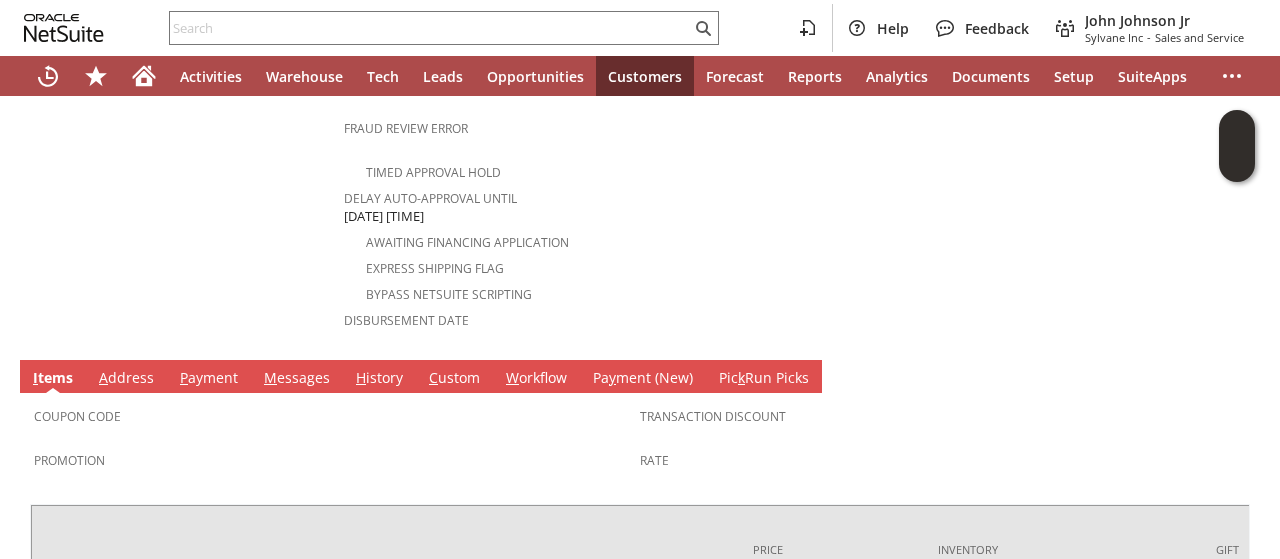 scroll, scrollTop: 1000, scrollLeft: 0, axis: vertical 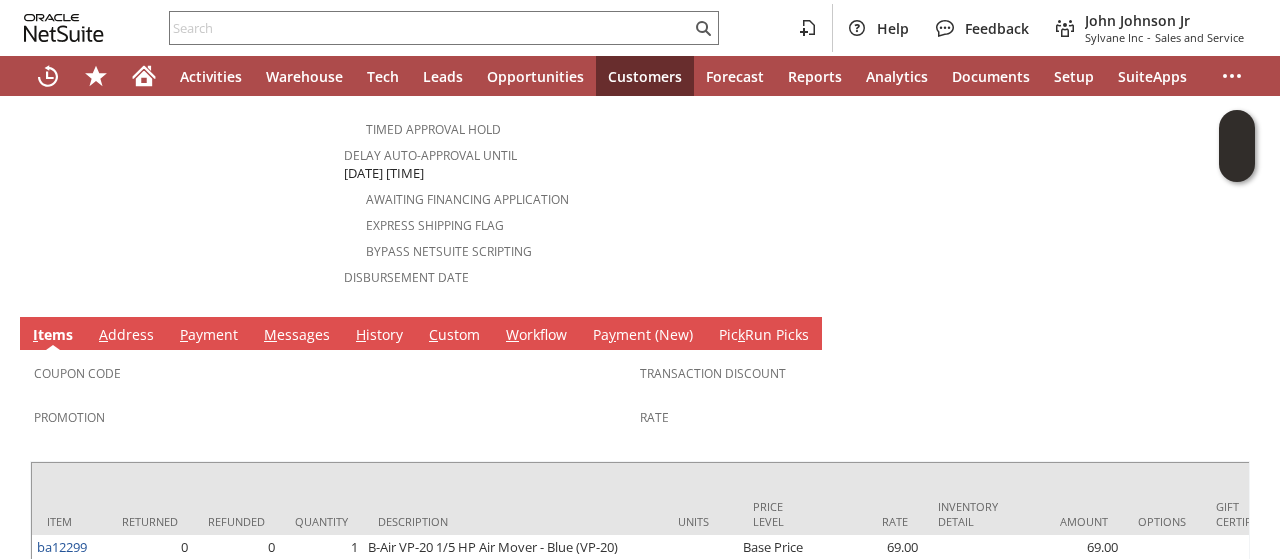 click on "A ddress" at bounding box center [126, 336] 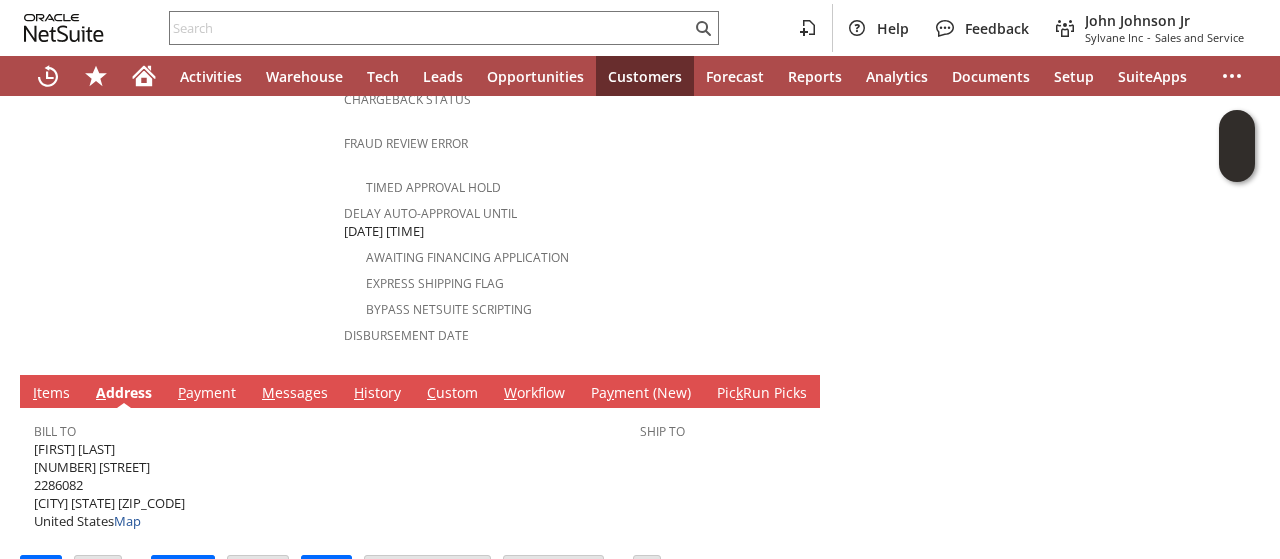 click on "[FIRST] [LAST] [NUMBER] [STREET] [ZIP_CODE] [CITY] [STATE] United States  Map" at bounding box center (109, 485) 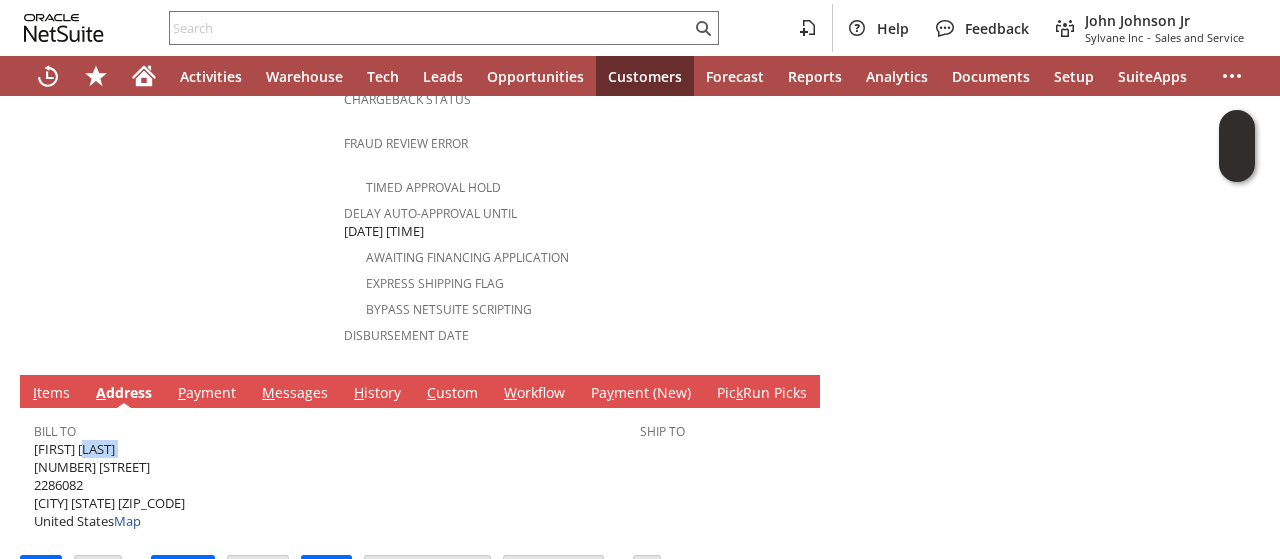 click on "[FIRST] [LAST] [NUMBER] [STREET] [ZIP_CODE] [CITY] [STATE] United States  Map" at bounding box center [109, 485] 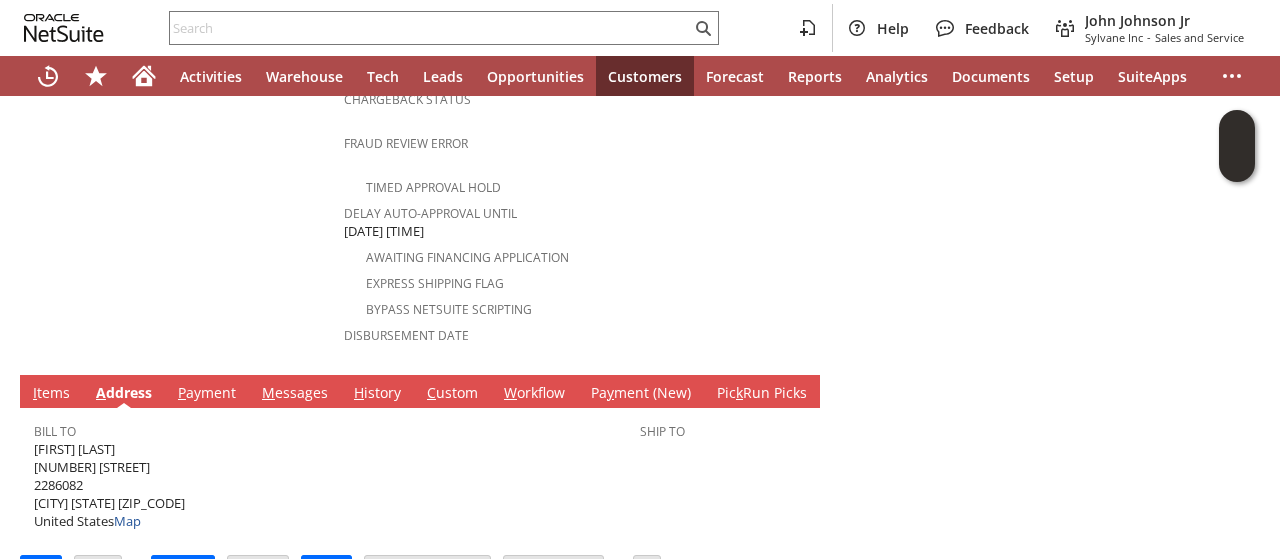 click on "[FIRST] [LAST] [NUMBER] [STREET] [ZIP_CODE] [CITY] [STATE] United States  Map" at bounding box center (109, 485) 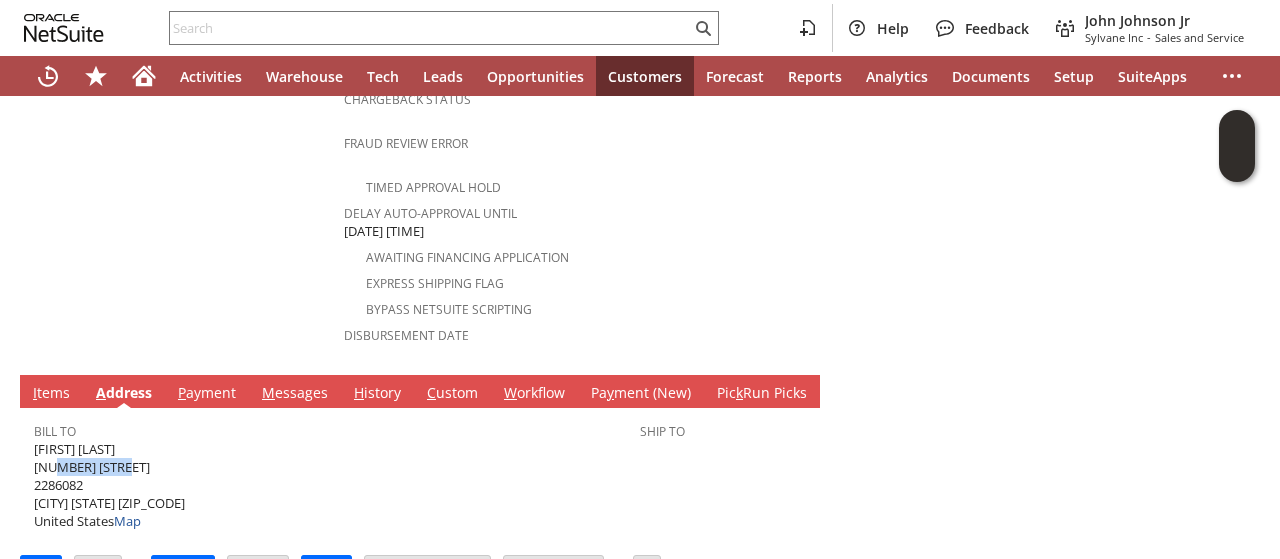 click on "[FIRST] [LAST] [NUMBER] [STREET] [ZIP_CODE] [CITY] [STATE] United States  Map" at bounding box center (109, 485) 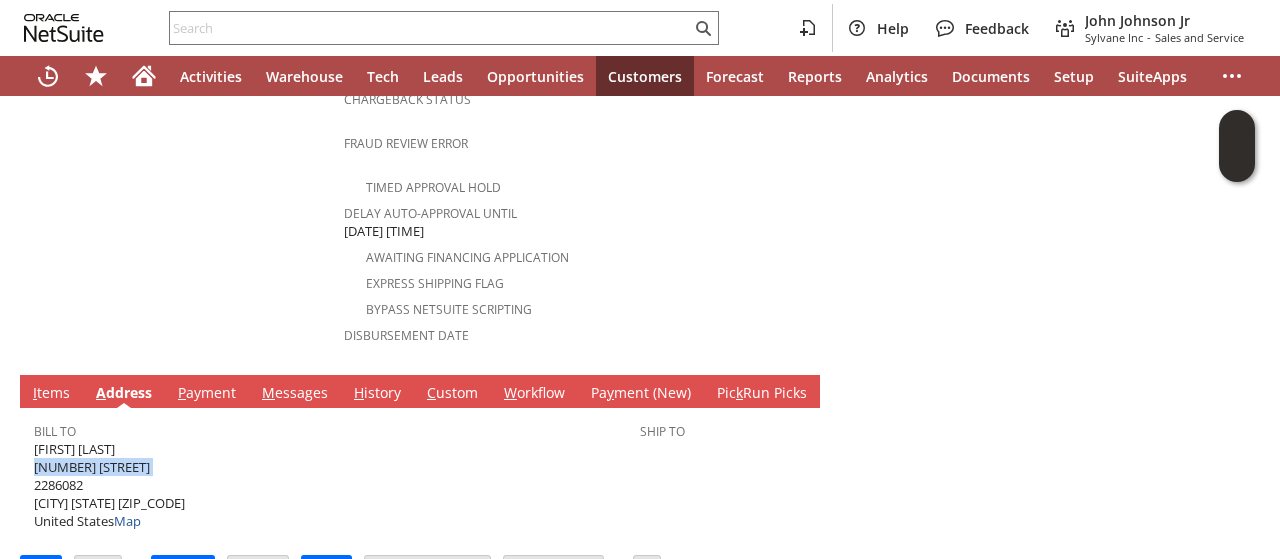 click on "[FIRST] [LAST] [NUMBER] [STREET] [ZIP_CODE] [CITY] [STATE] United States  Map" at bounding box center [109, 485] 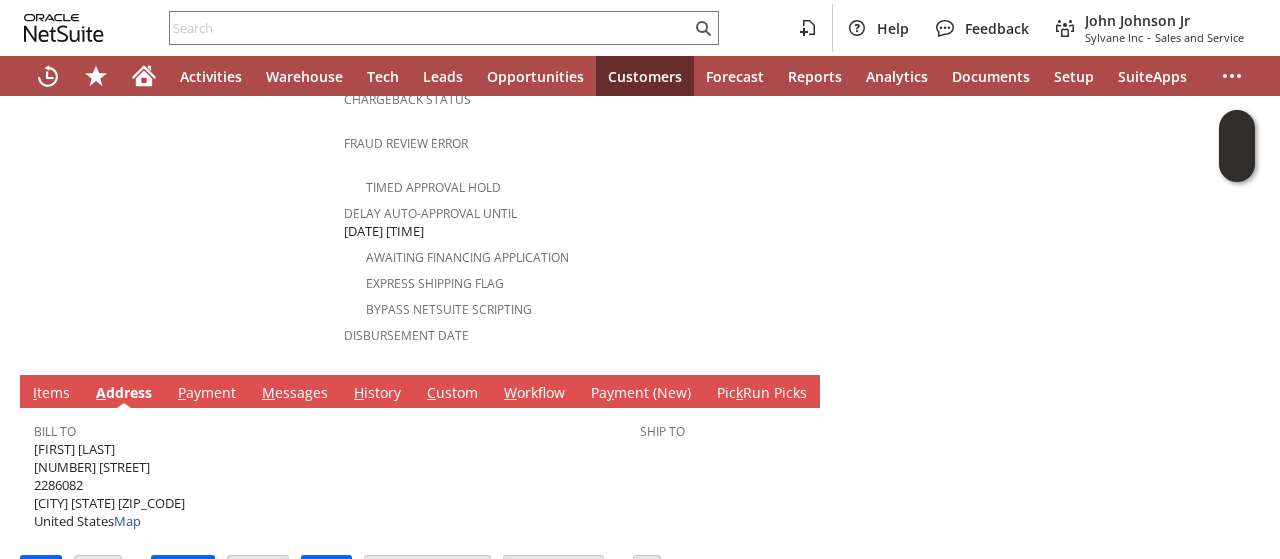 click on "[FIRST] [LAST] [NUMBER] [STREET] [ZIP_CODE] [CITY] [STATE] United States  Map" at bounding box center [109, 485] 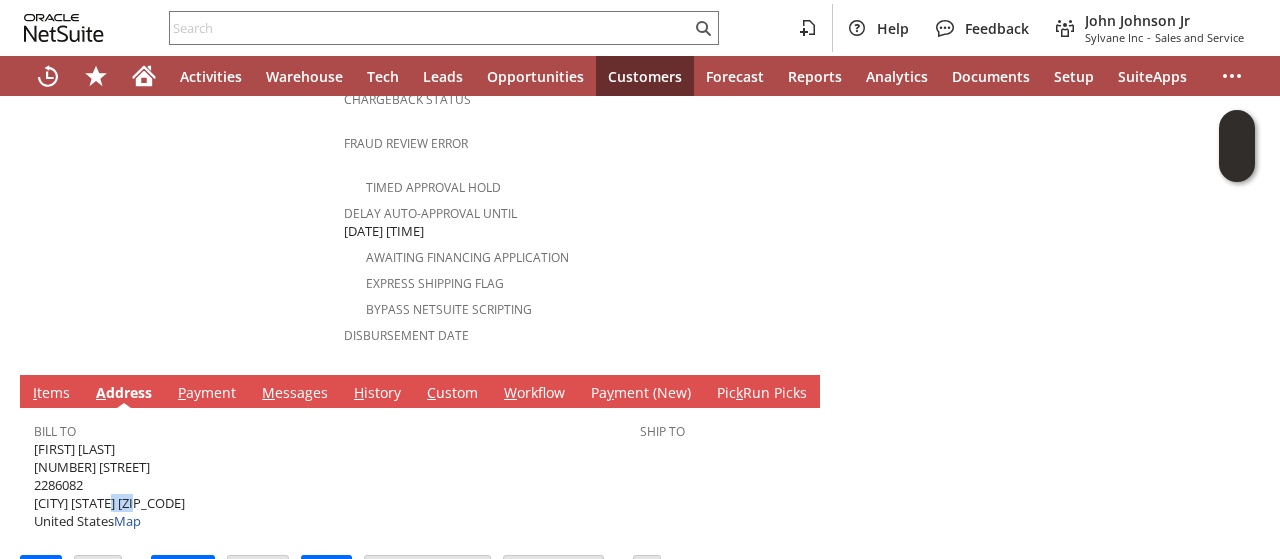 click on "[FIRST] [LAST] [NUMBER] [STREET] [ZIP_CODE] [CITY] [STATE] United States  Map" at bounding box center [109, 485] 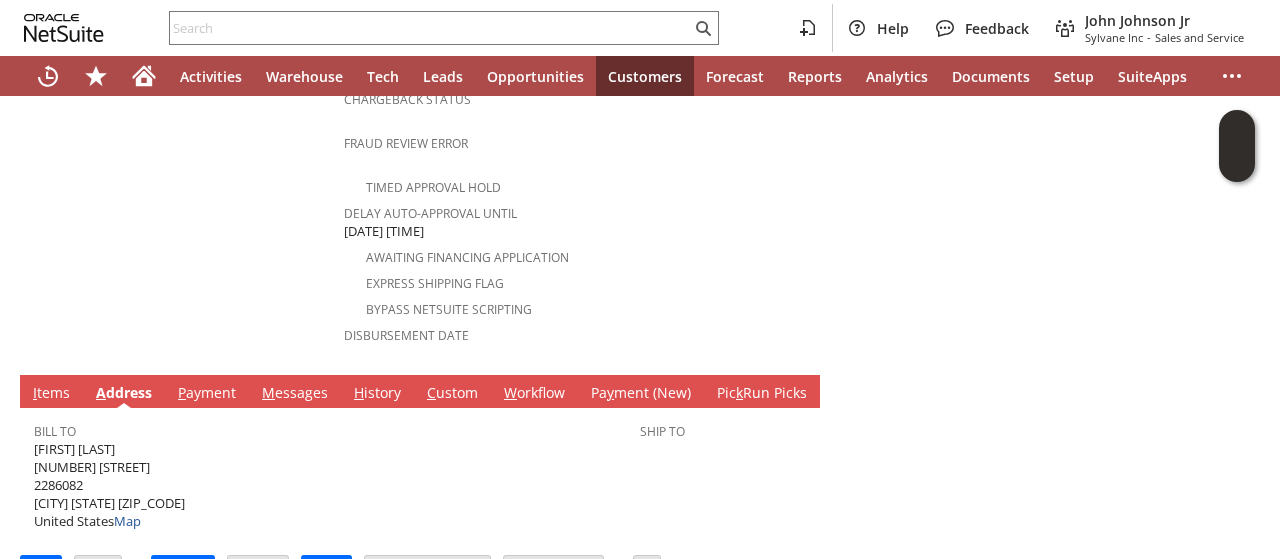 click on "Customer
CU[NUMBER] [FIRST] [LAST]
Date
[DATE]
Rtn. Auth. #
[RA_NUMBER]
Created From
Cash Sale #[C_NUMBER]
Sales Rep
Location (Do Not Choose Sheeran or HQ)
Site
Sylvane - www.sylvane.com
Memo
Customer requested to have order cancelled, however shipped.
Reason For Return
Other
Order Amount
Customer Comments / Special Instructions
PO #
Customer Phone
[PHONE]
Department" at bounding box center [182, -129] 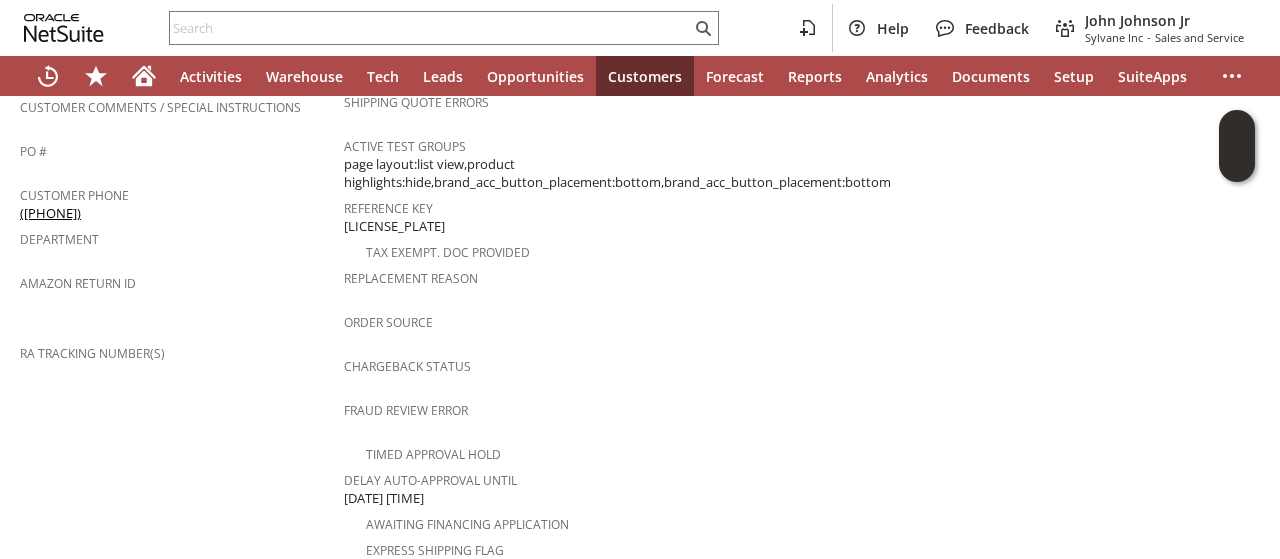 scroll, scrollTop: 442, scrollLeft: 0, axis: vertical 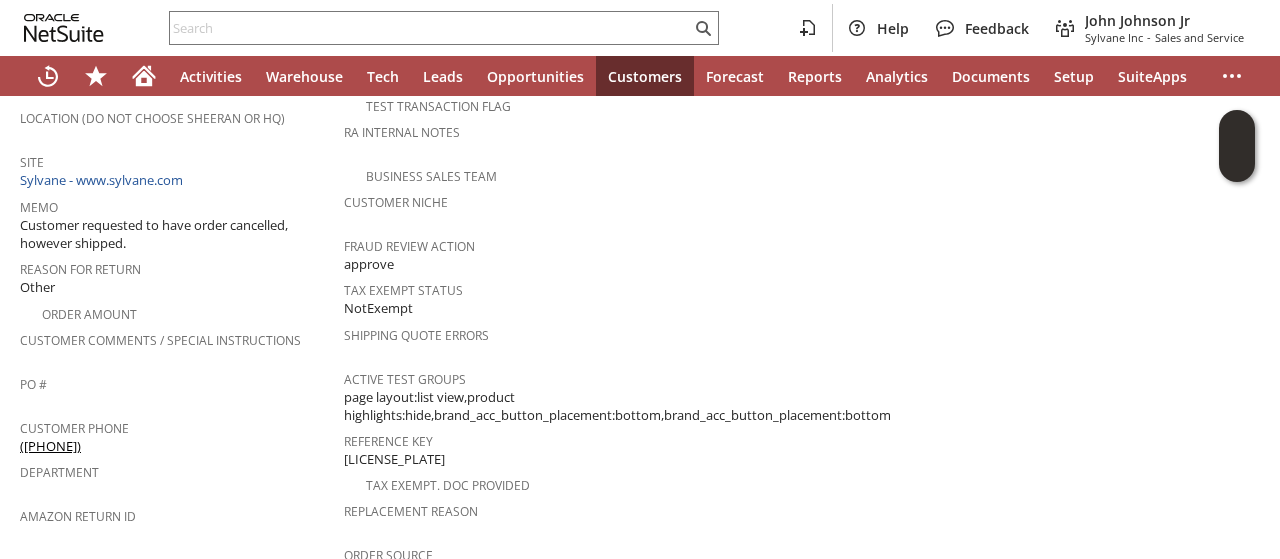 drag, startPoint x: 92, startPoint y: 411, endPoint x: 22, endPoint y: 419, distance: 70.45566 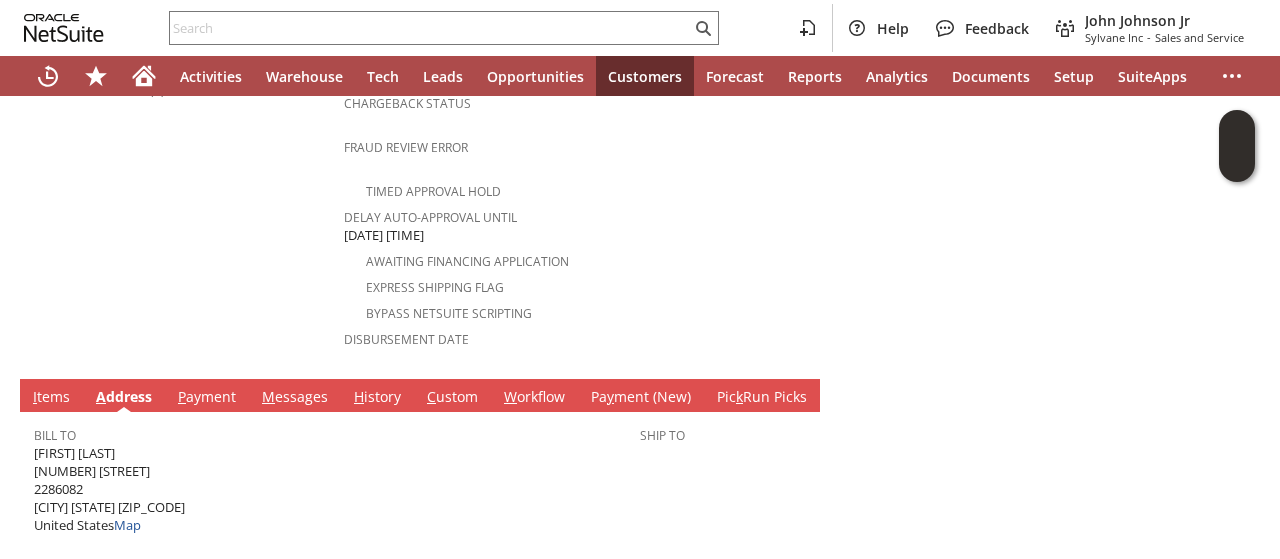 scroll, scrollTop: 942, scrollLeft: 0, axis: vertical 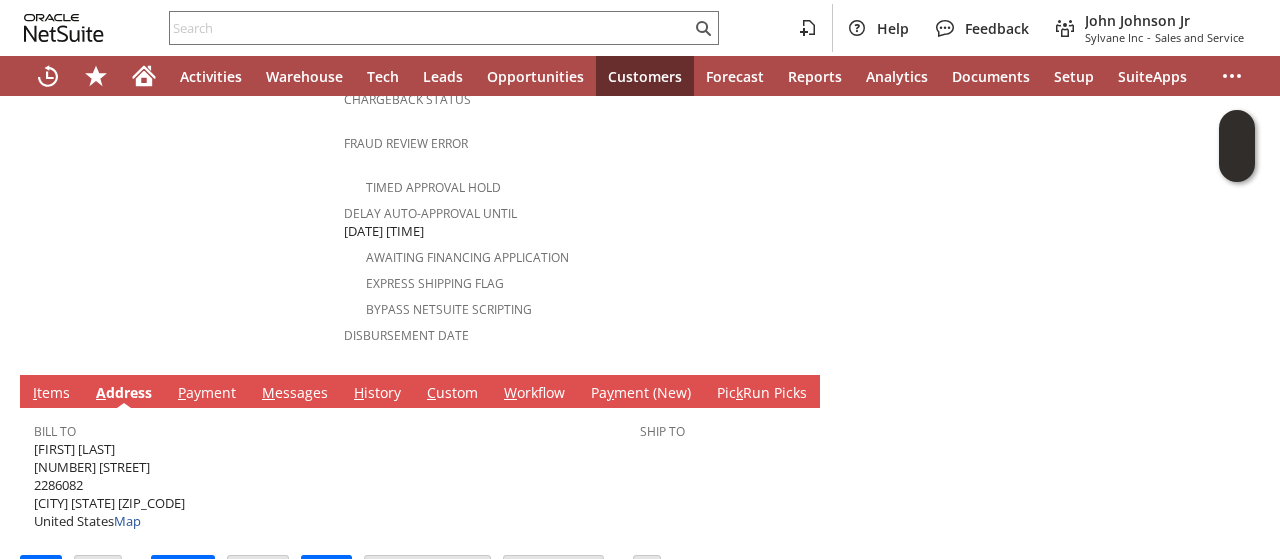 click on "I tems" at bounding box center [51, 394] 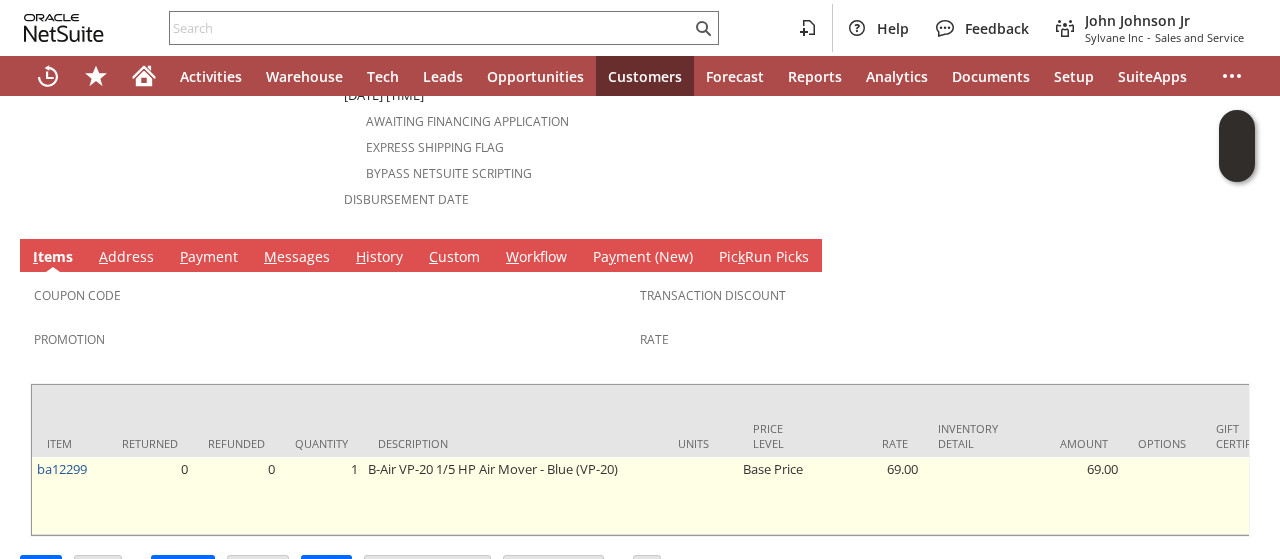 scroll, scrollTop: 1091, scrollLeft: 0, axis: vertical 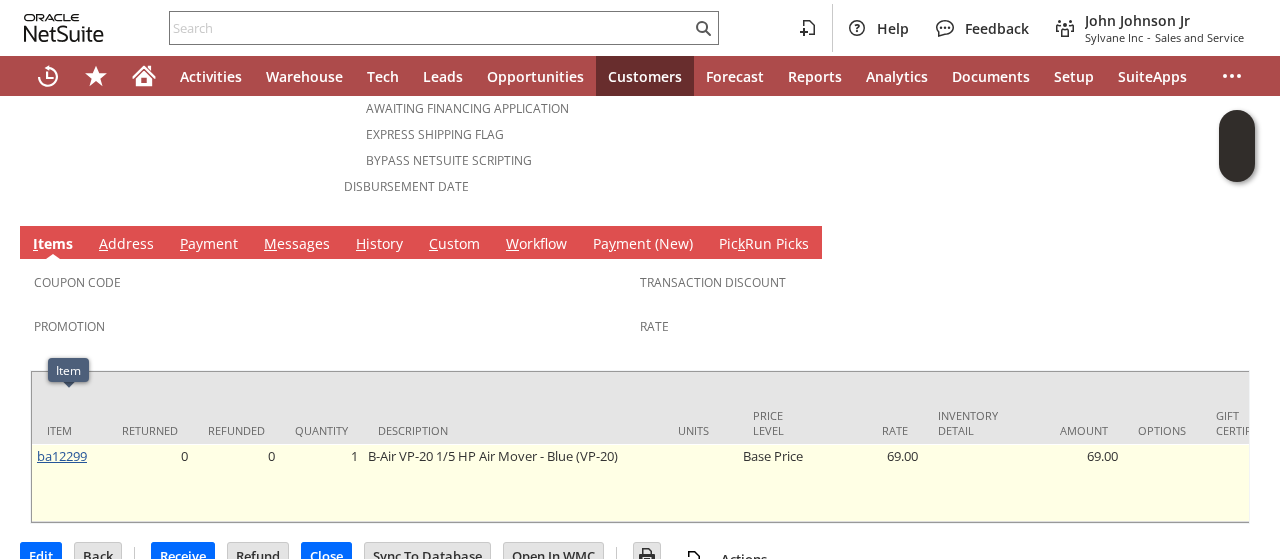 click on "ba12299" at bounding box center [62, 456] 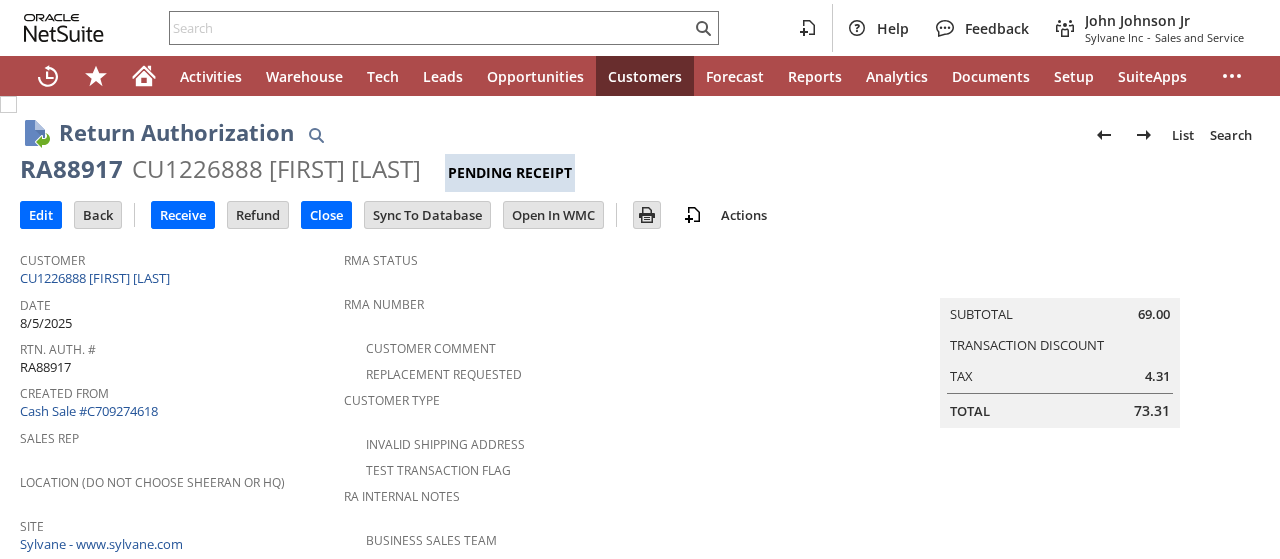 scroll, scrollTop: 0, scrollLeft: 0, axis: both 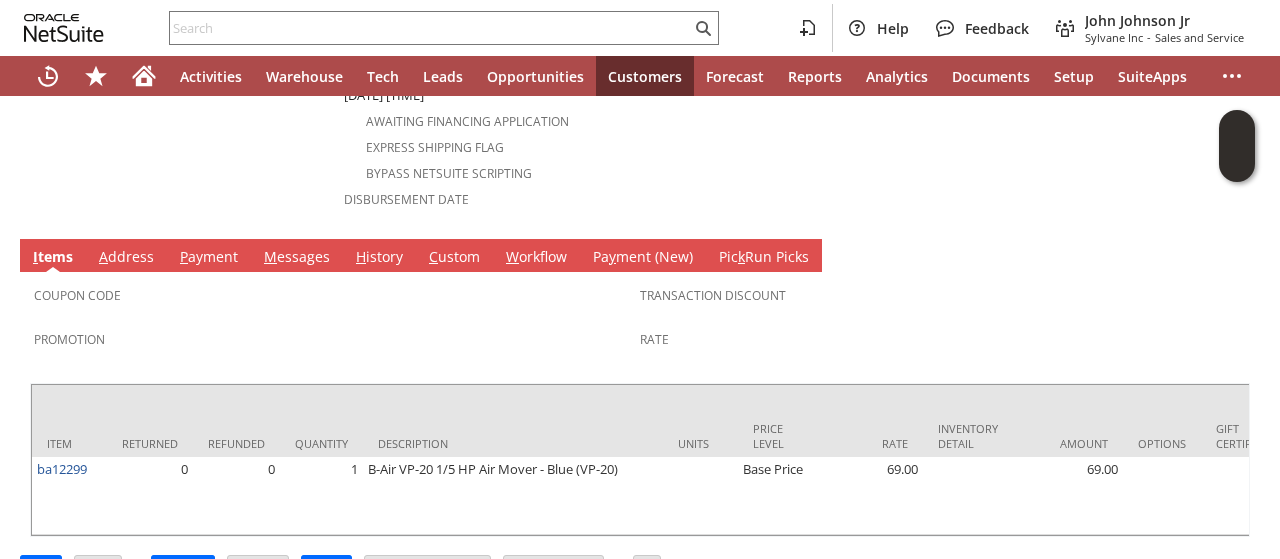click on "A ddress" at bounding box center [126, 255] 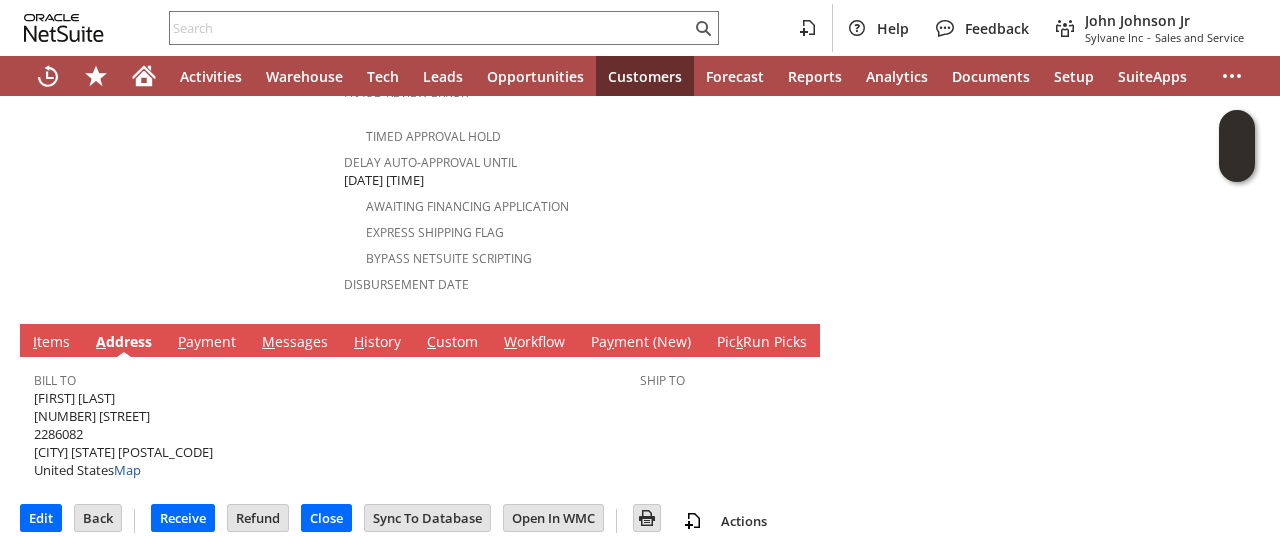 scroll, scrollTop: 865, scrollLeft: 0, axis: vertical 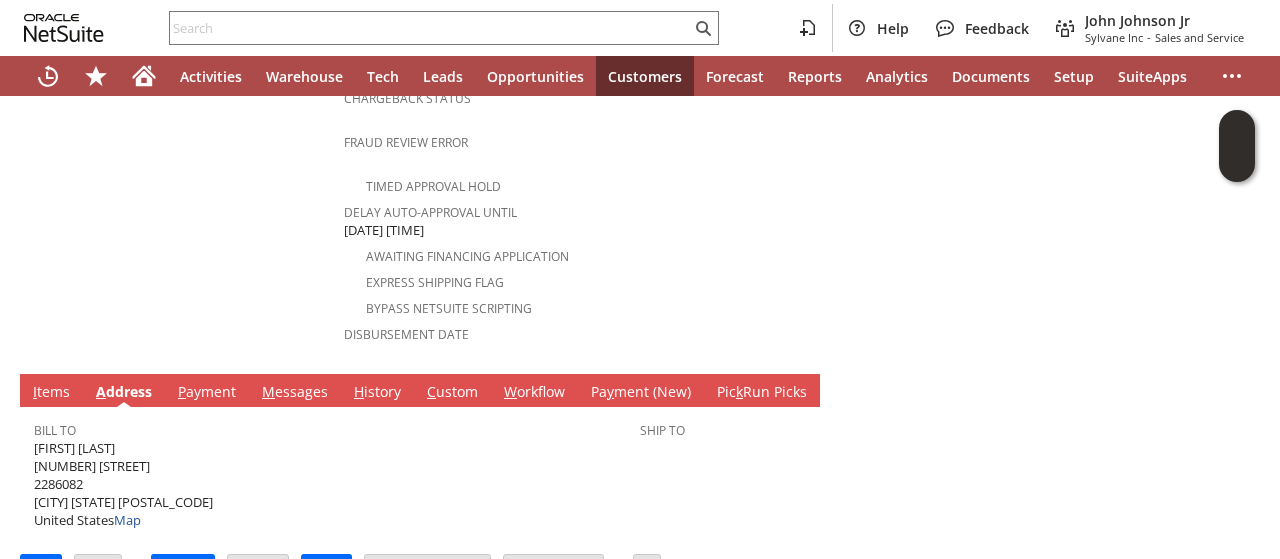 click on "[NUMBER] [STREET] [NUMBER] [CITY] [STATE] [COUNTRY] Map" at bounding box center [123, 484] 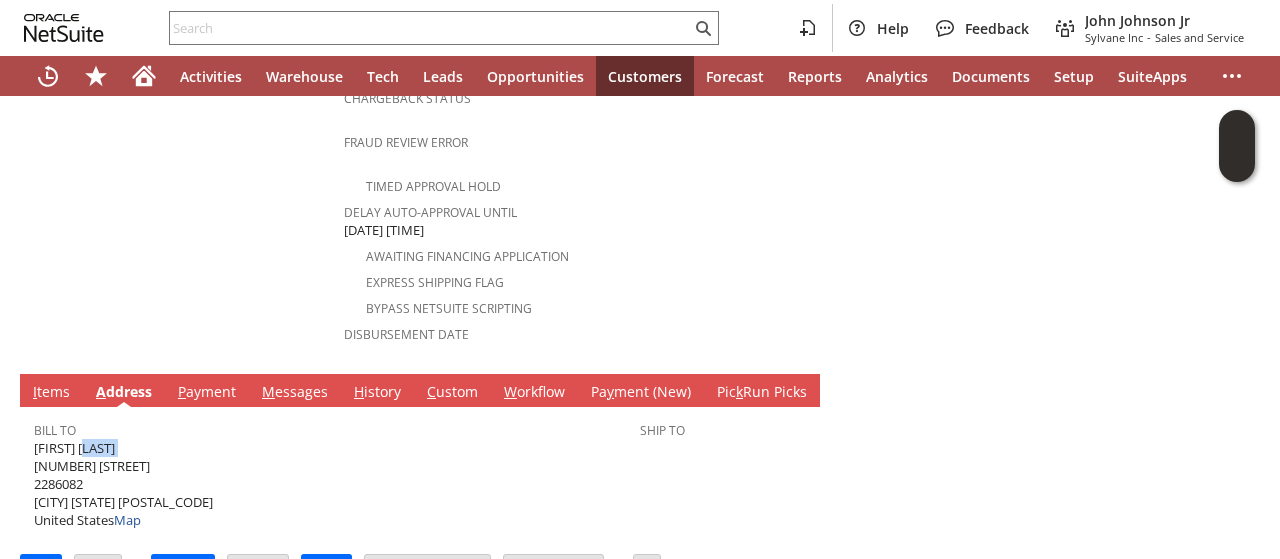 click on "sherzod yuldashev 13 Wappossett Cir 2286082 Nantucket MA 02554 United States  Map" at bounding box center (123, 484) 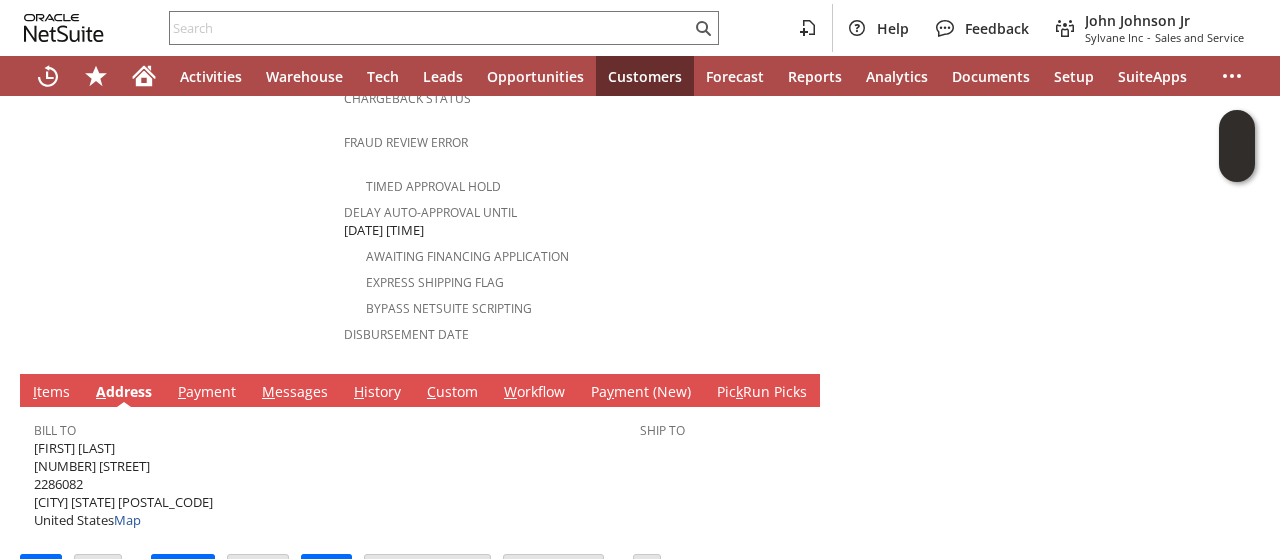 click on "sherzod yuldashev 13 Wappossett Cir 2286082 Nantucket MA 02554 United States  Map" at bounding box center (123, 484) 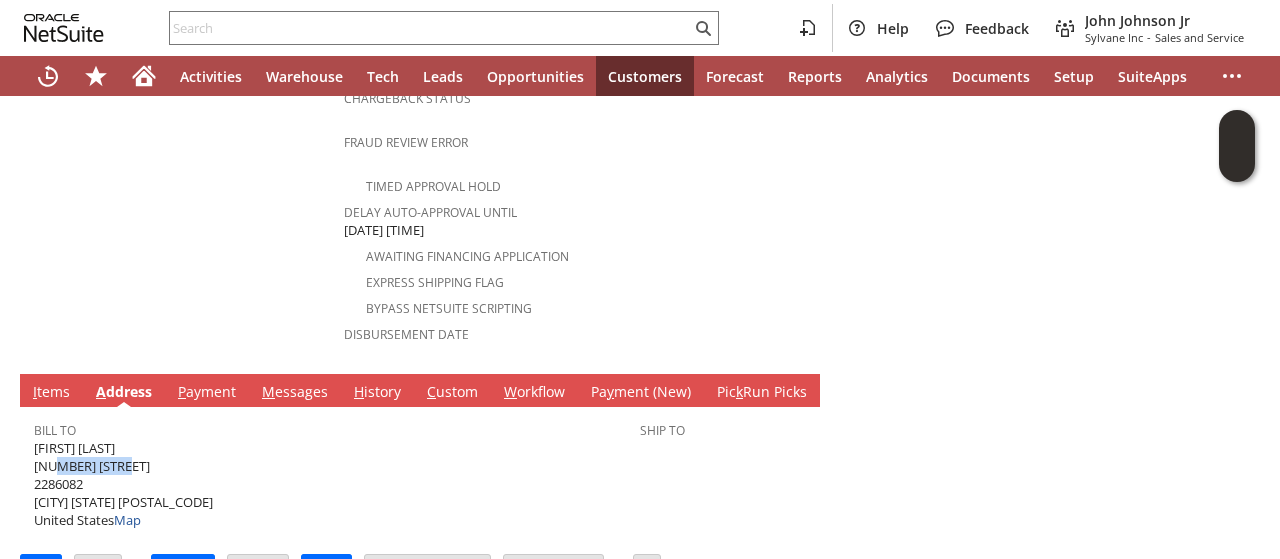 click on "sherzod yuldashev 13 Wappossett Cir 2286082 Nantucket MA 02554 United States  Map" at bounding box center (123, 484) 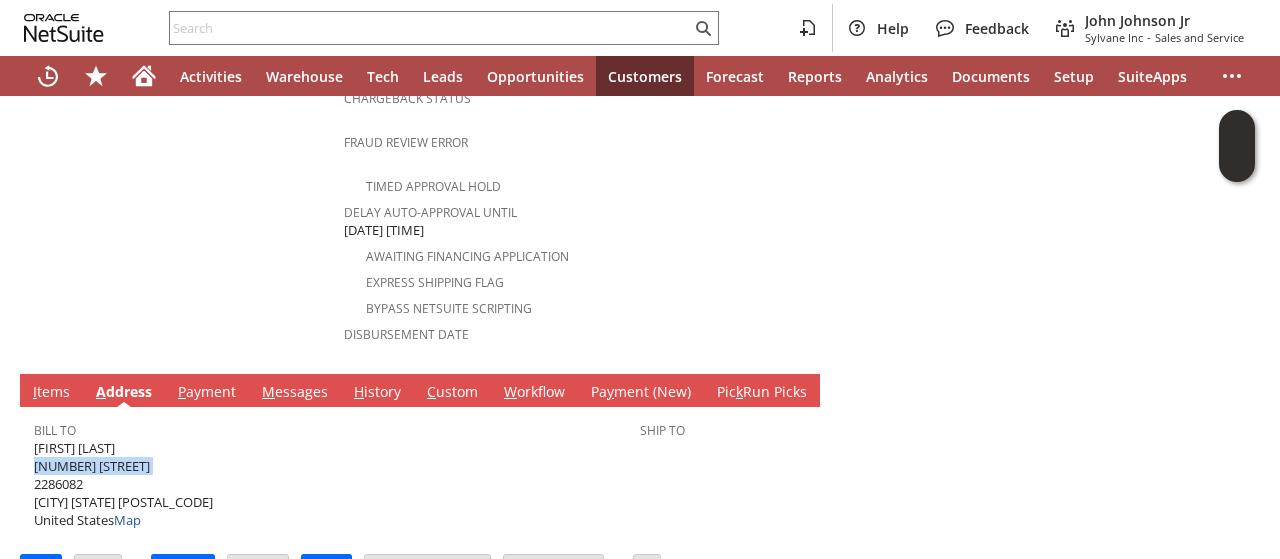 click on "sherzod yuldashev 13 Wappossett Cir 2286082 Nantucket MA 02554 United States  Map" at bounding box center (123, 484) 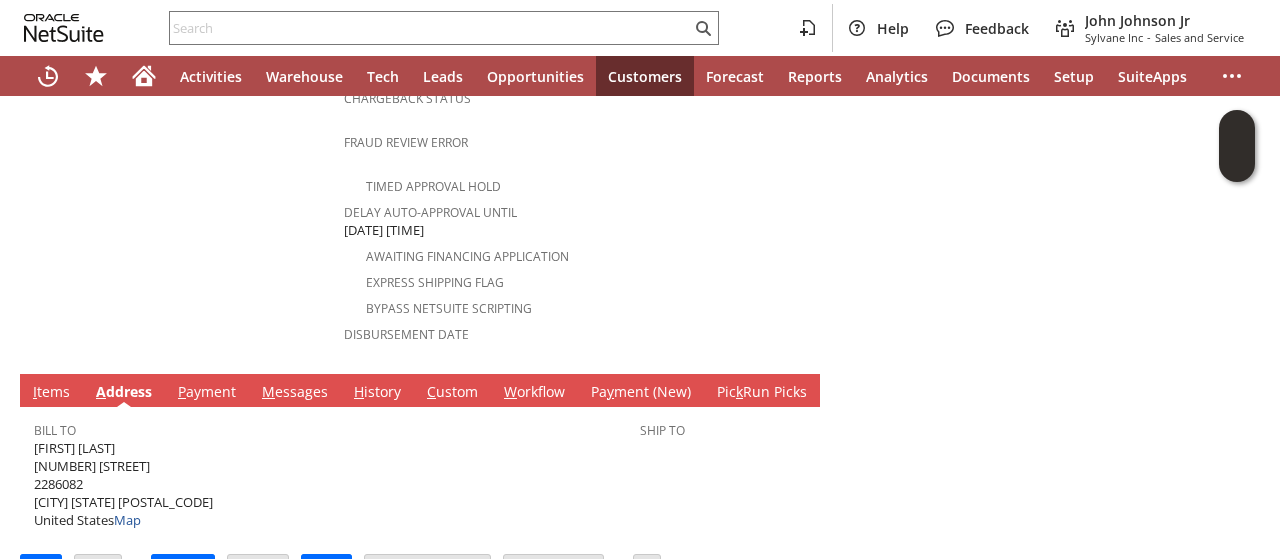 click on "sherzod yuldashev 13 Wappossett Cir 2286082 Nantucket MA 02554 United States  Map" at bounding box center (123, 484) 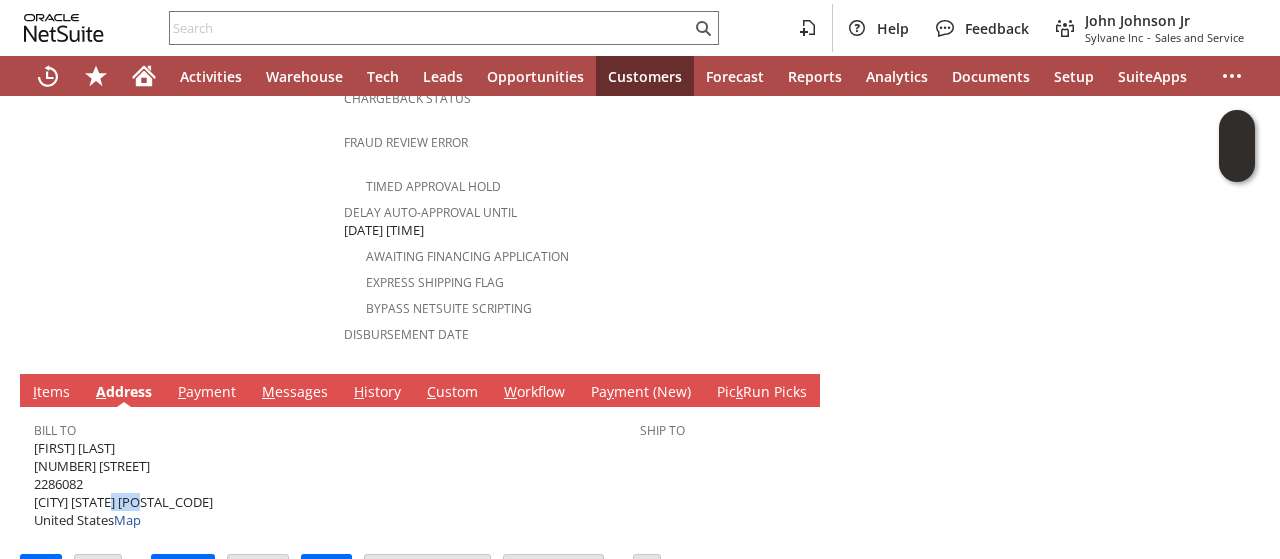 click on "sherzod yuldashev 13 Wappossett Cir 2286082 Nantucket MA 02554 United States  Map" at bounding box center (123, 484) 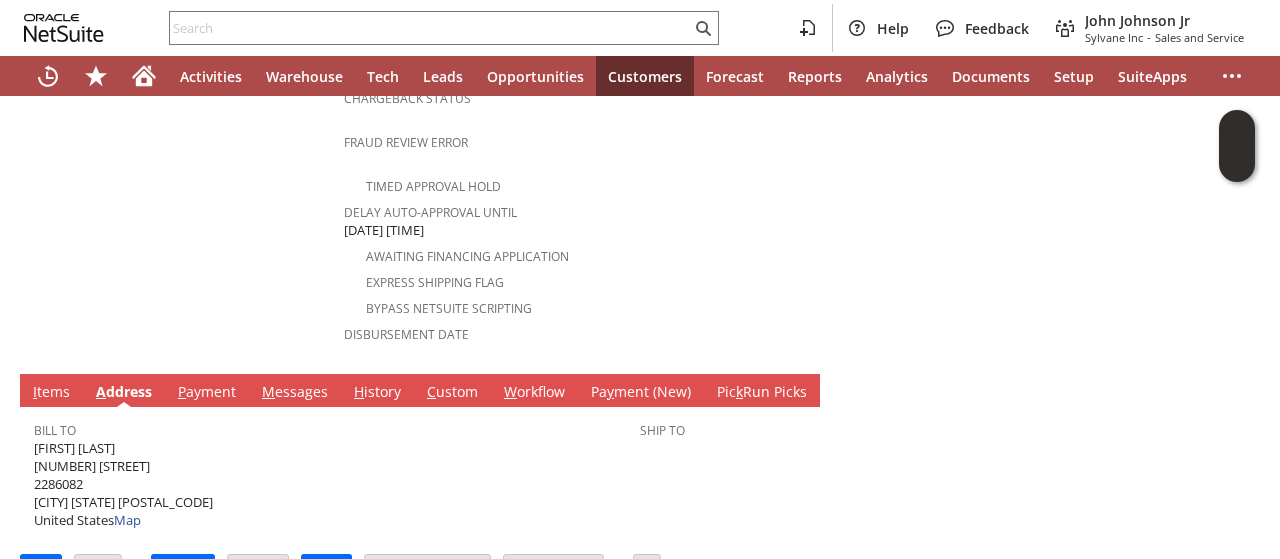 click on "Return Authorization
List
Search
RA88917
CU1226888 sherzod yuldashe
Pending Receipt
Go
Edit
Back
New
Receive" at bounding box center [640, -195] 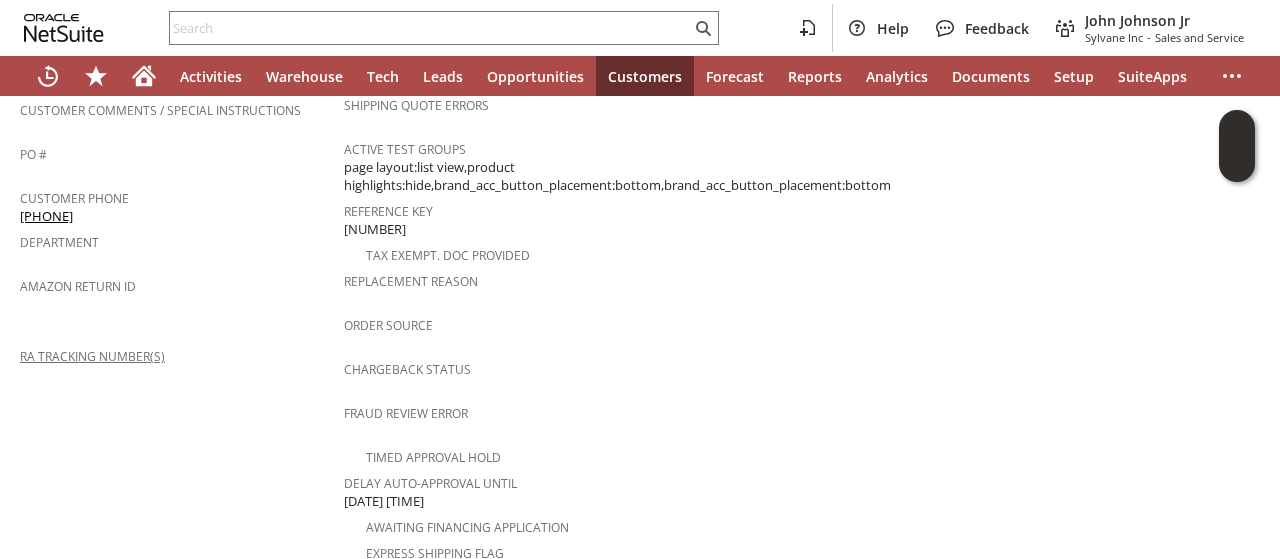 scroll, scrollTop: 565, scrollLeft: 0, axis: vertical 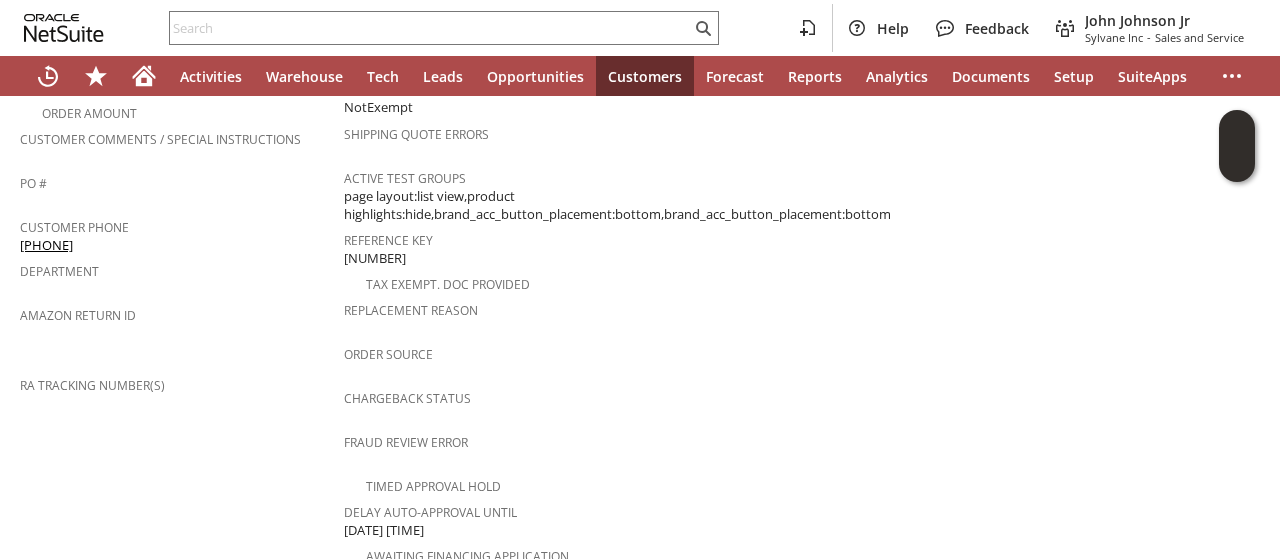 drag, startPoint x: 114, startPoint y: 212, endPoint x: 25, endPoint y: 217, distance: 89.140335 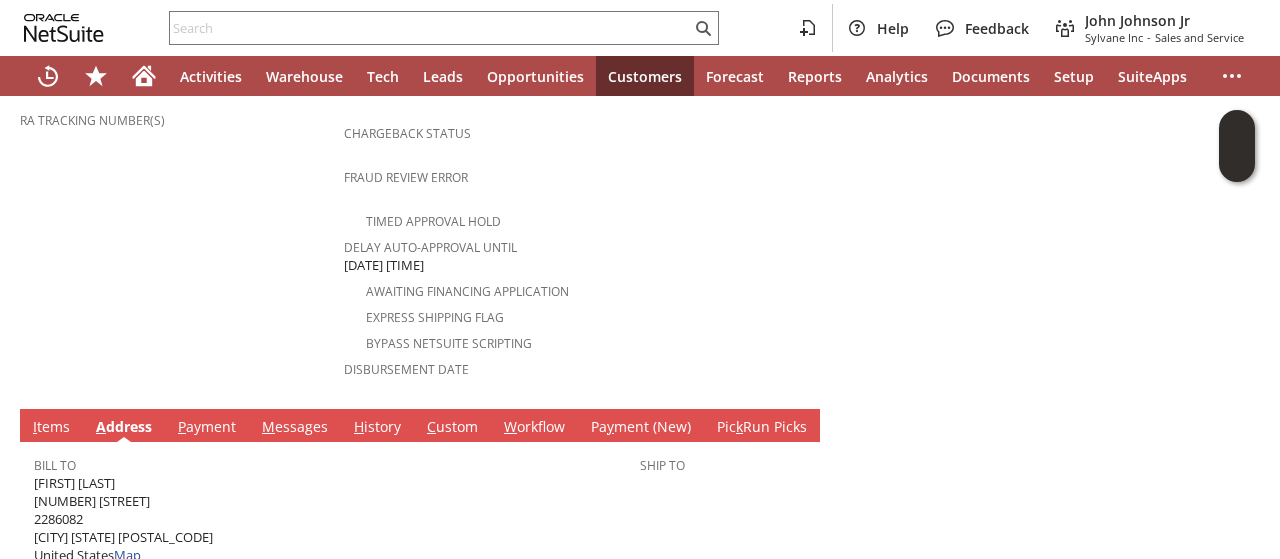 scroll, scrollTop: 865, scrollLeft: 0, axis: vertical 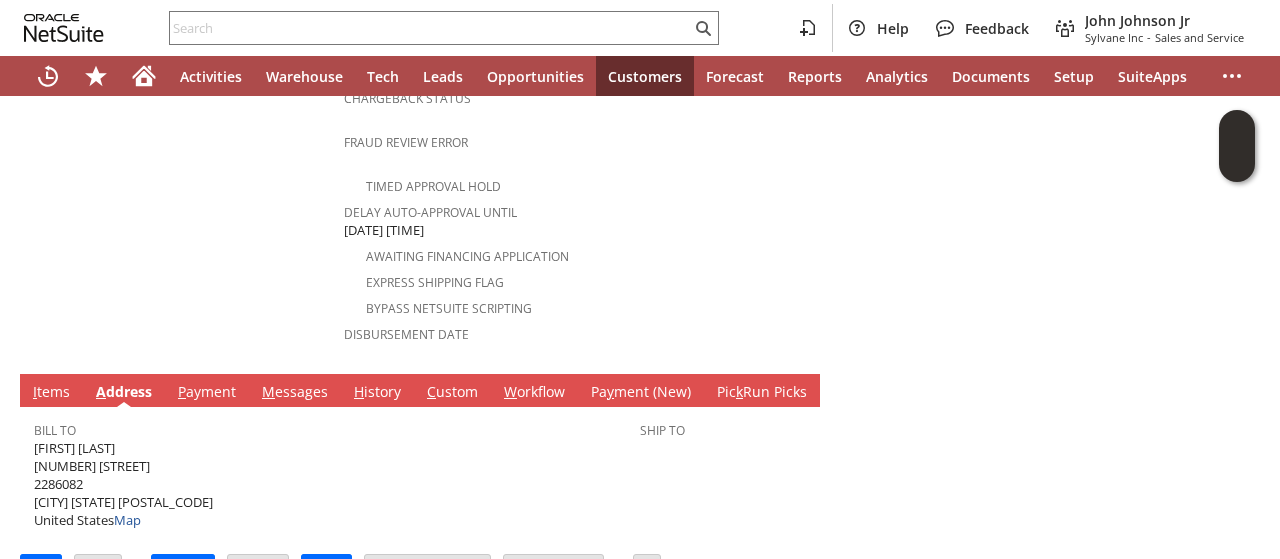 click on "I tems" at bounding box center [51, 393] 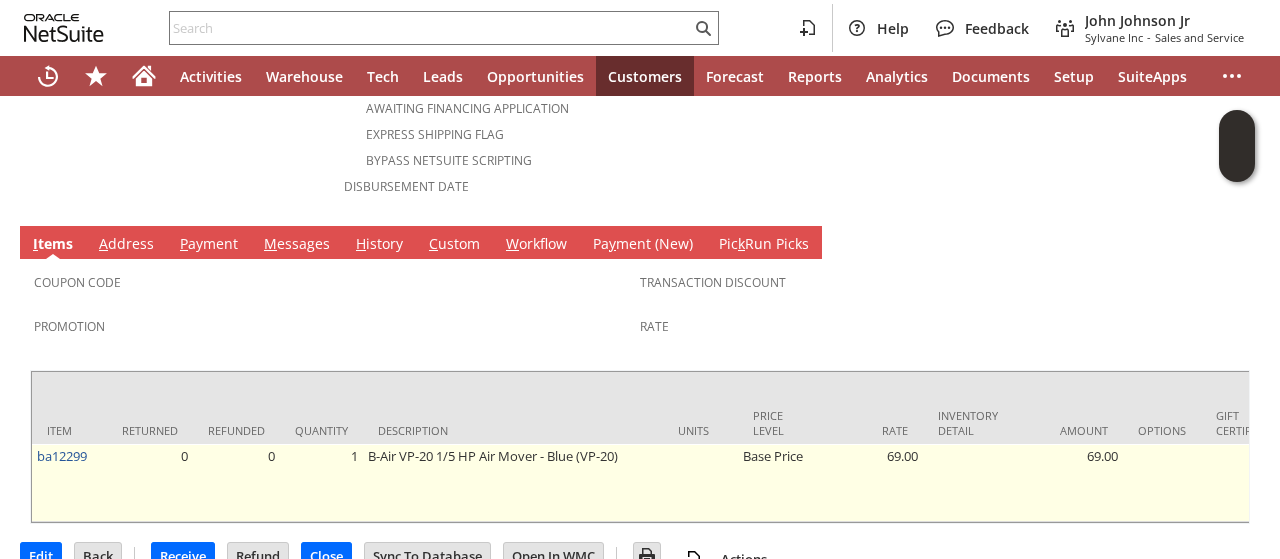scroll, scrollTop: 1014, scrollLeft: 0, axis: vertical 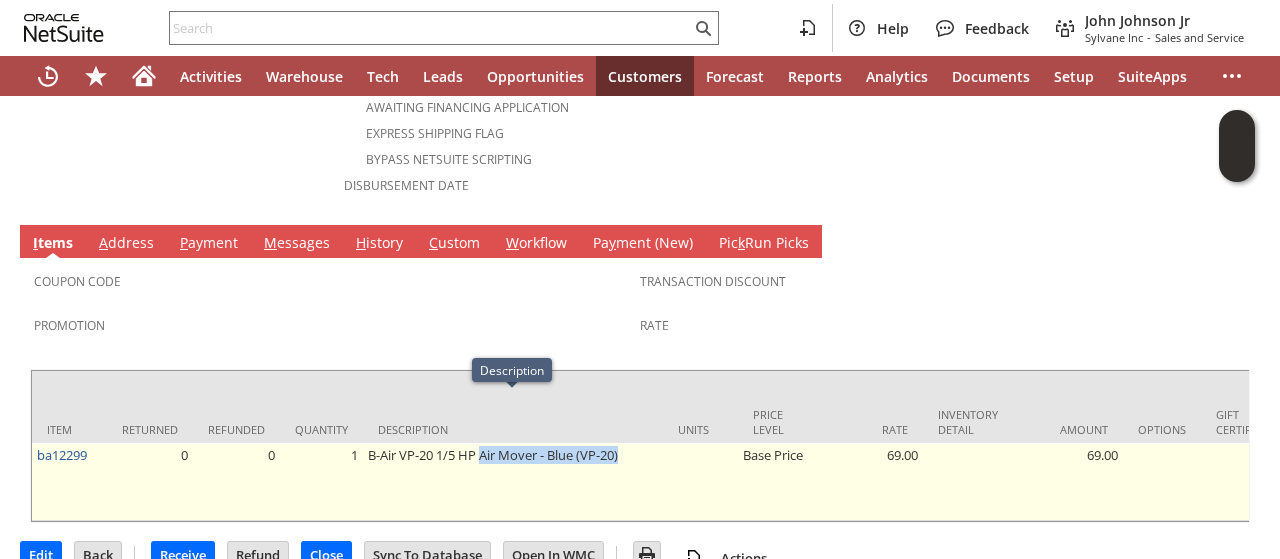 drag, startPoint x: 648, startPoint y: 406, endPoint x: 510, endPoint y: 412, distance: 138.13037 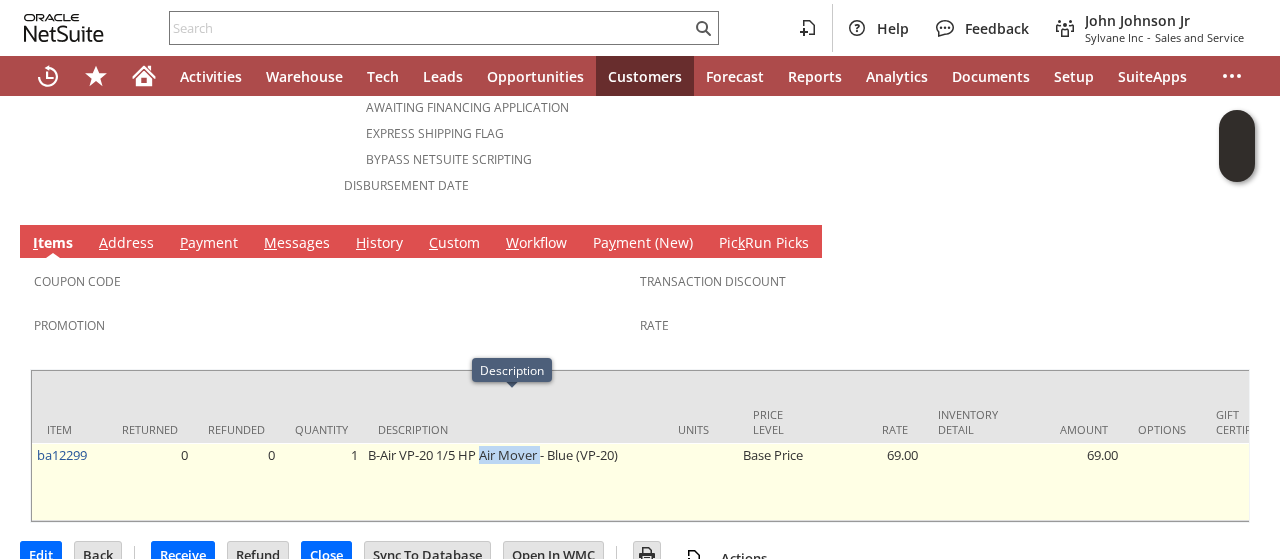 drag, startPoint x: 542, startPoint y: 405, endPoint x: 483, endPoint y: 399, distance: 59.3043 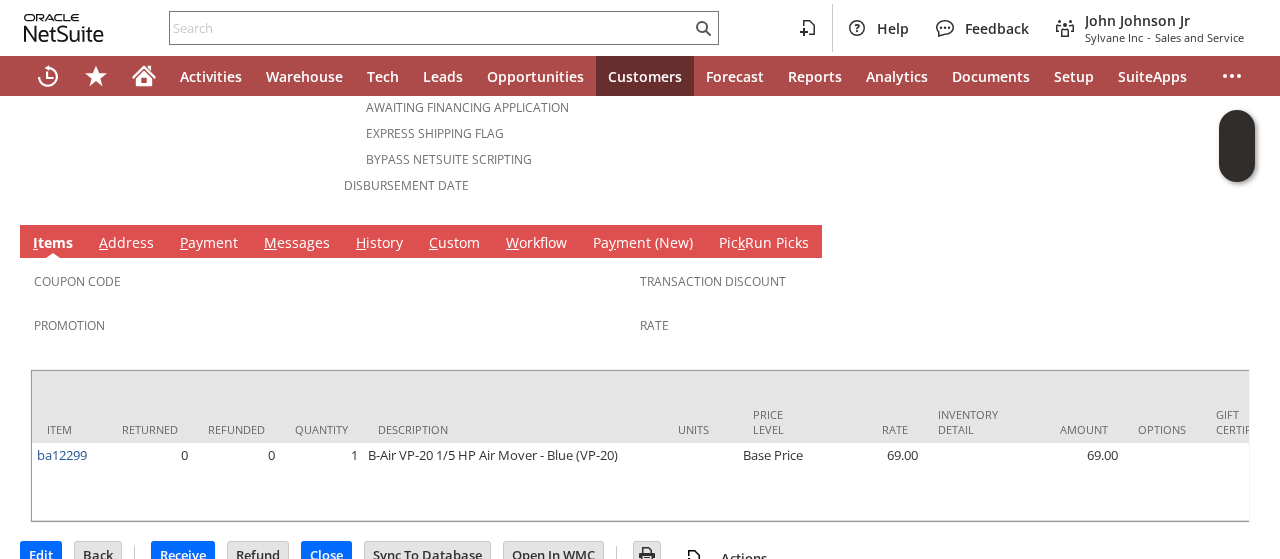 click on "Customer
CU1226888 sherzod yuldashe
Date
8/5/2025
Rtn. Auth. #
RA88917
Created From
Cash Sale #C709274618
Sales Rep
Location (Do Not Choose Sheeran or HQ)
Site
Sylvane - www.sylvane.com
Memo
Customer requested to have order cancelled, however shipped.
Reason For Return
Other
Order Amount
Customer Comments / Special Instructions
PO #
Customer Phone
(774) 236-1184
Department" at bounding box center [182, -279] 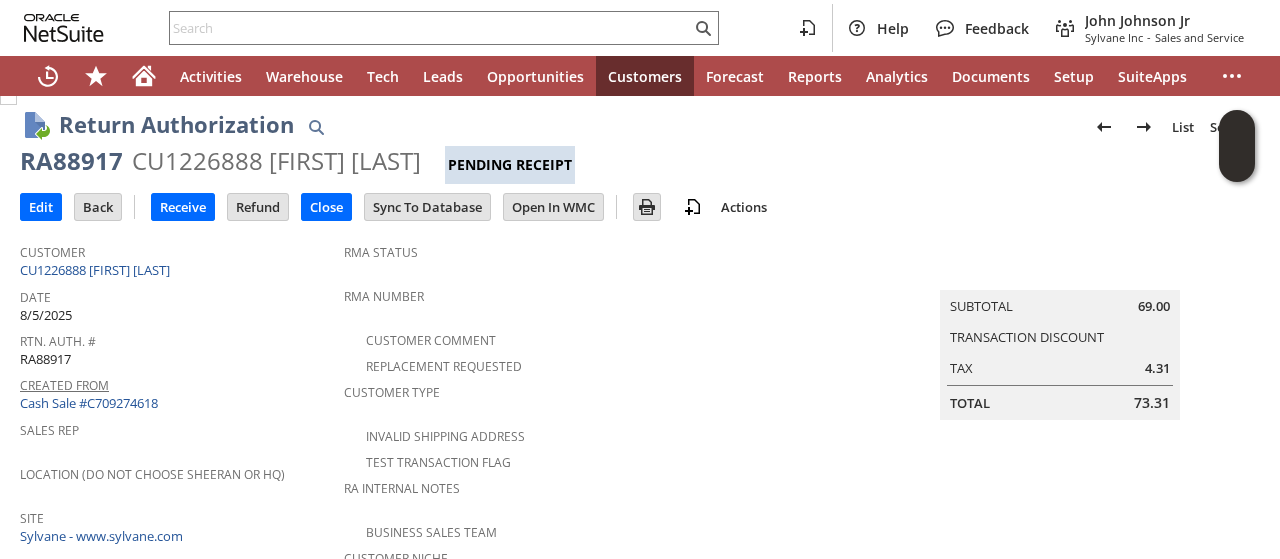 scroll, scrollTop: 0, scrollLeft: 0, axis: both 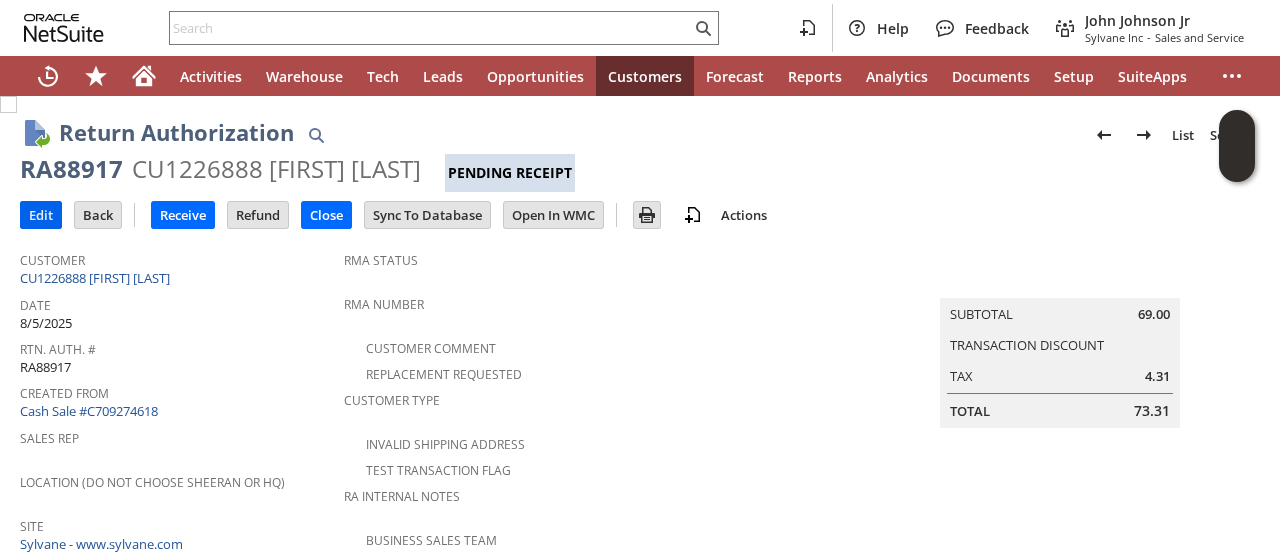 click on "Edit" at bounding box center (41, 215) 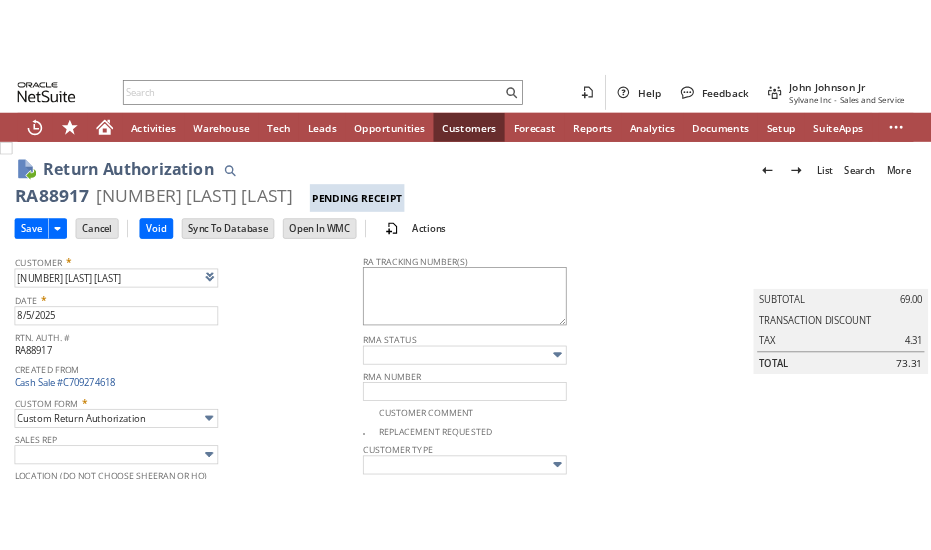 scroll, scrollTop: 0, scrollLeft: 0, axis: both 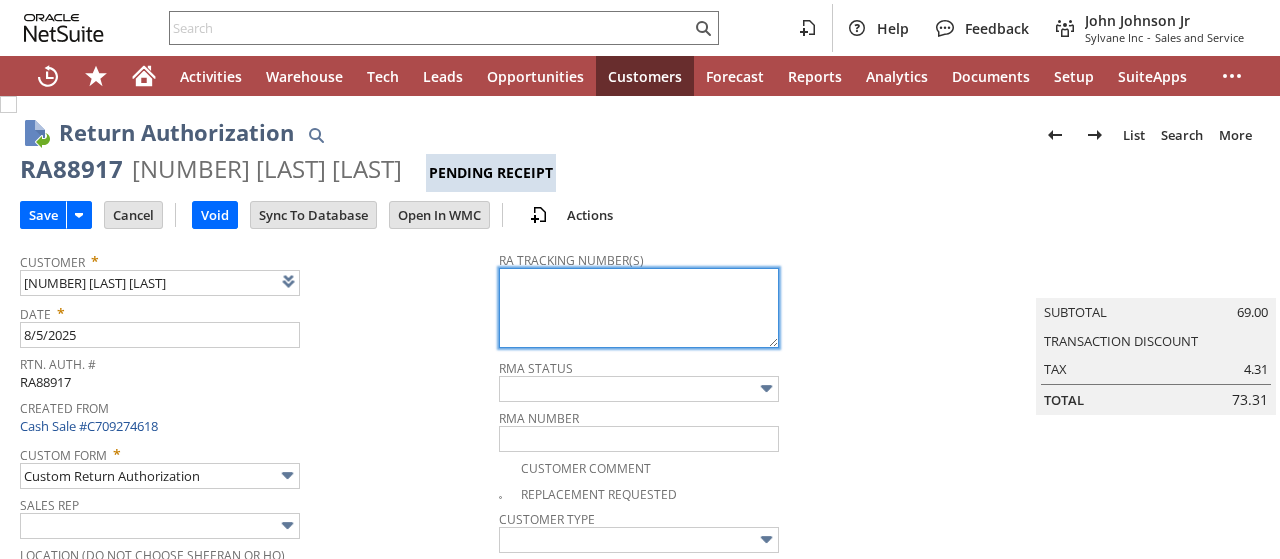 click at bounding box center (639, 308) 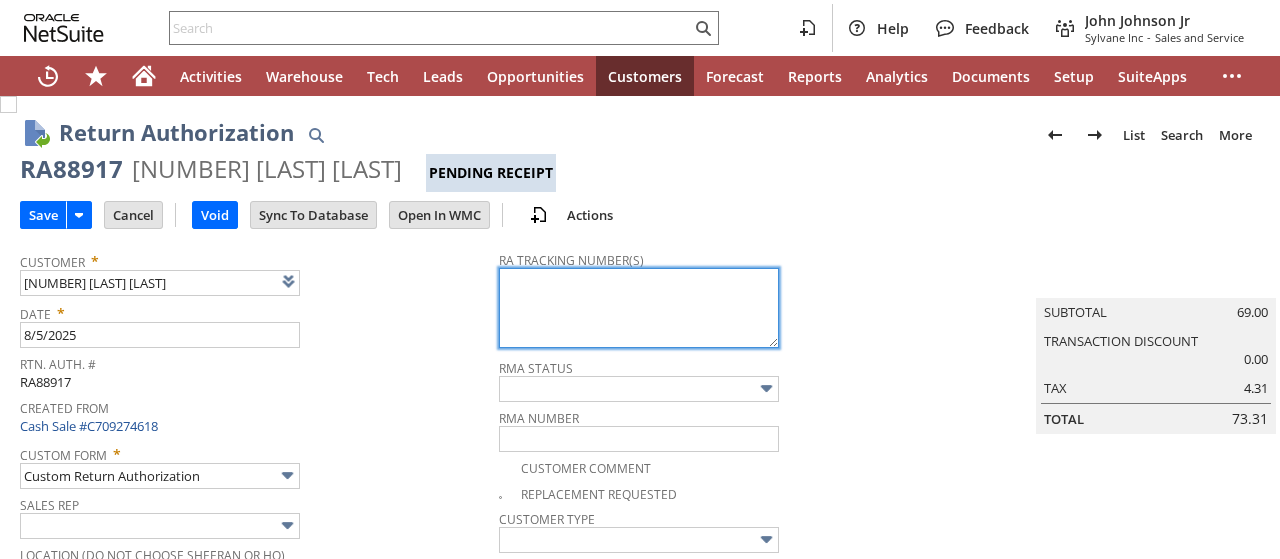 click at bounding box center (639, 308) 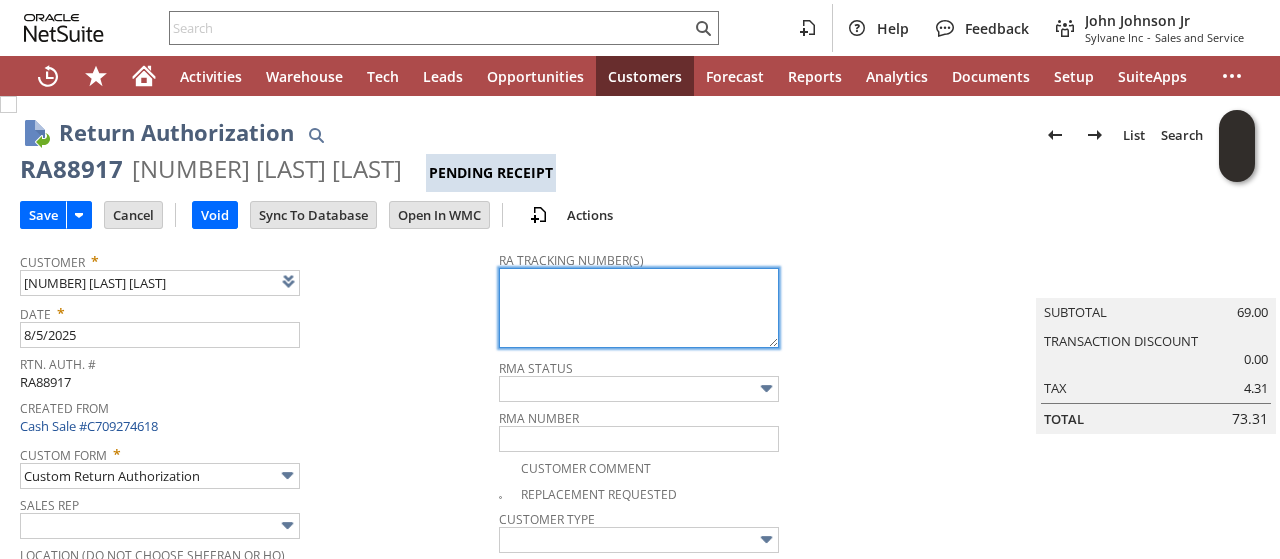 paste on "997002700055592" 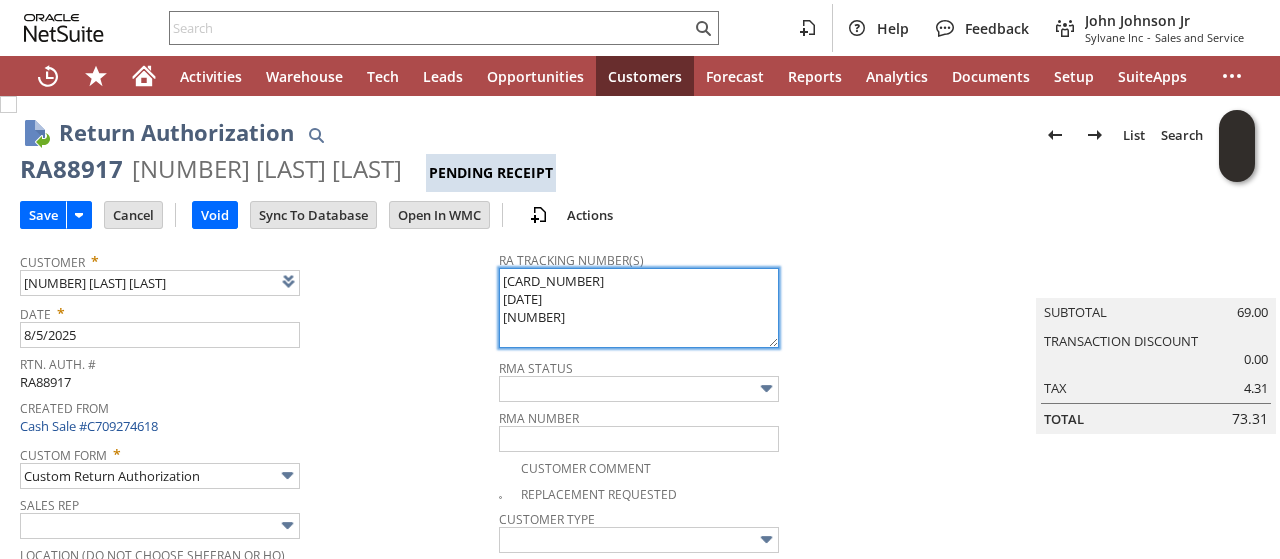 type on "997002700055592
08/06
8-6p" 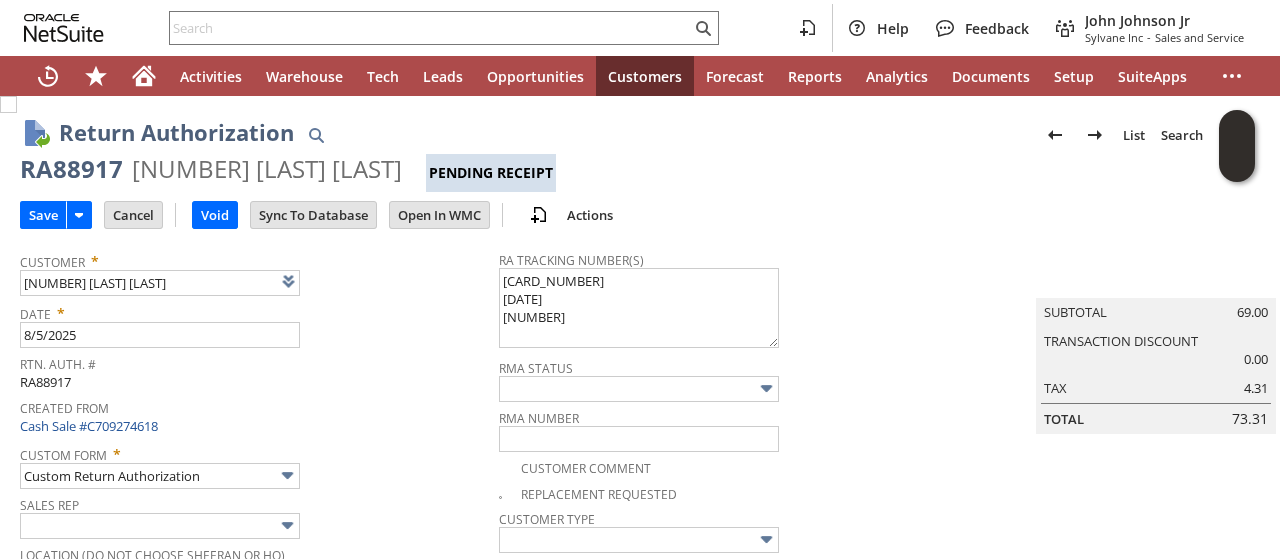 click on "Rtn. Auth. #" at bounding box center (254, 361) 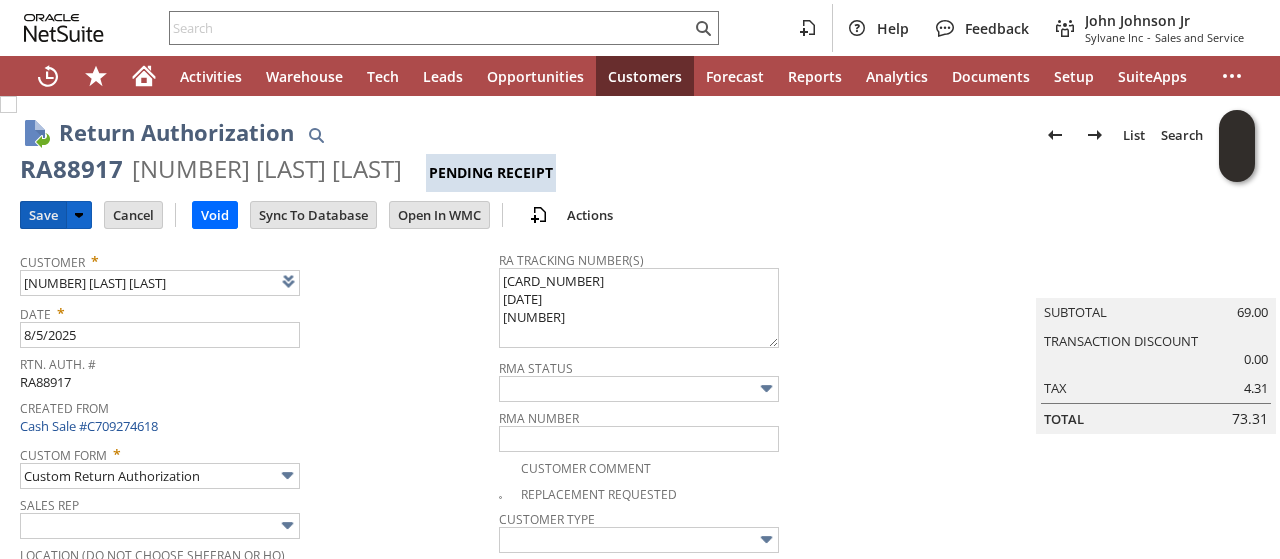 click on "Save" at bounding box center (43, 215) 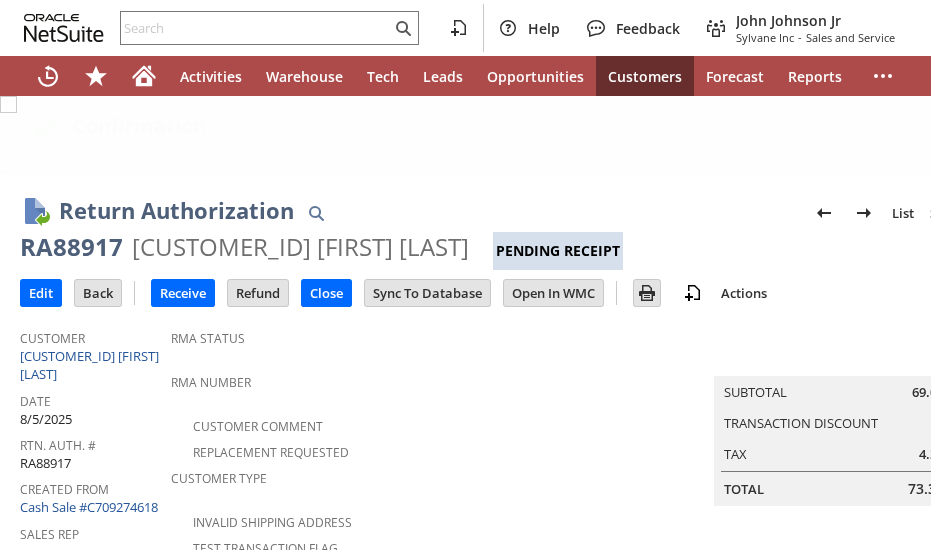 scroll, scrollTop: 0, scrollLeft: 0, axis: both 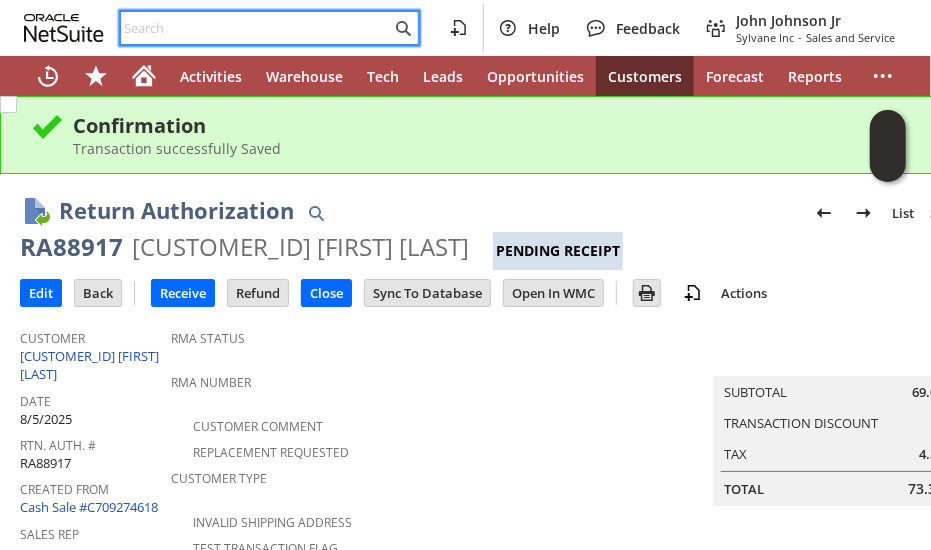 click at bounding box center [256, 28] 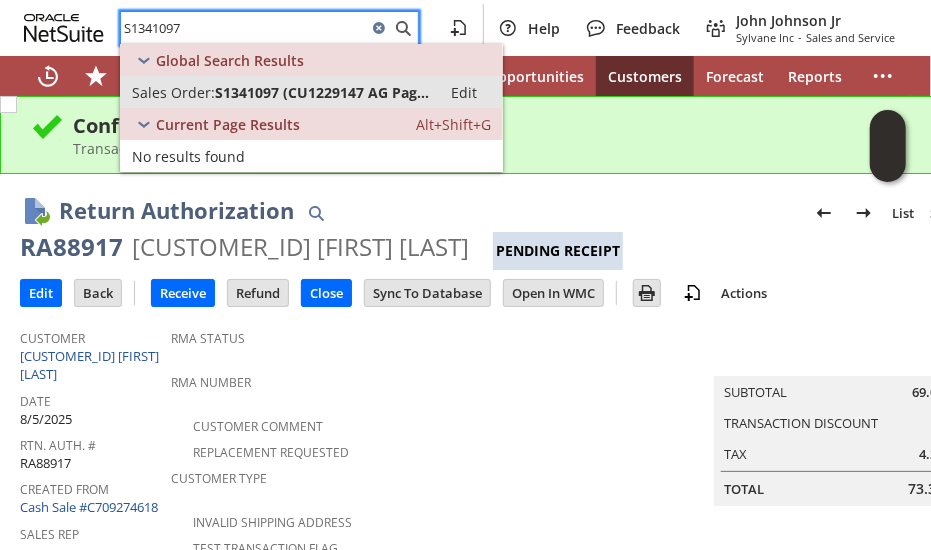 type on "S1341097" 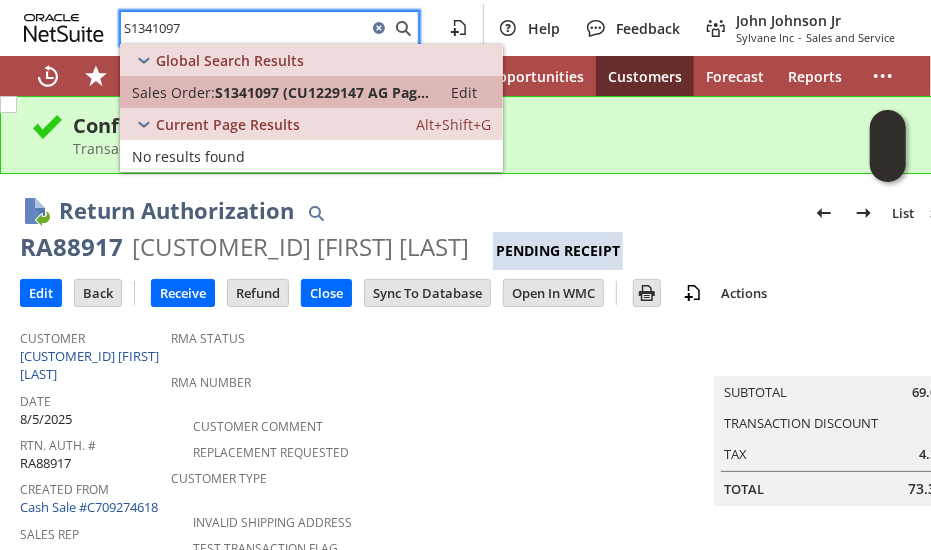 click on "S1341097 (CU1229147 AG Page)" at bounding box center [322, 92] 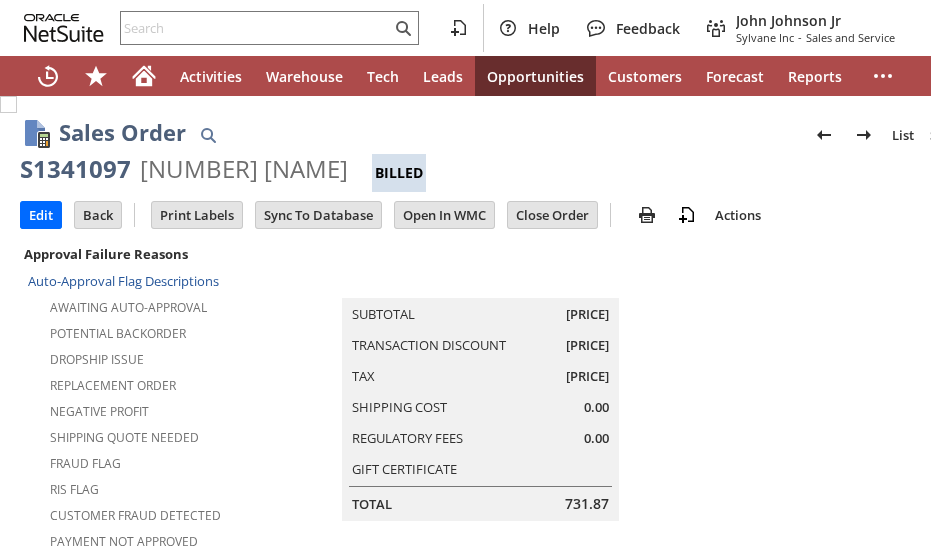 scroll, scrollTop: 0, scrollLeft: 0, axis: both 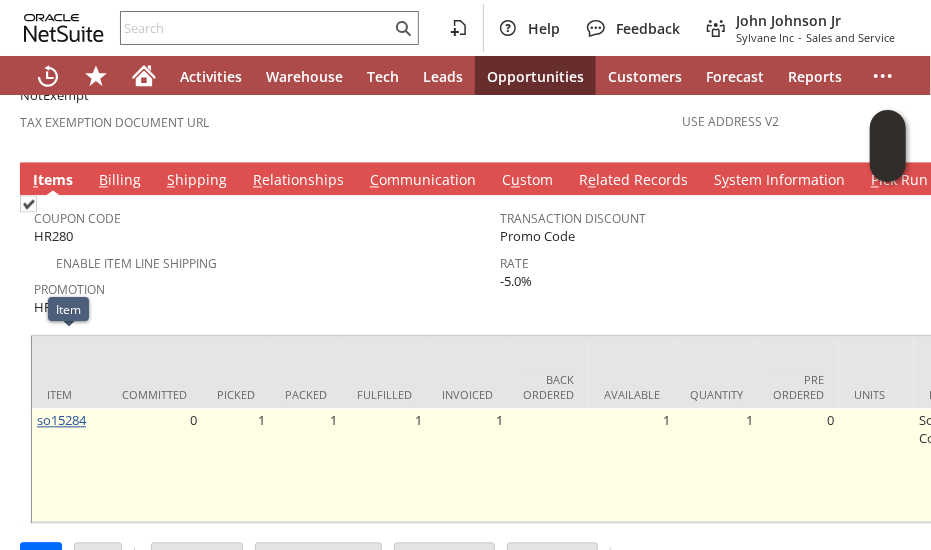 click on "so15284" at bounding box center [61, 420] 